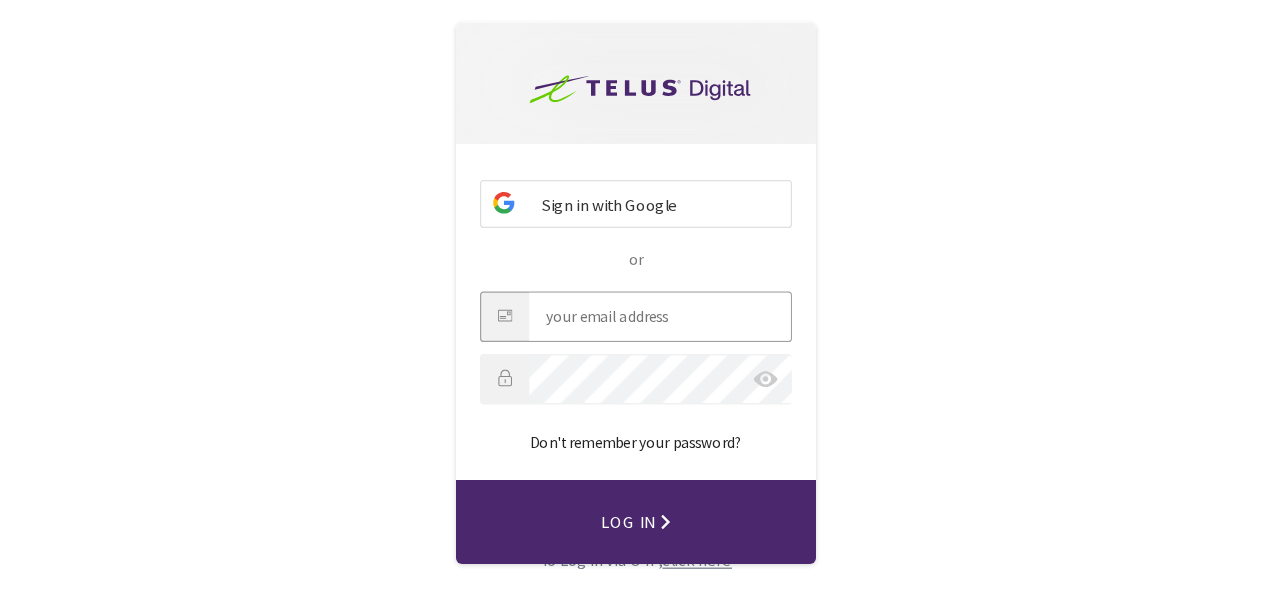 scroll, scrollTop: 0, scrollLeft: 0, axis: both 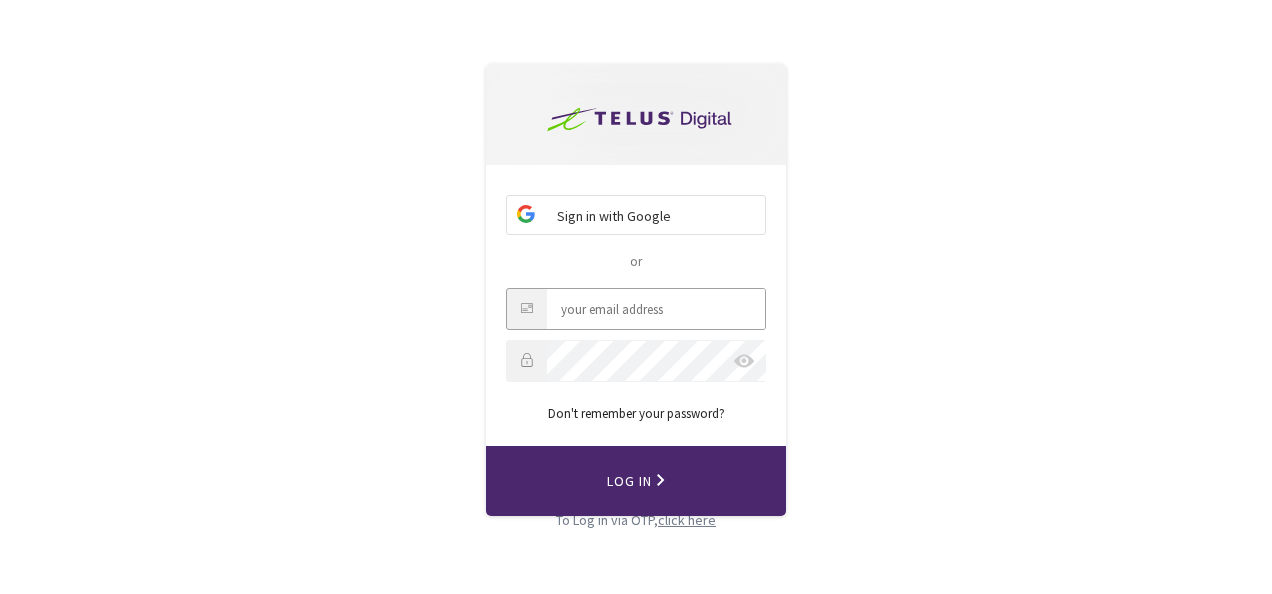 click at bounding box center [656, 309] 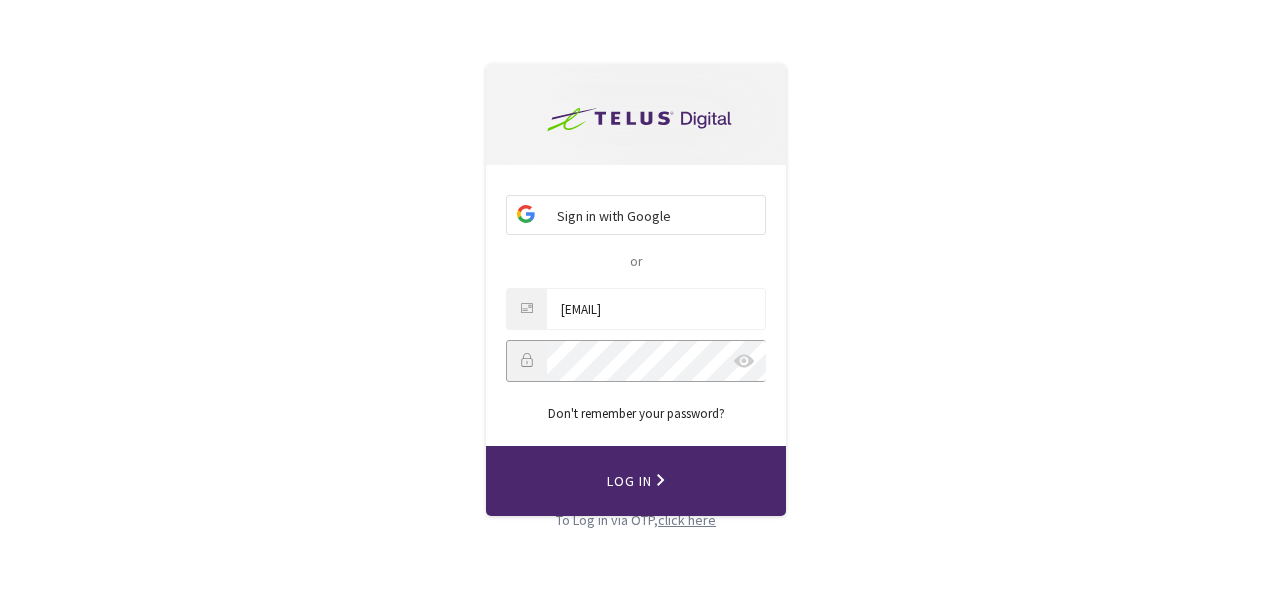 click on "Log In" at bounding box center [636, 481] 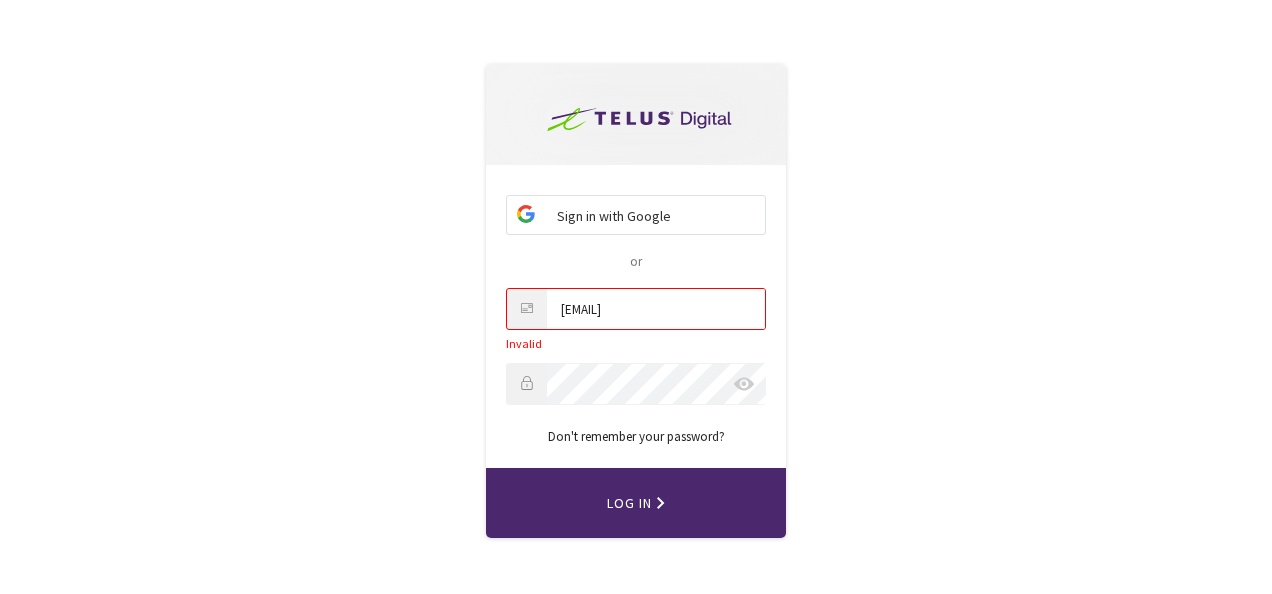 click on "eniko.kata.saghy" at bounding box center [656, 309] 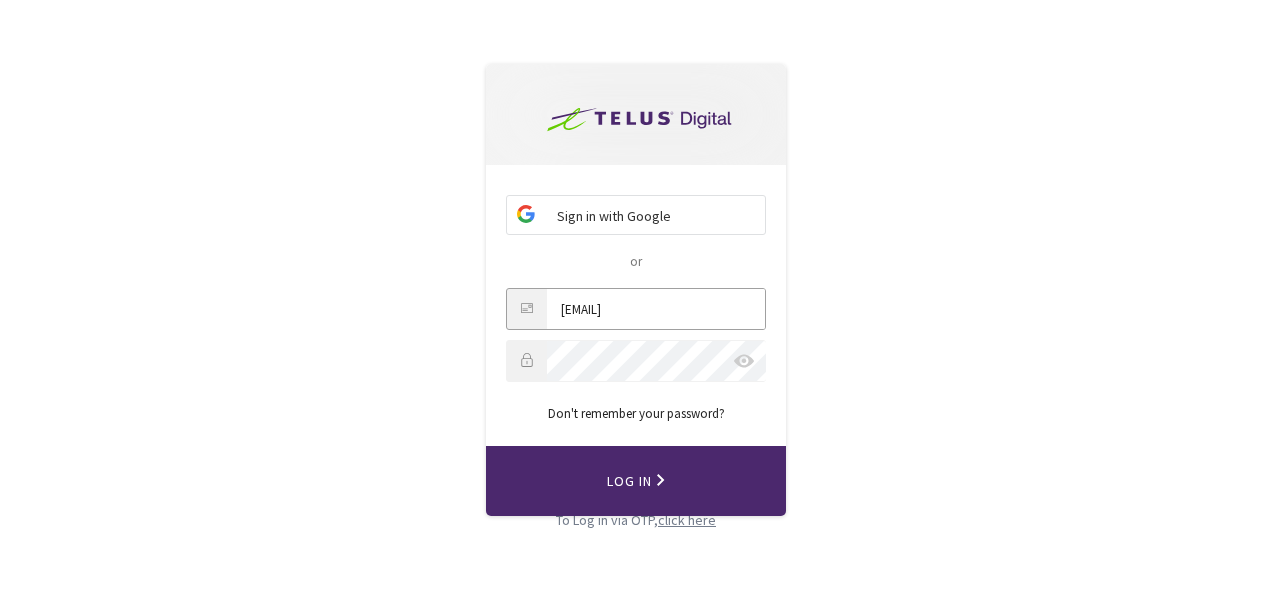scroll, scrollTop: 0, scrollLeft: 68, axis: horizontal 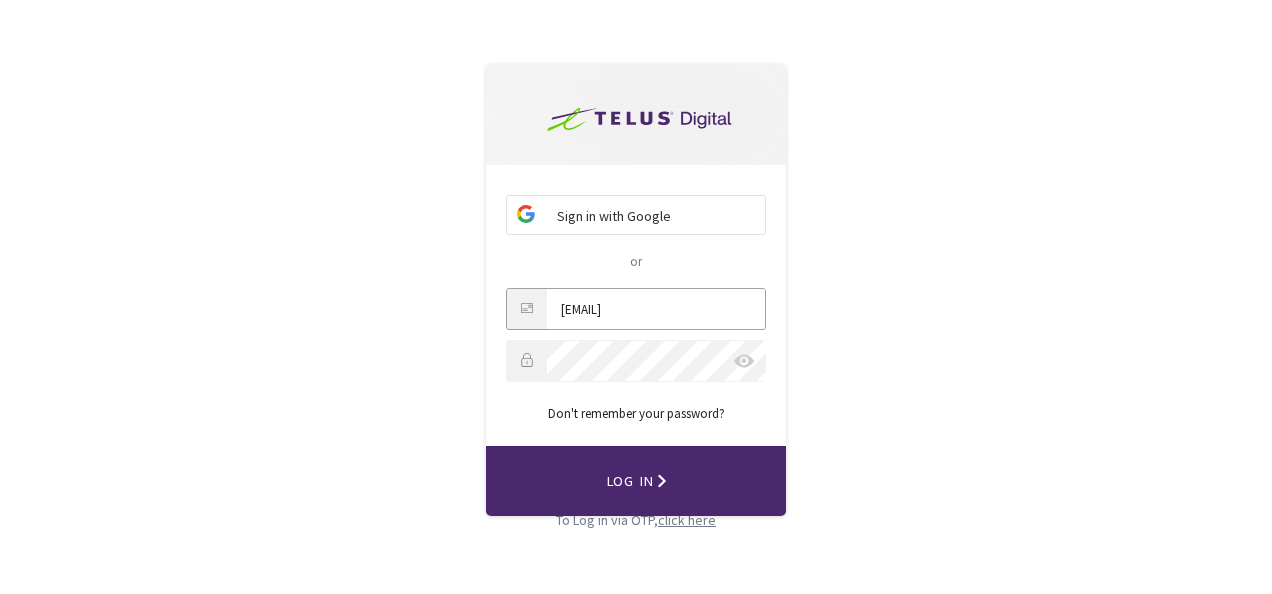 type on "eniko.kata.saghy@continental-corporation.com" 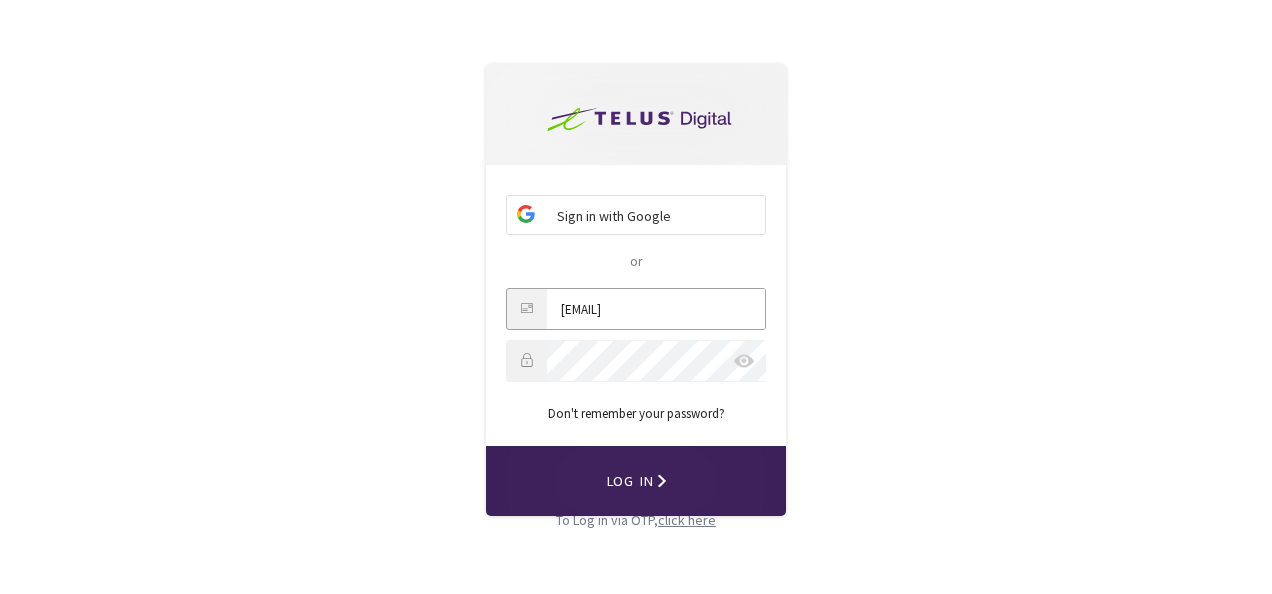 click 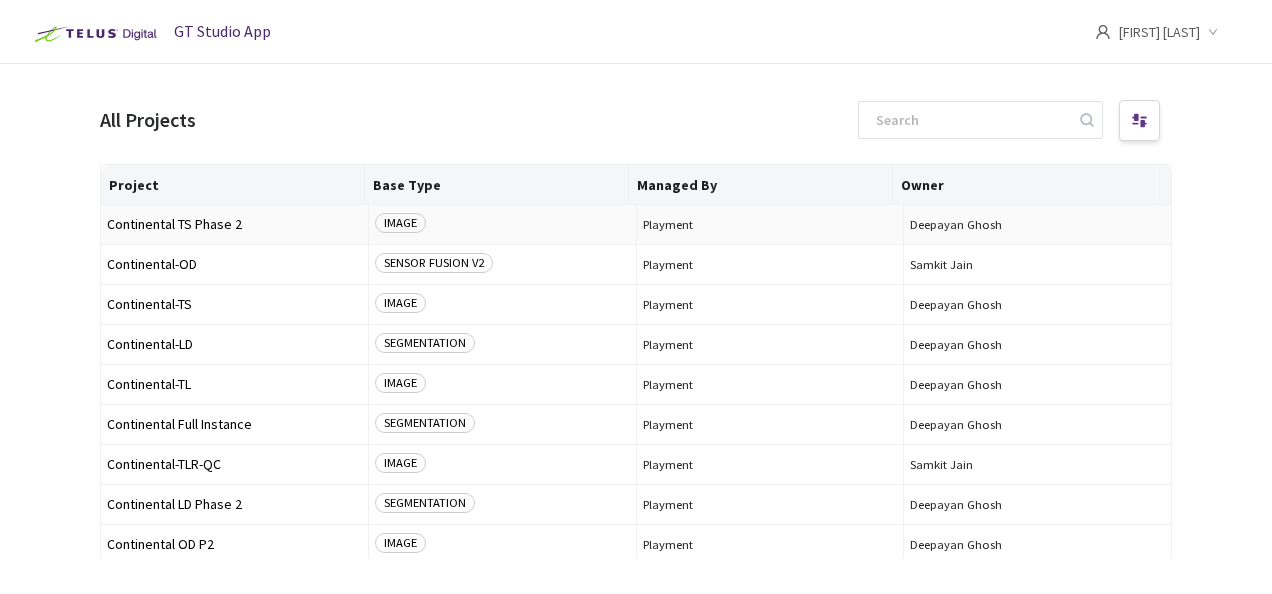 scroll, scrollTop: 0, scrollLeft: 0, axis: both 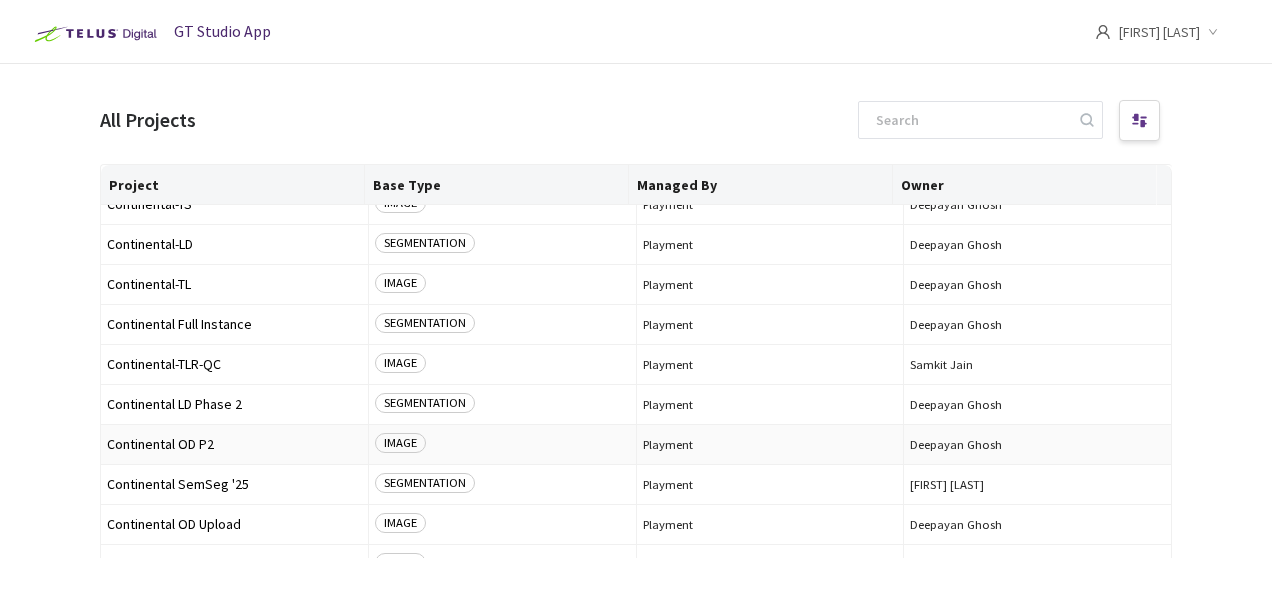 click on "Continental OD P2" at bounding box center (234, 444) 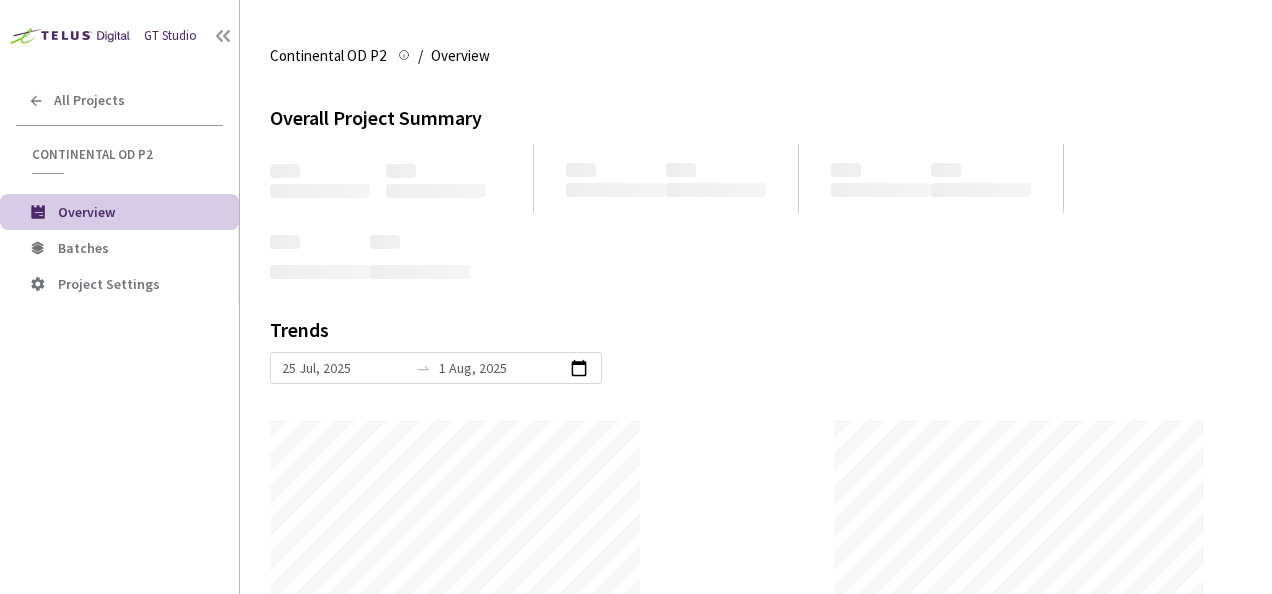 scroll, scrollTop: 999406, scrollLeft: 998728, axis: both 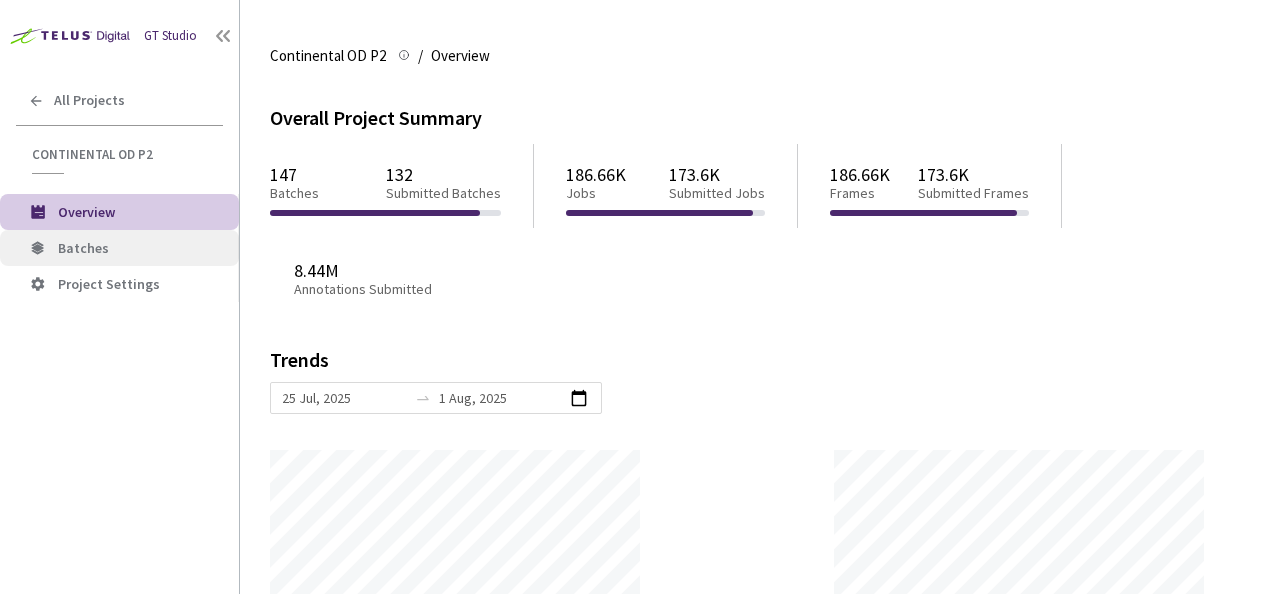 click on "Batches" at bounding box center (83, 248) 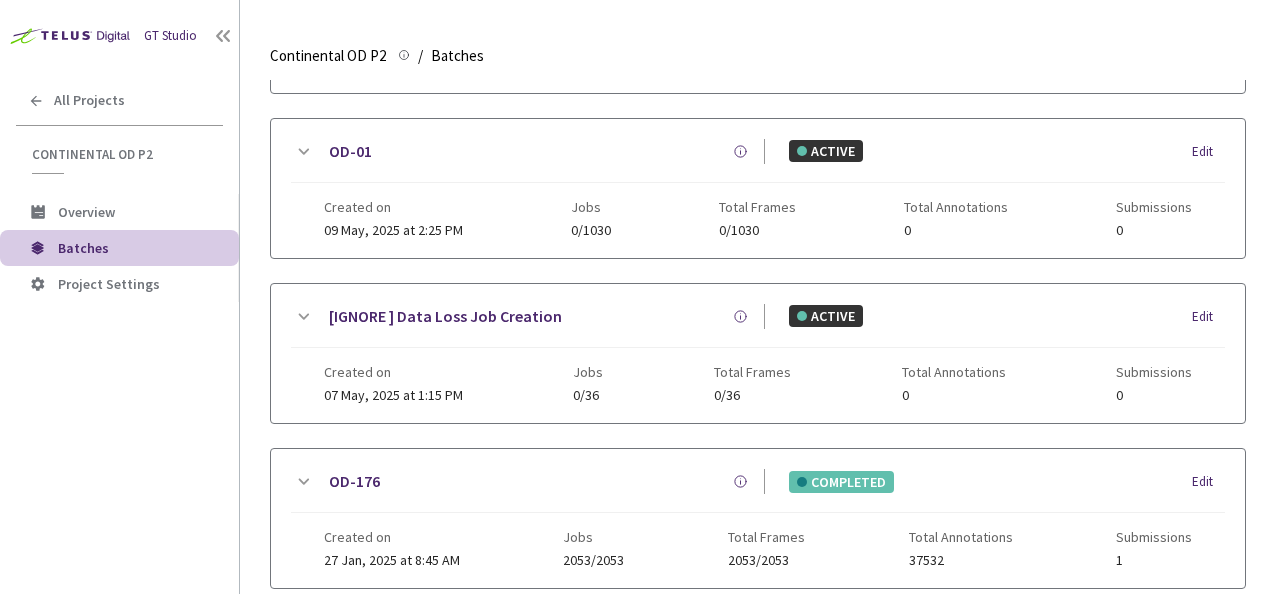 scroll, scrollTop: 300, scrollLeft: 0, axis: vertical 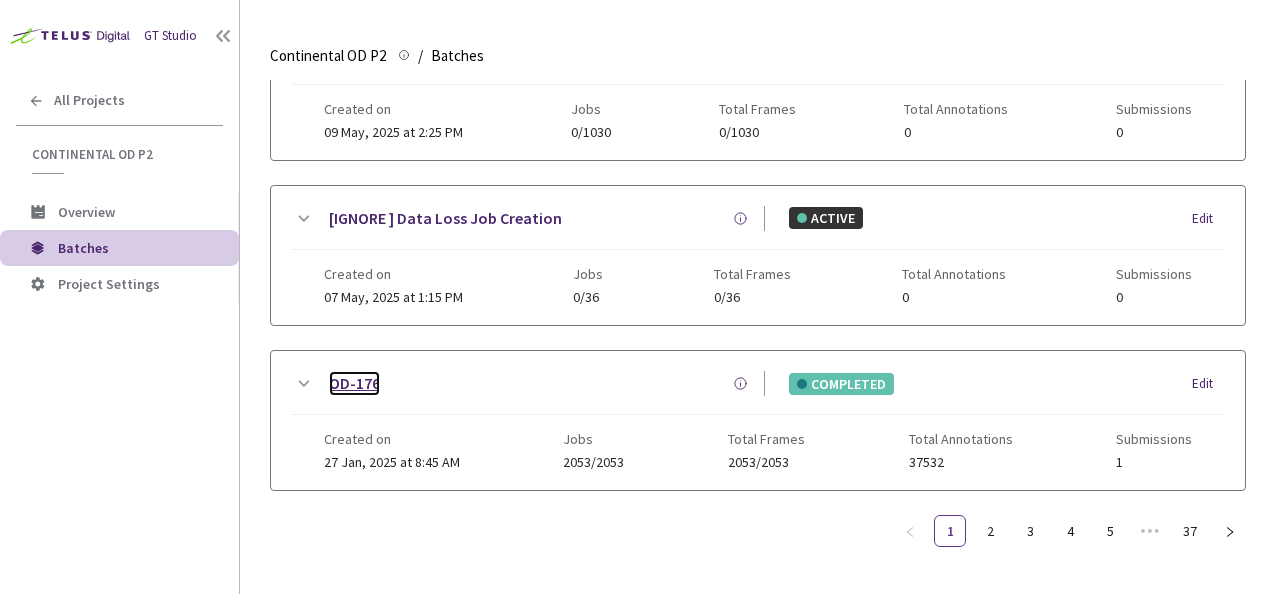 click on "OD-176" at bounding box center [354, 383] 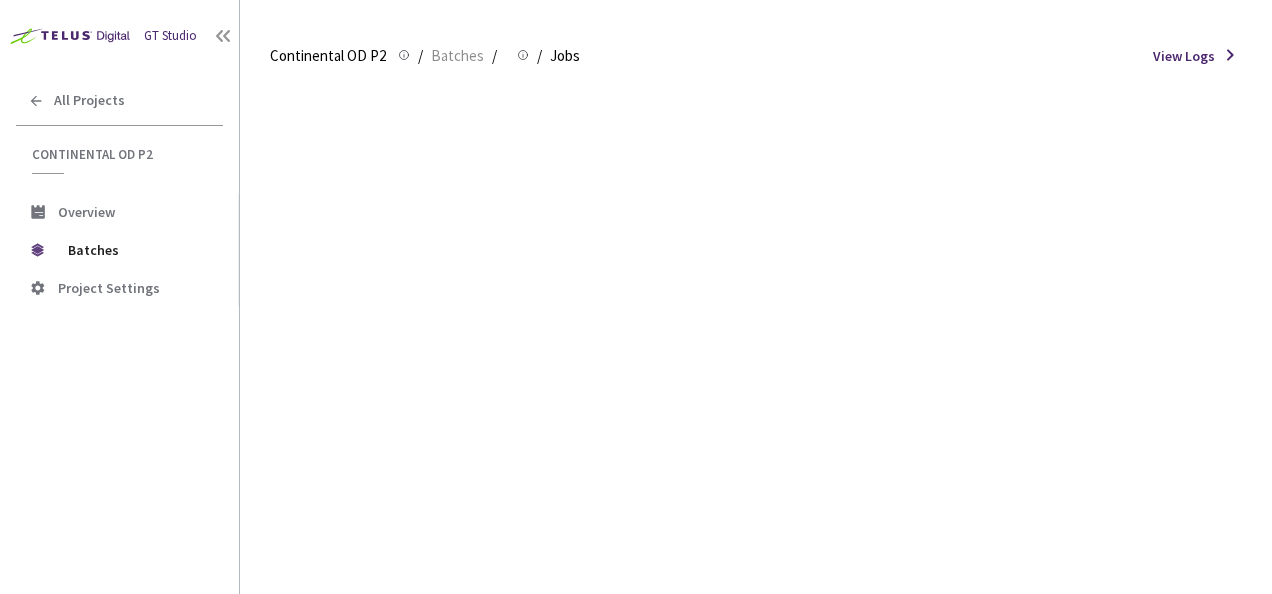scroll, scrollTop: 0, scrollLeft: 0, axis: both 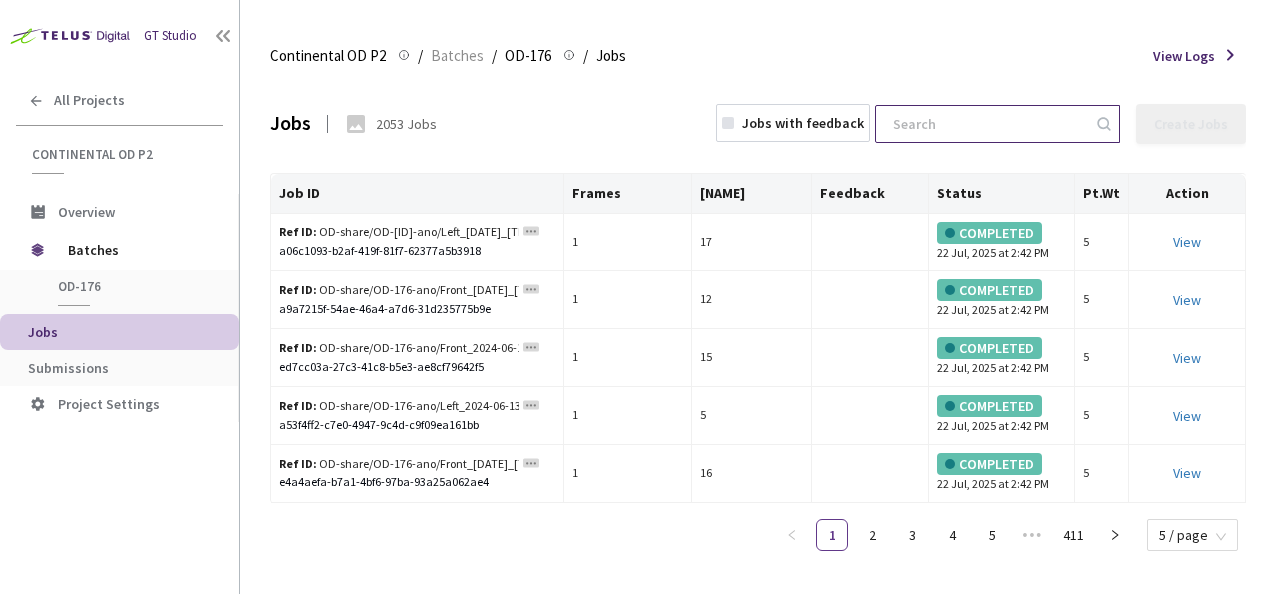 click at bounding box center [987, 124] 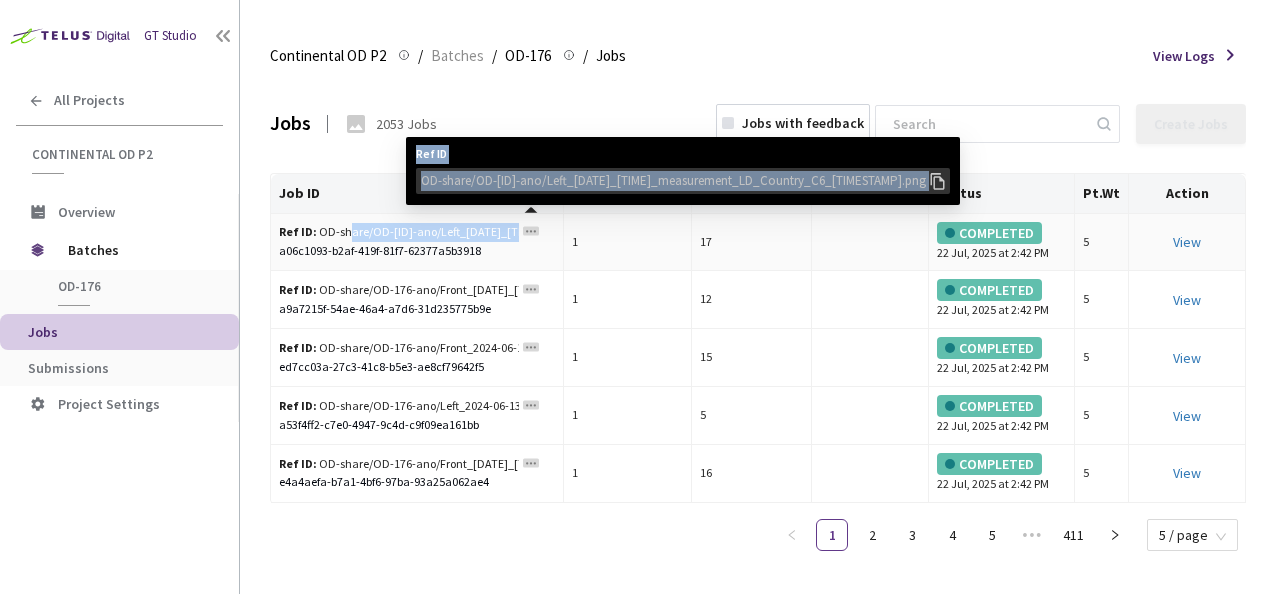 drag, startPoint x: 348, startPoint y: 232, endPoint x: 523, endPoint y: 230, distance: 175.01143 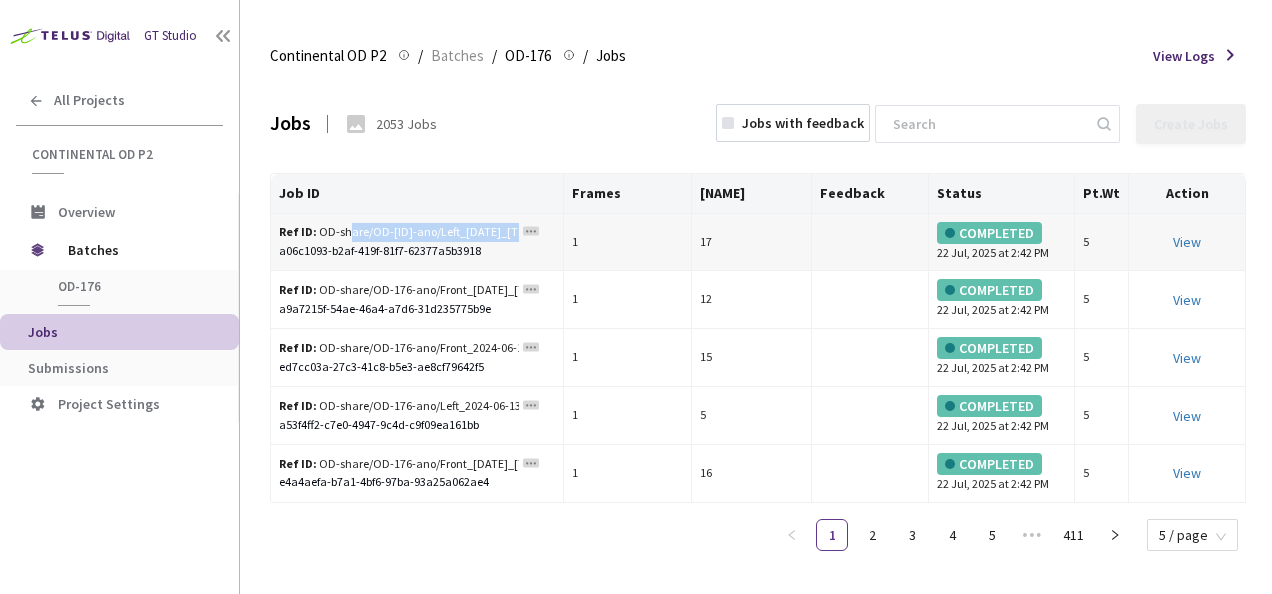 click 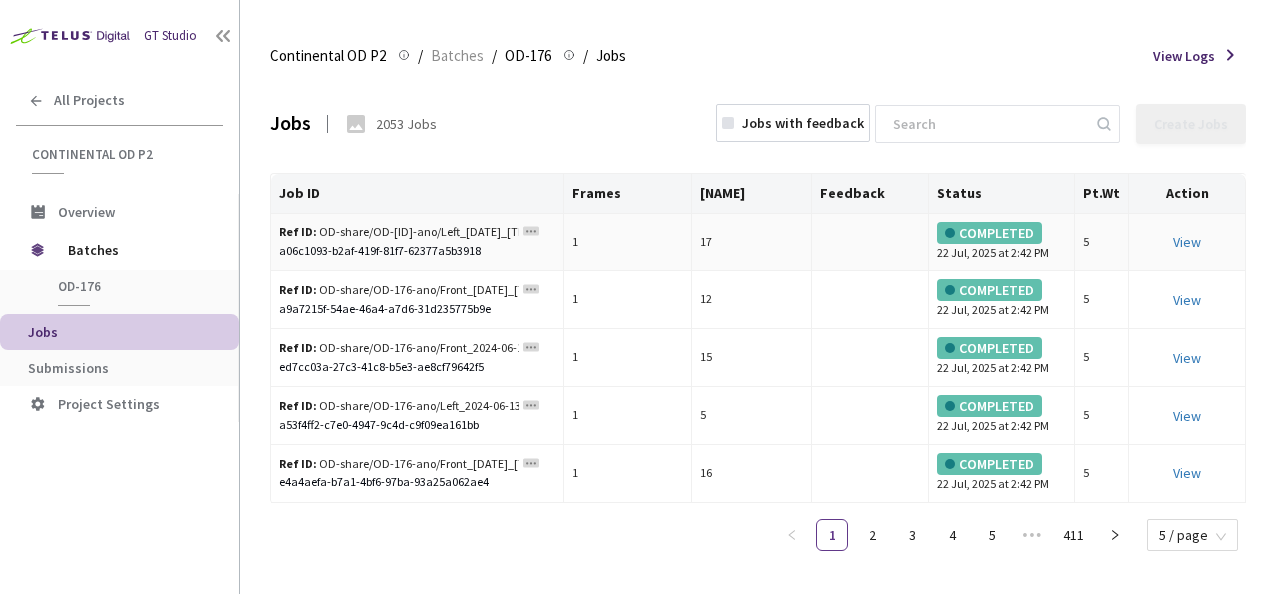 click on "Ref ID:   OD-share/OD-176-ano/Left_2024-06-13_20-24-52.181_measurement_LD_Country_C6_1718278536286790.png Ref ID OD-share/OD-176-ano/Left_2024-06-13_20-24-52.181_measurement_LD_Country_C6_1718278536286790.png a06c1093-b2af-419f-81f7-62377a5b3918" at bounding box center [417, 243] 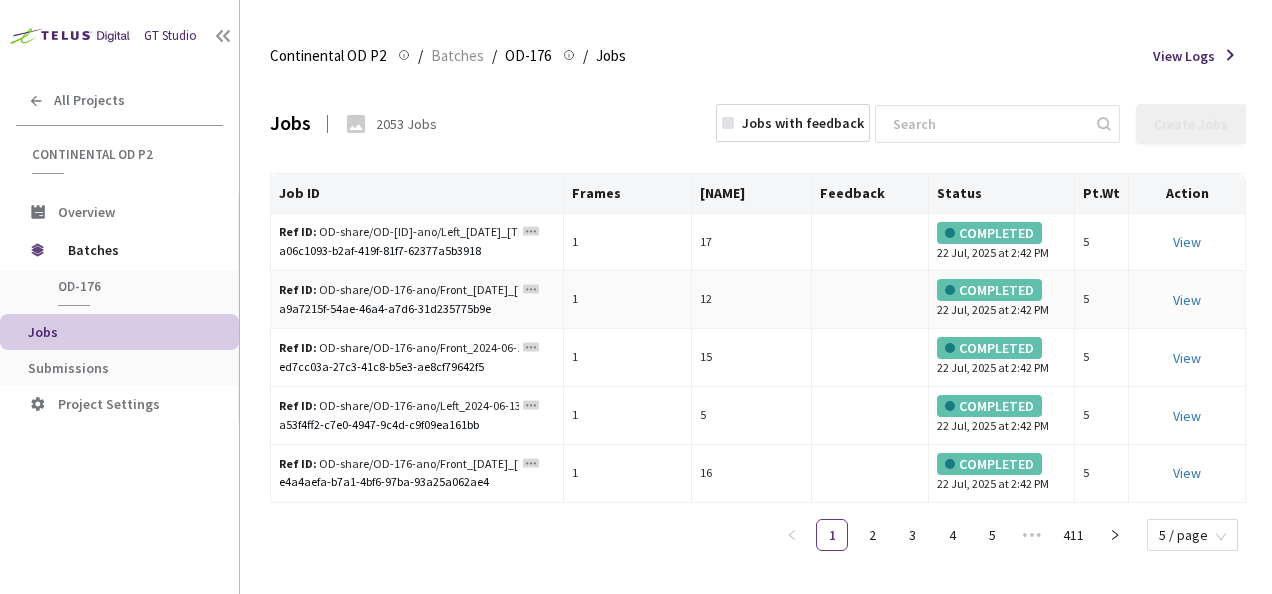 click on "Ref ID:   OD-share/OD-176-ano/Front_2024-06-13_20-24-52.181_measurement_LD_Country_C6_1718279090286652.png" at bounding box center (399, 290) 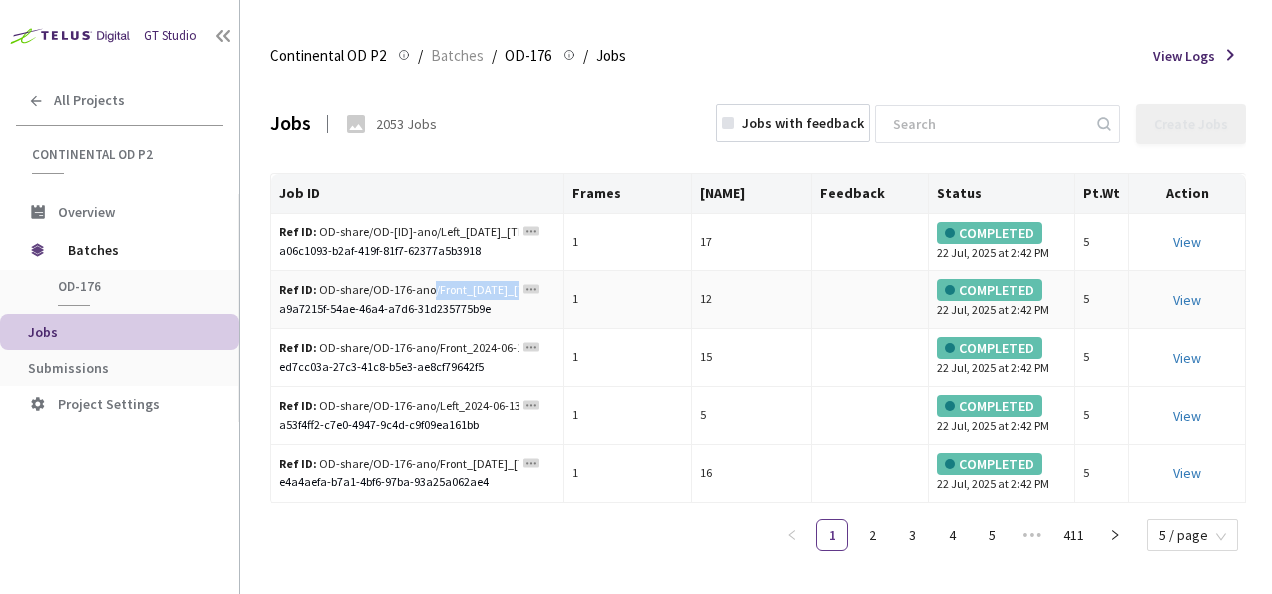 drag, startPoint x: 423, startPoint y: 294, endPoint x: 540, endPoint y: 297, distance: 117.03845 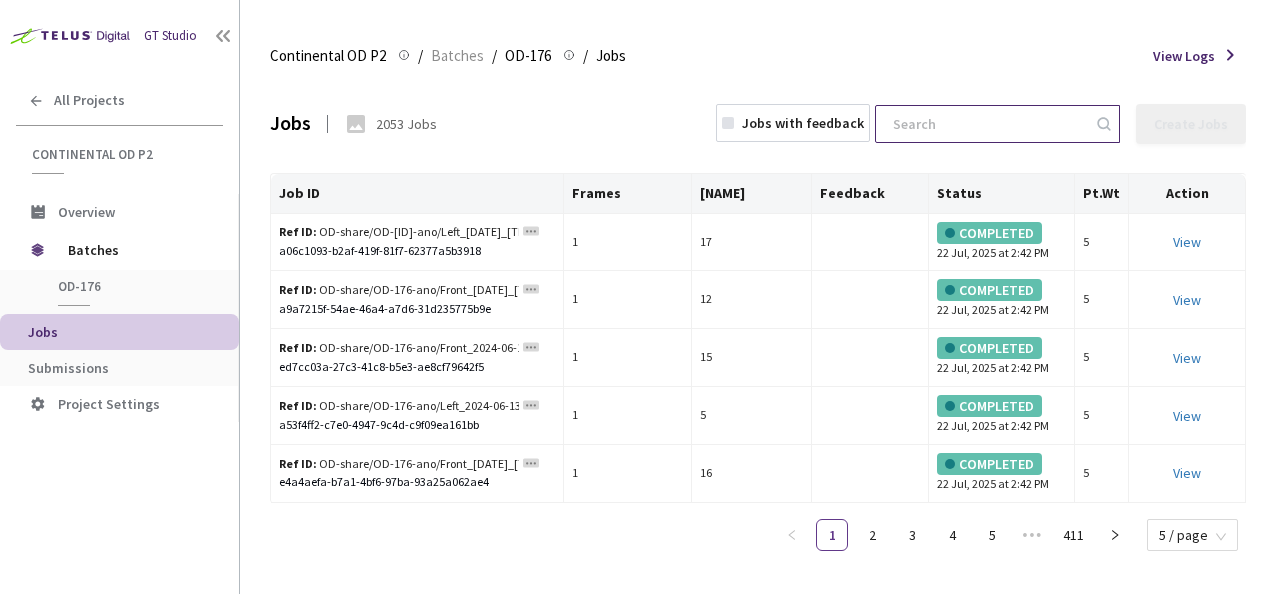 click at bounding box center [987, 124] 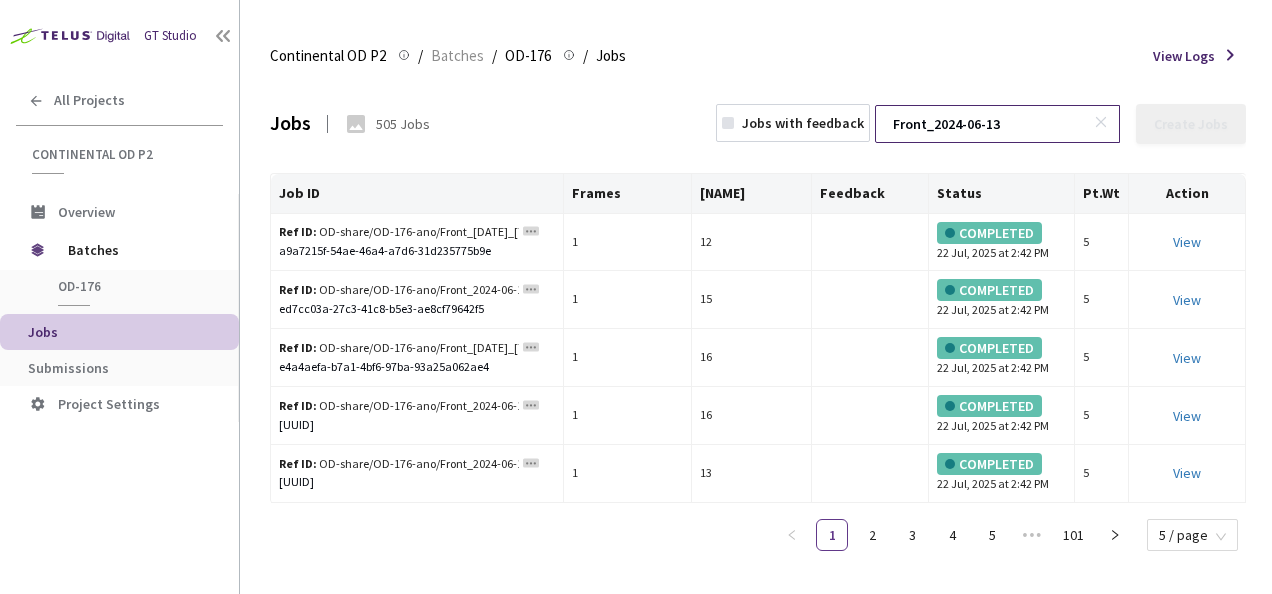type on "Front_2024-06-13" 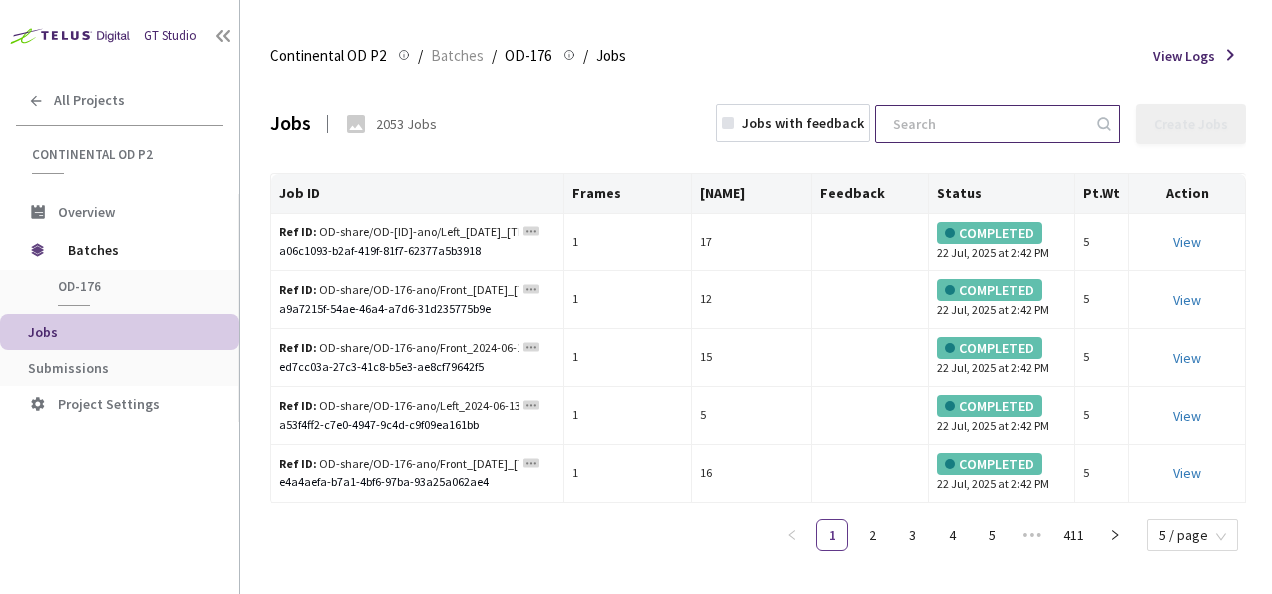 click at bounding box center (987, 124) 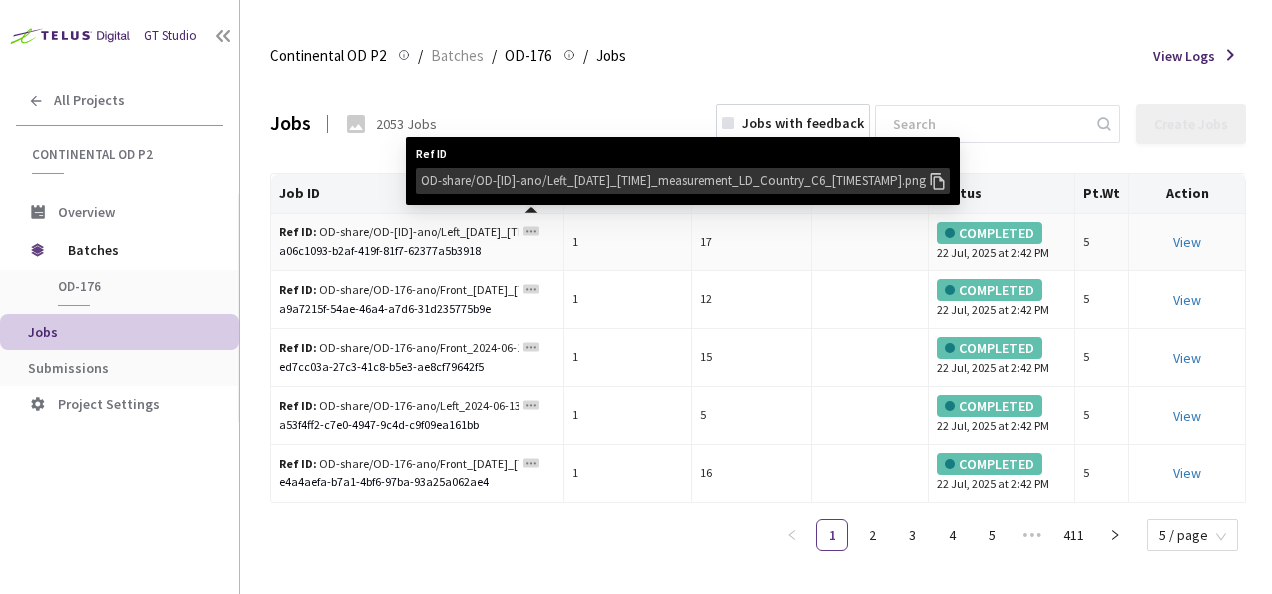 click 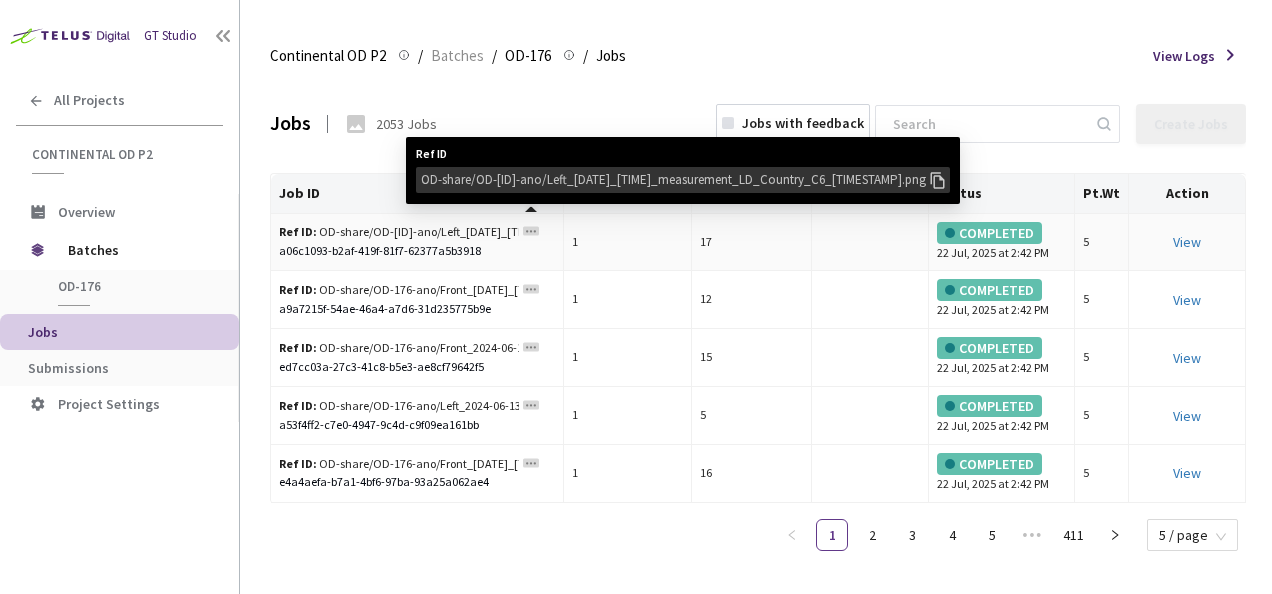 click 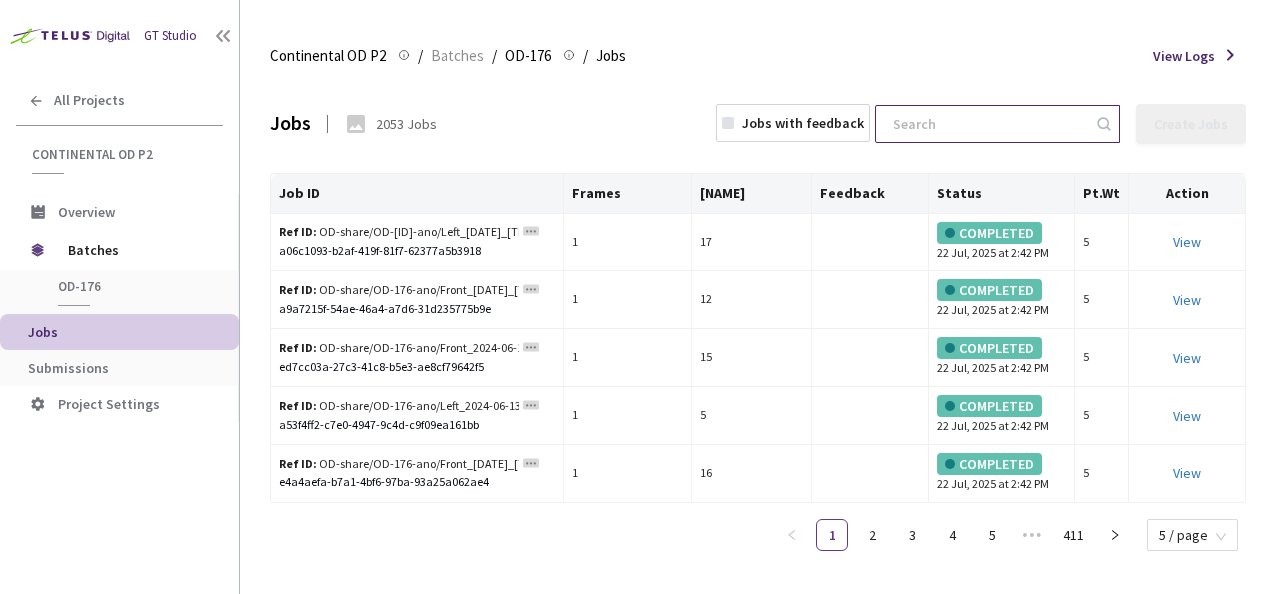 click at bounding box center [987, 124] 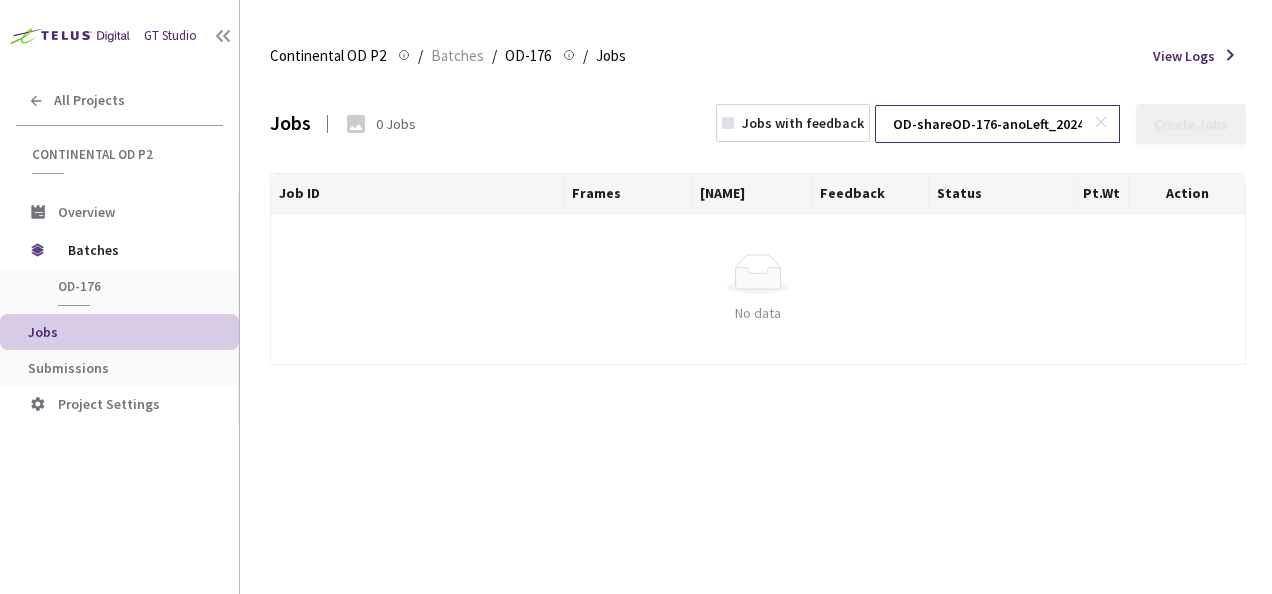 scroll, scrollTop: 0, scrollLeft: 484, axis: horizontal 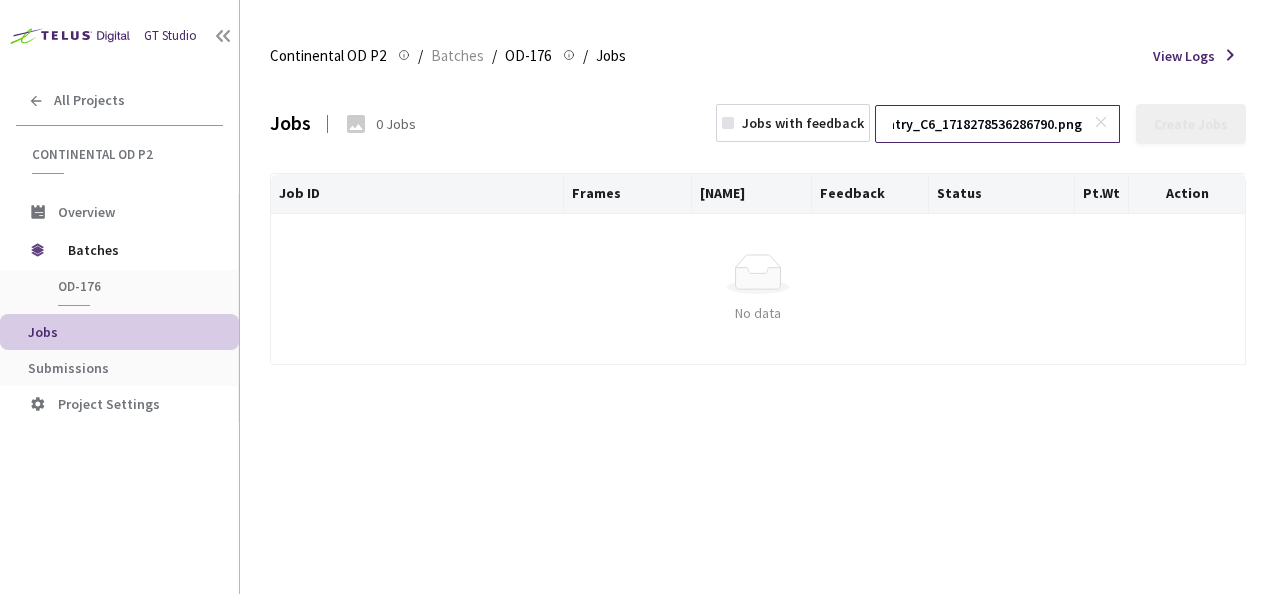 drag, startPoint x: 1056, startPoint y: 128, endPoint x: 1088, endPoint y: 125, distance: 32.140316 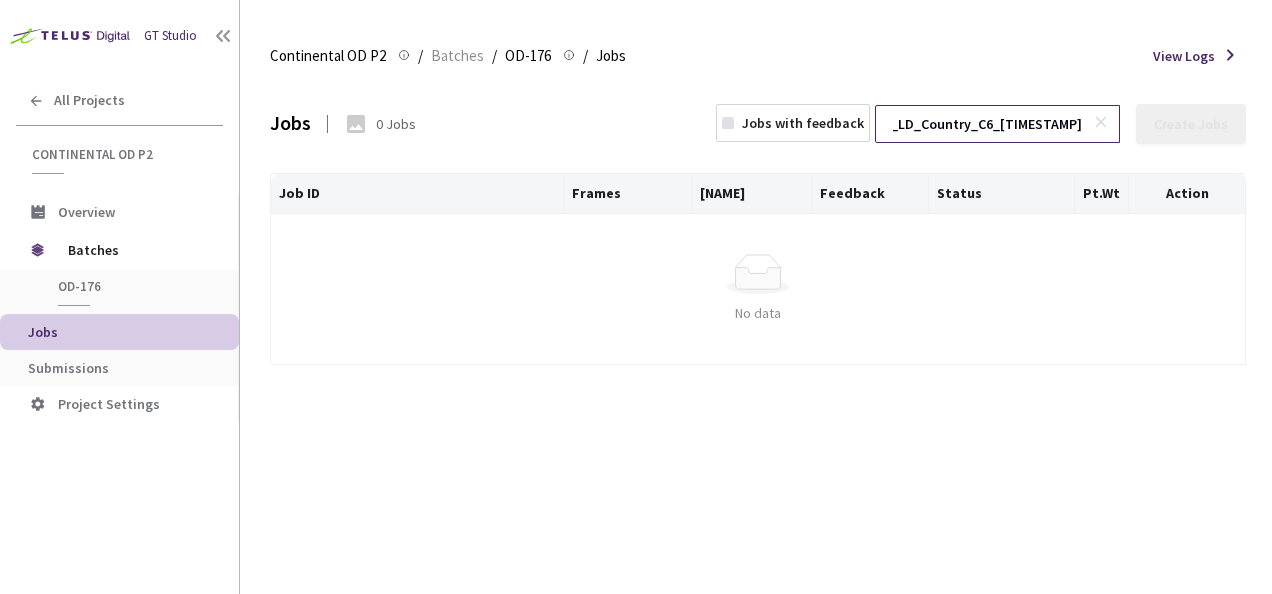 scroll, scrollTop: 0, scrollLeft: 457, axis: horizontal 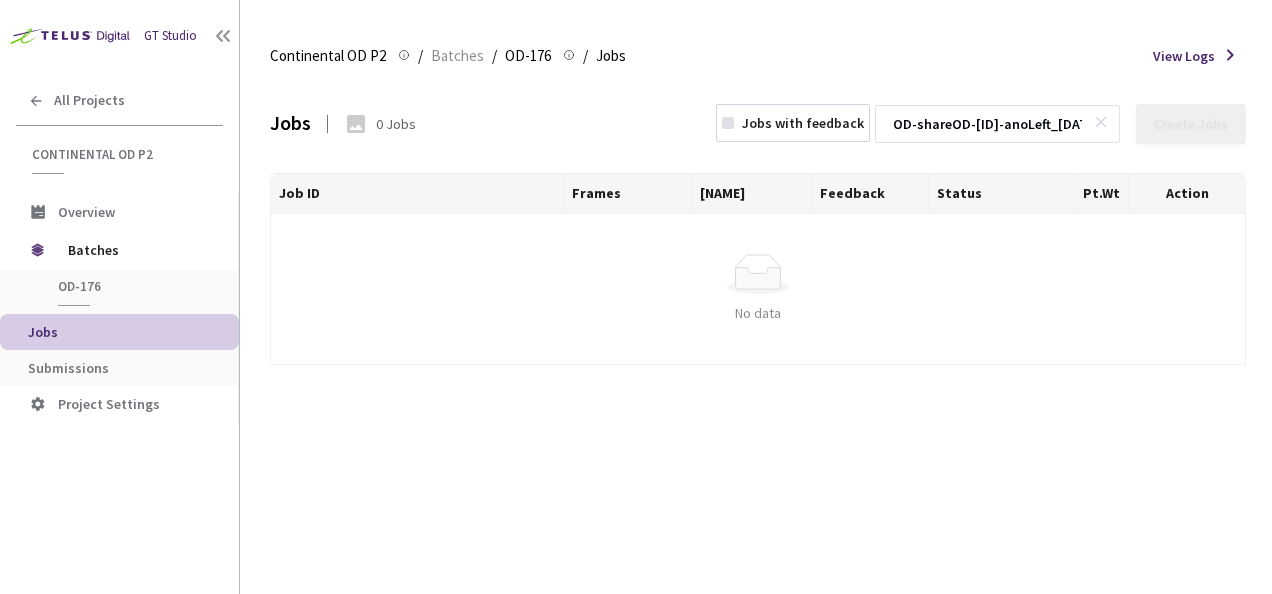 drag, startPoint x: 971, startPoint y: 126, endPoint x: 678, endPoint y: 134, distance: 293.1092 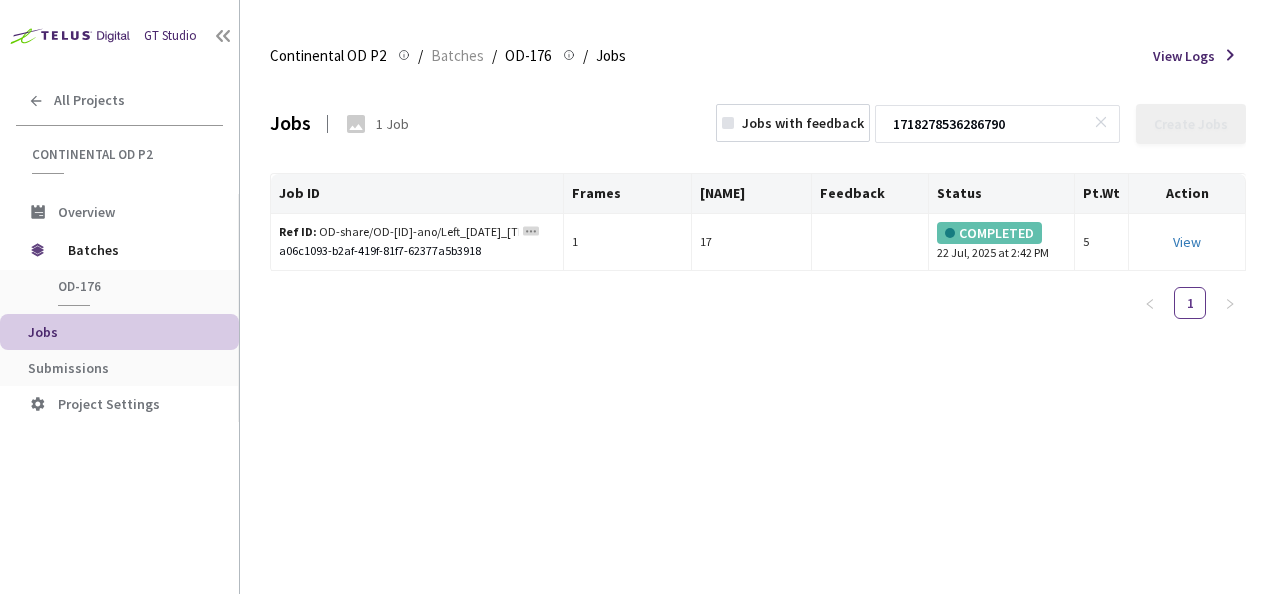 type on "1718278536286790" 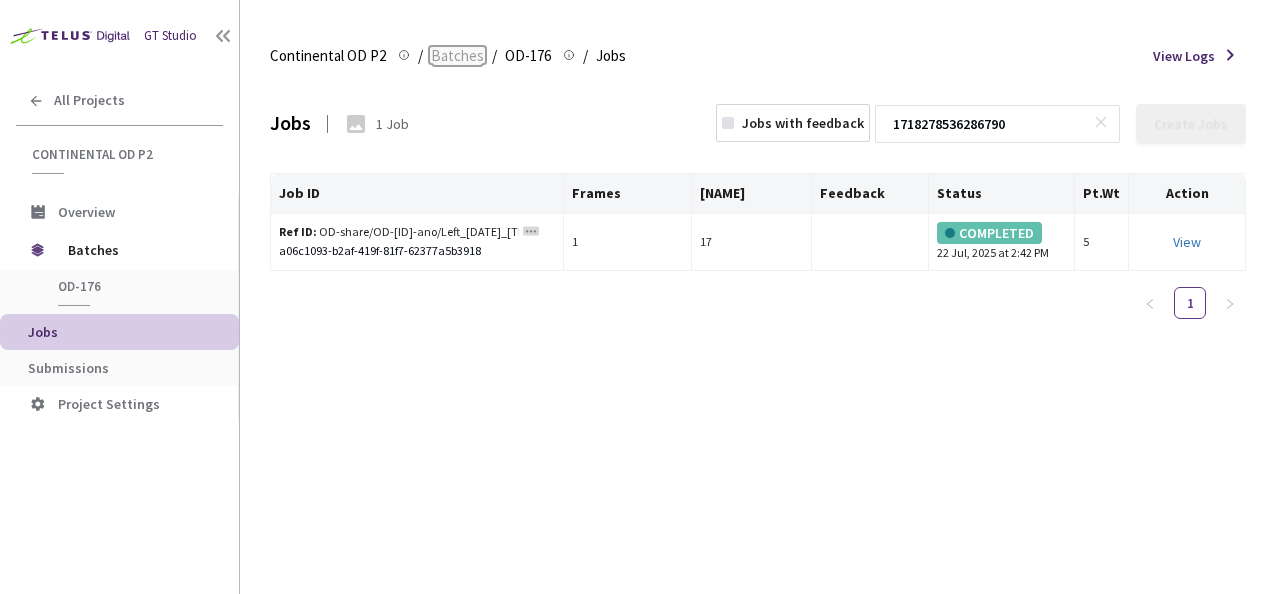 click on "Batches" at bounding box center [457, 56] 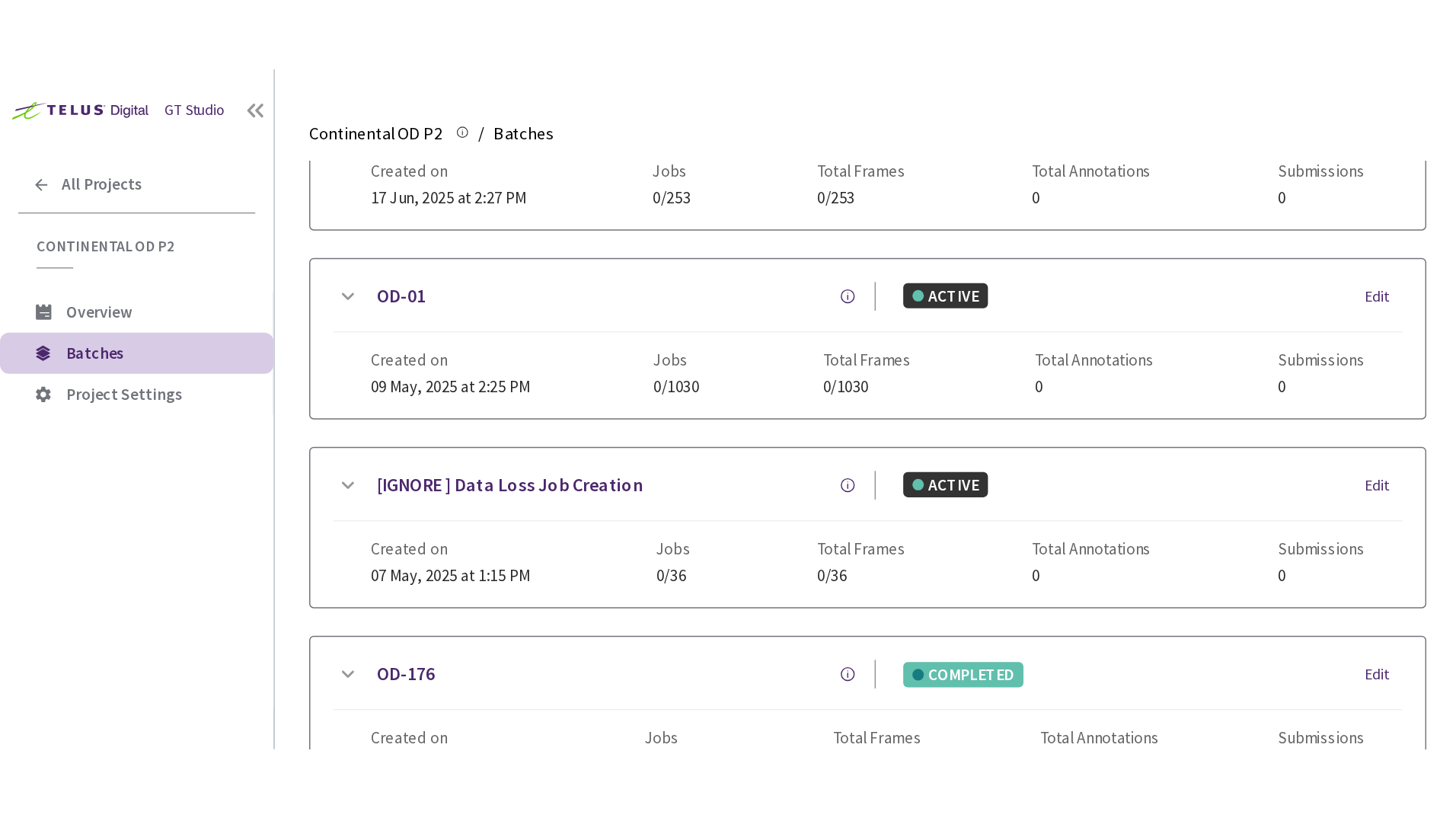 scroll, scrollTop: 0, scrollLeft: 0, axis: both 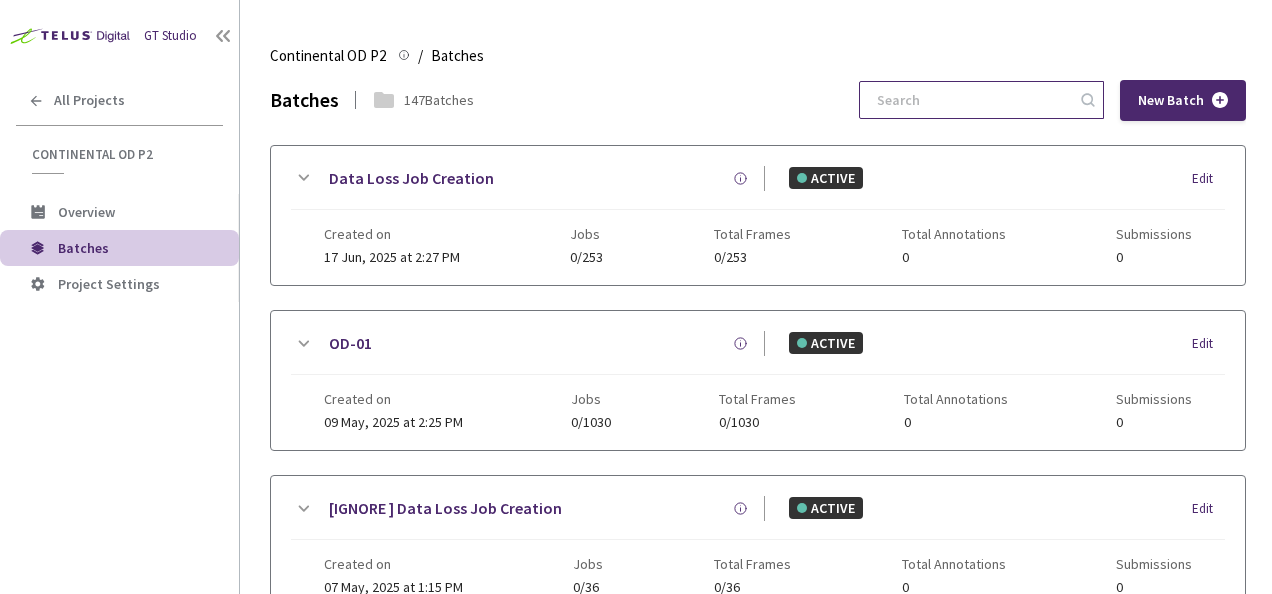 click at bounding box center [971, 100] 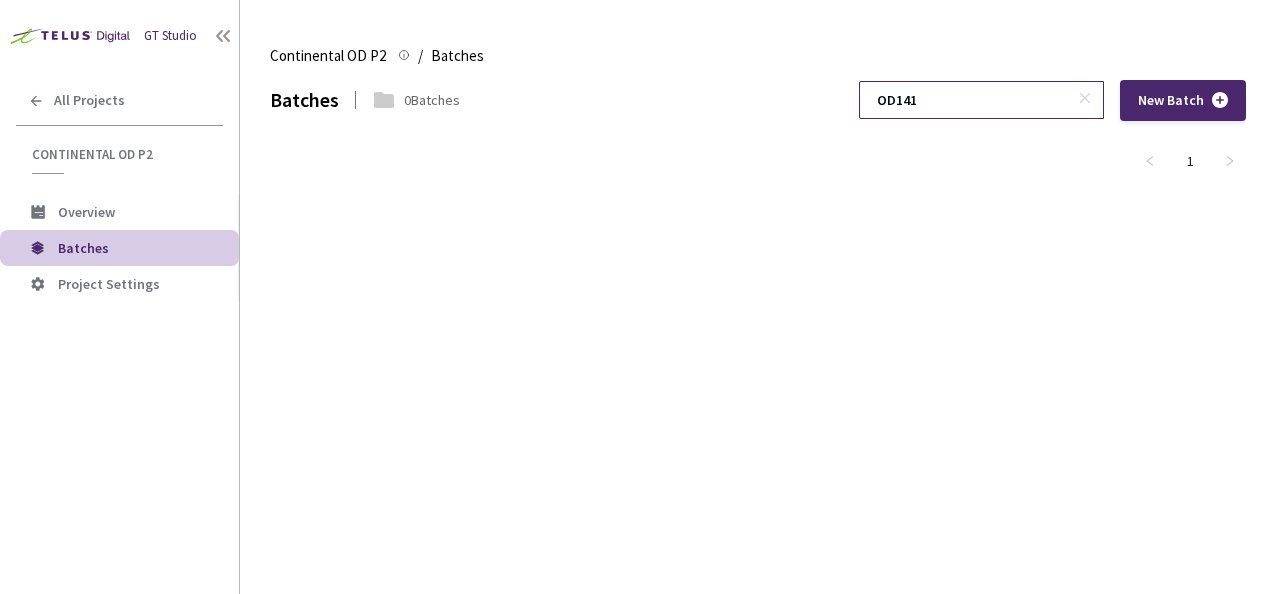 click on "OD141" at bounding box center (971, 100) 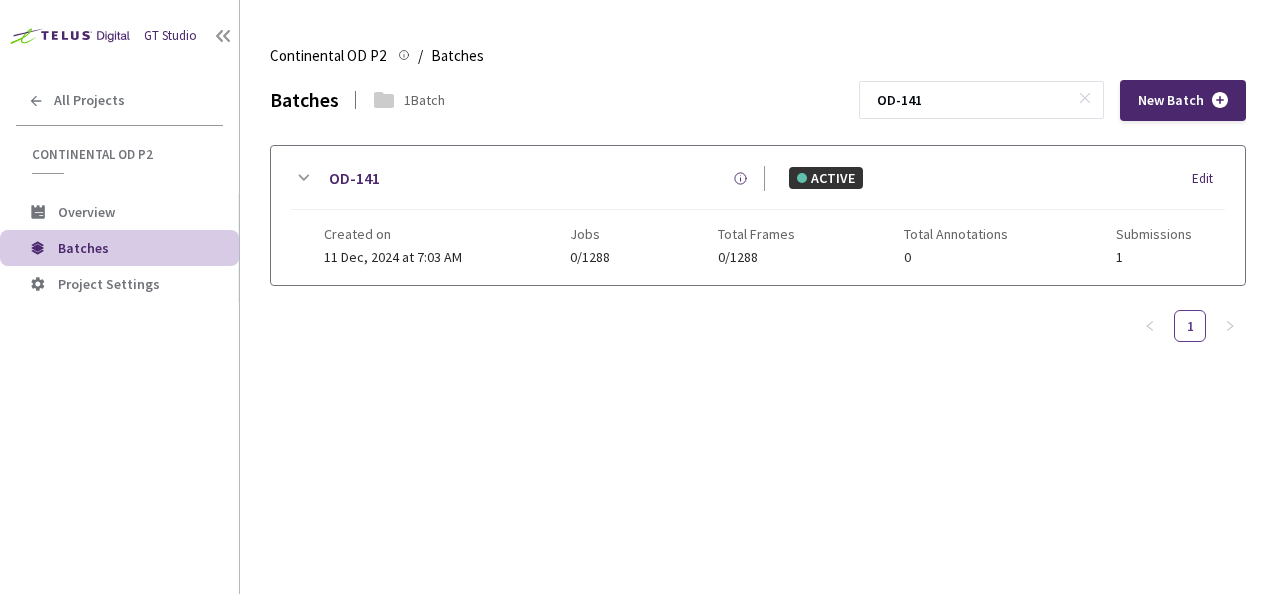 type on "OD-141" 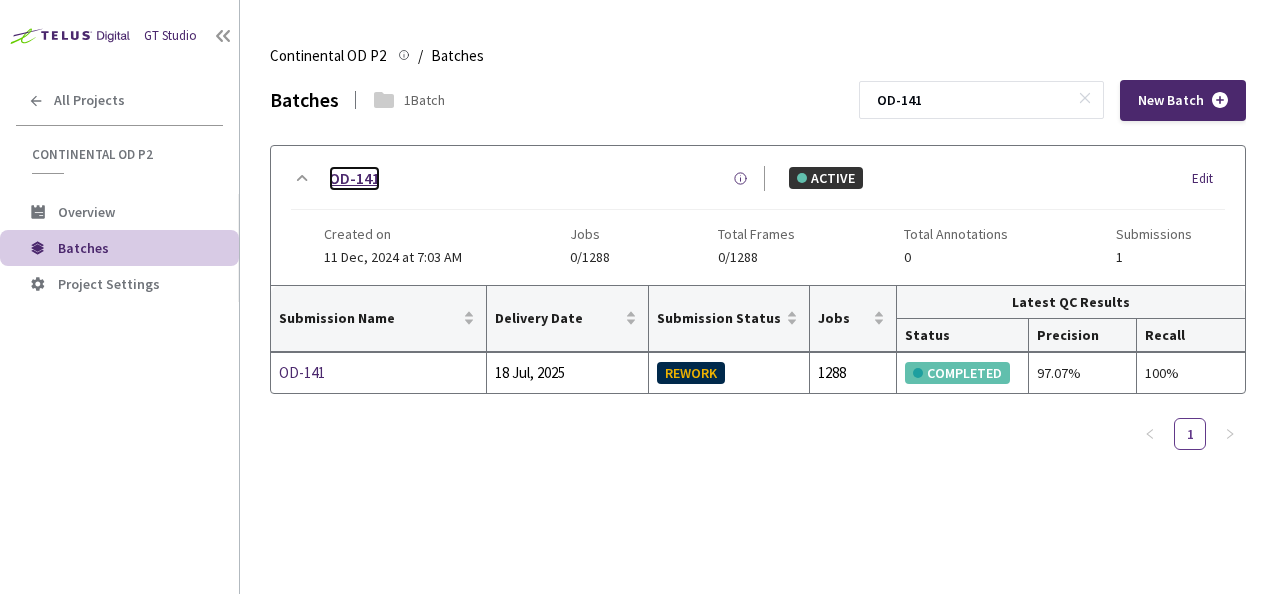 click on "OD-141" at bounding box center [354, 178] 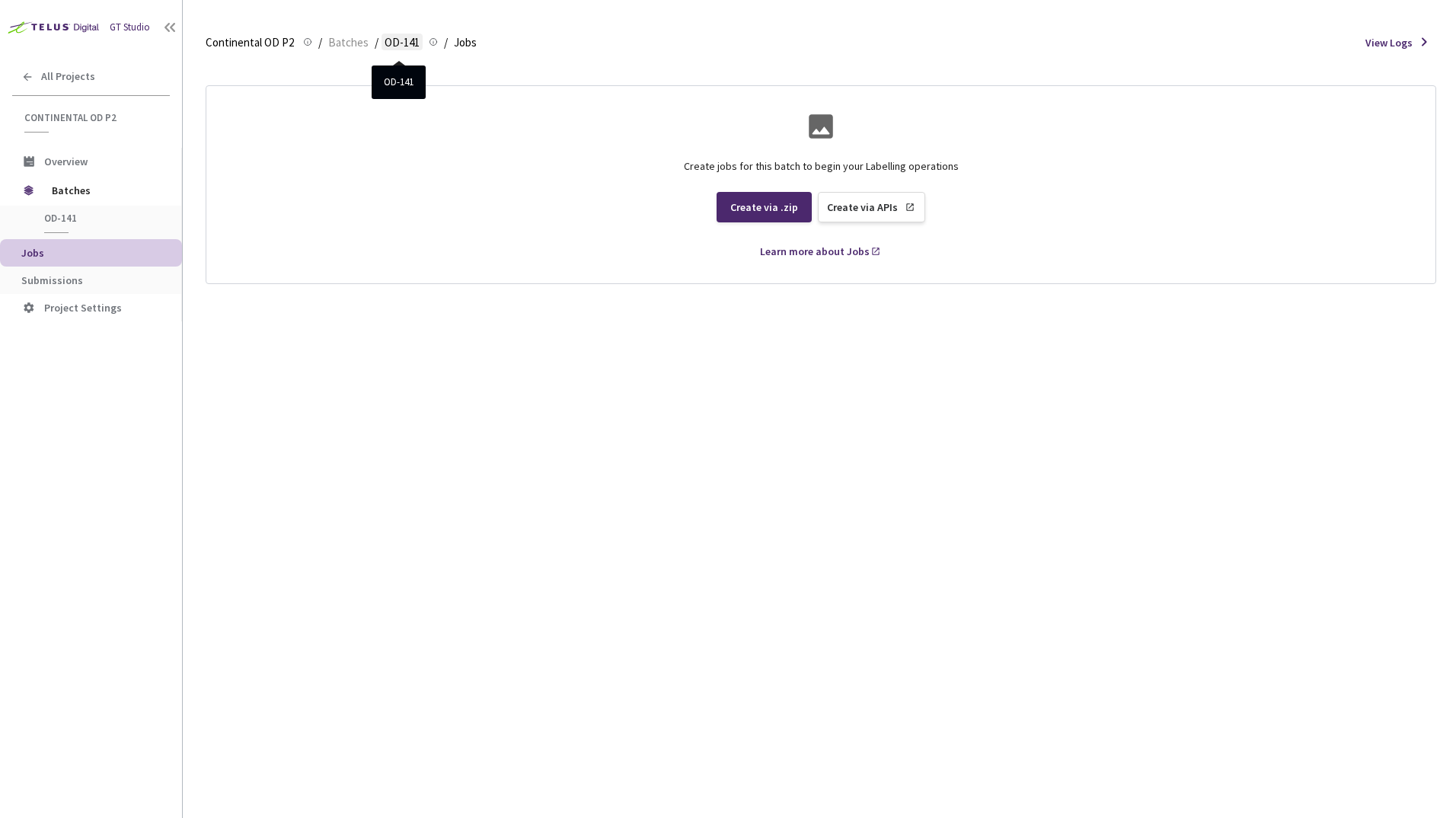 click on "OD-141" at bounding box center [402, 43] 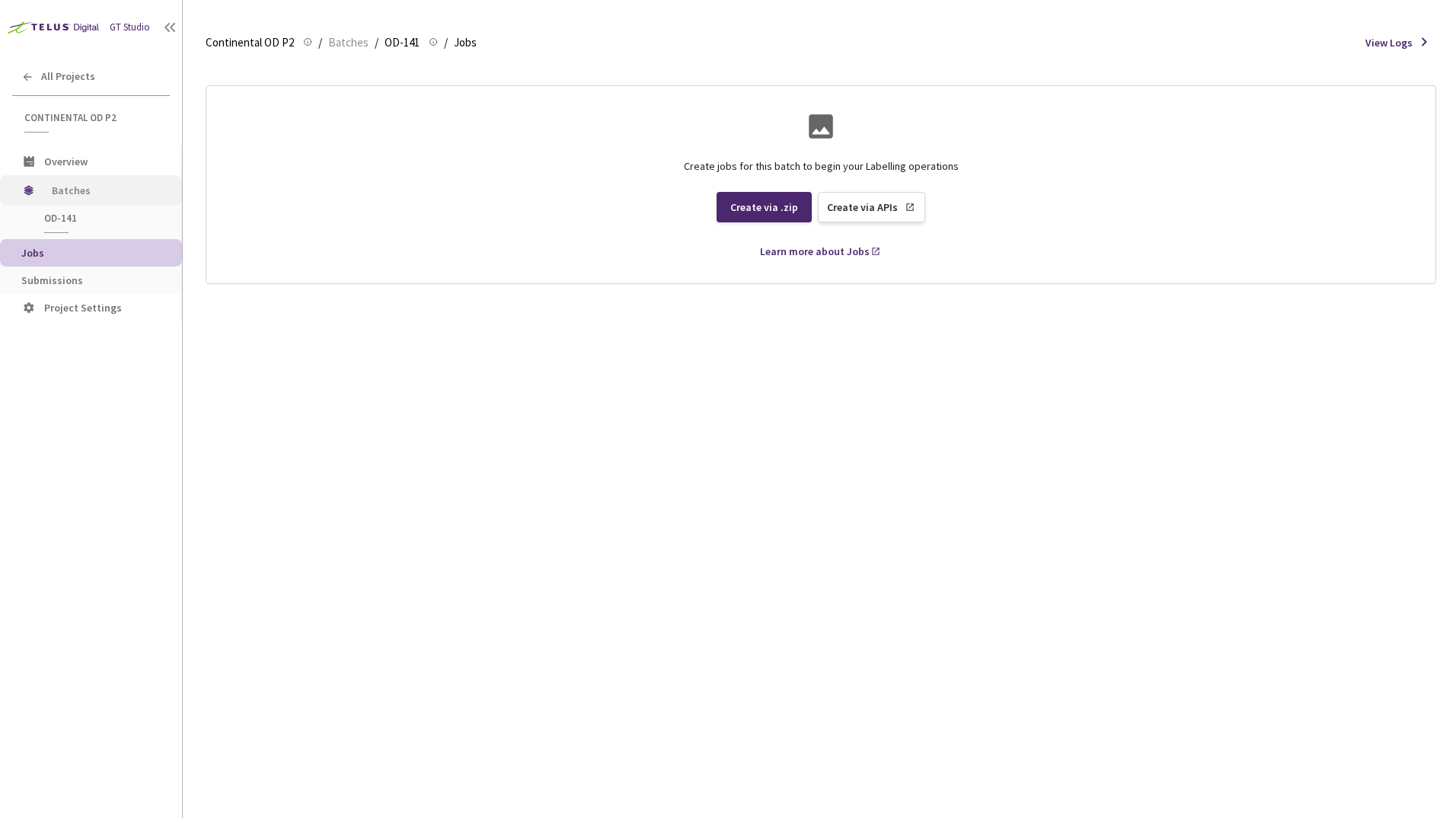 click on "Batches" at bounding box center [104, 190] 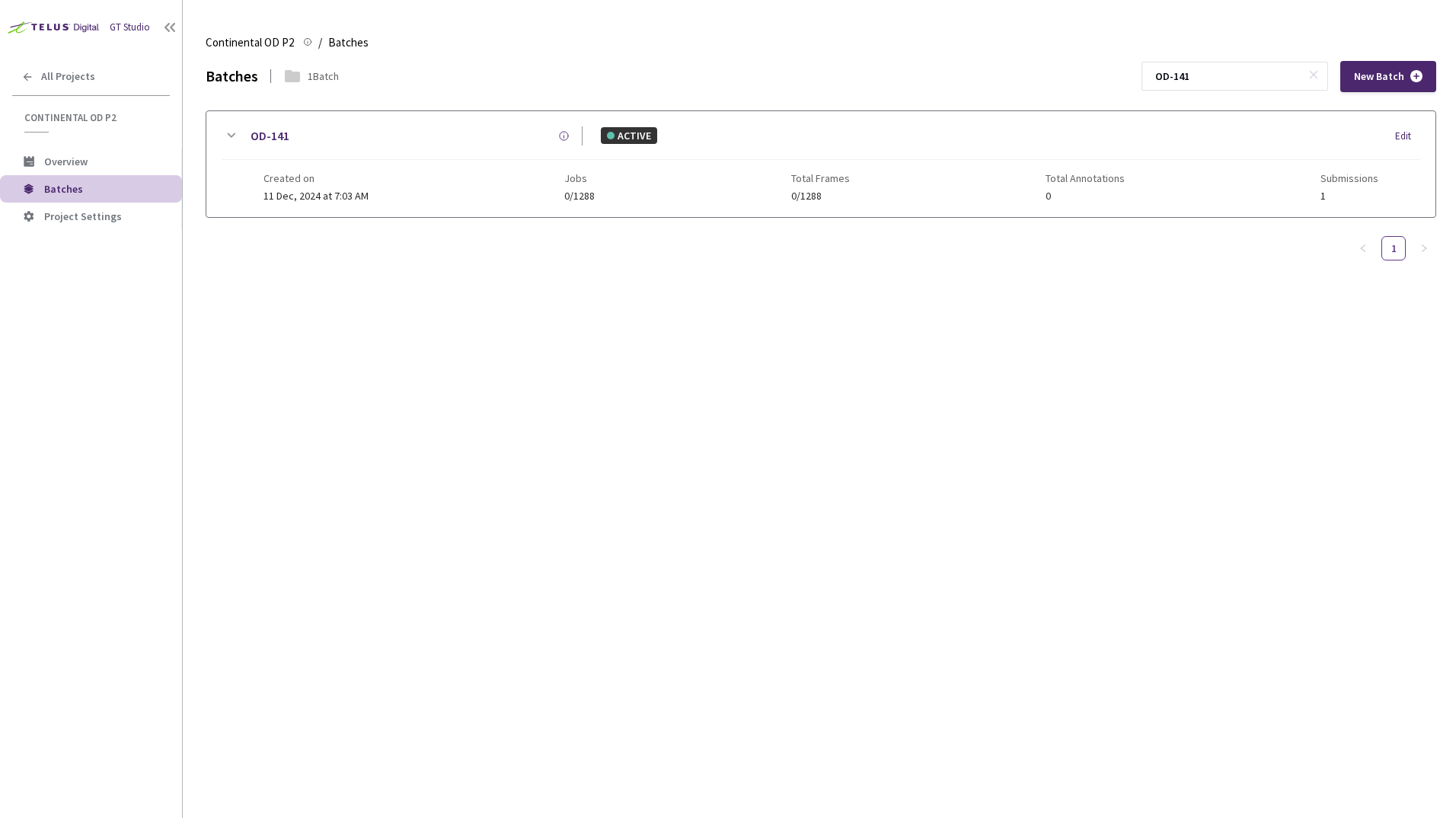 click 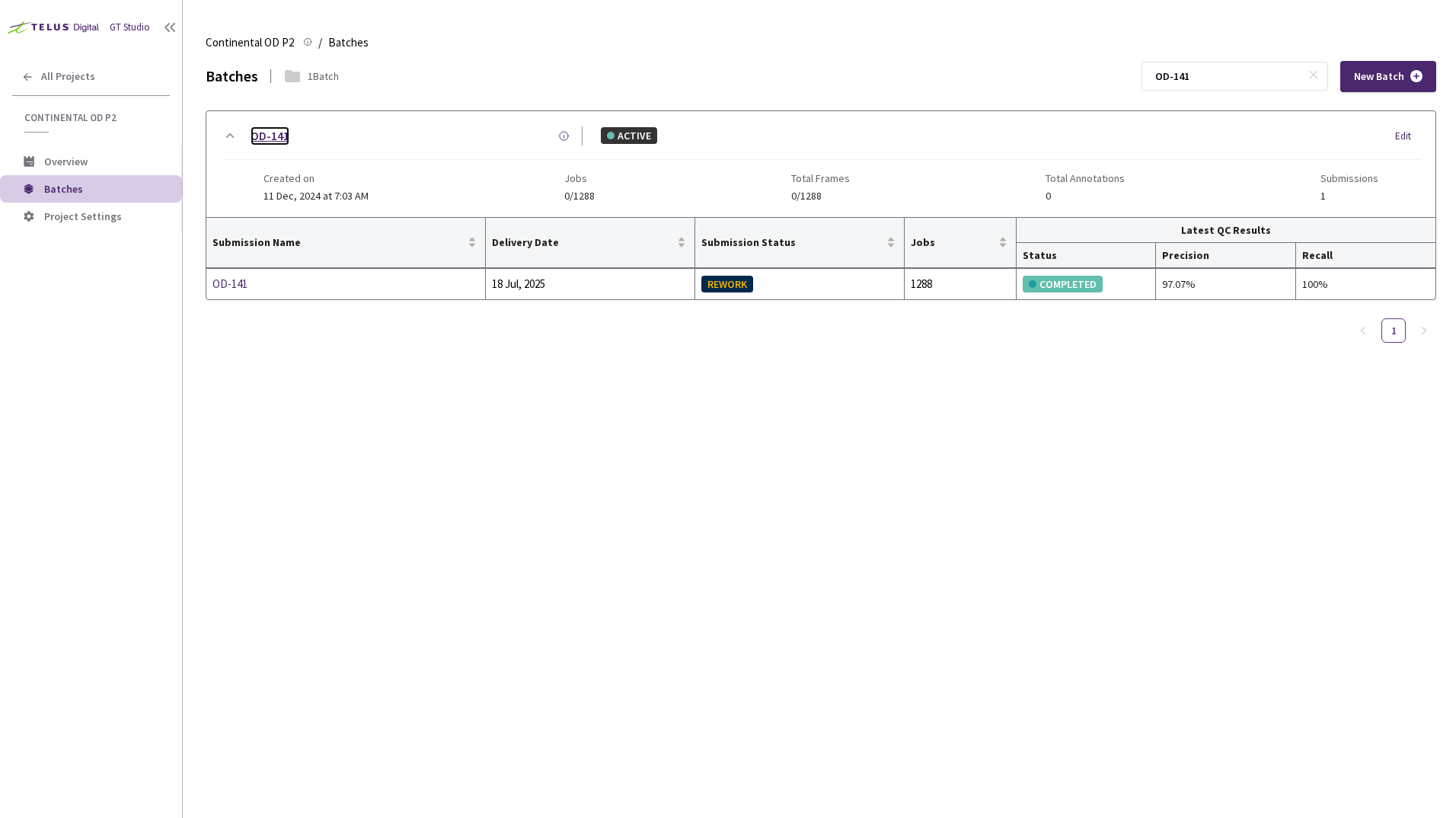 click on "OD-141" at bounding box center (270, 136) 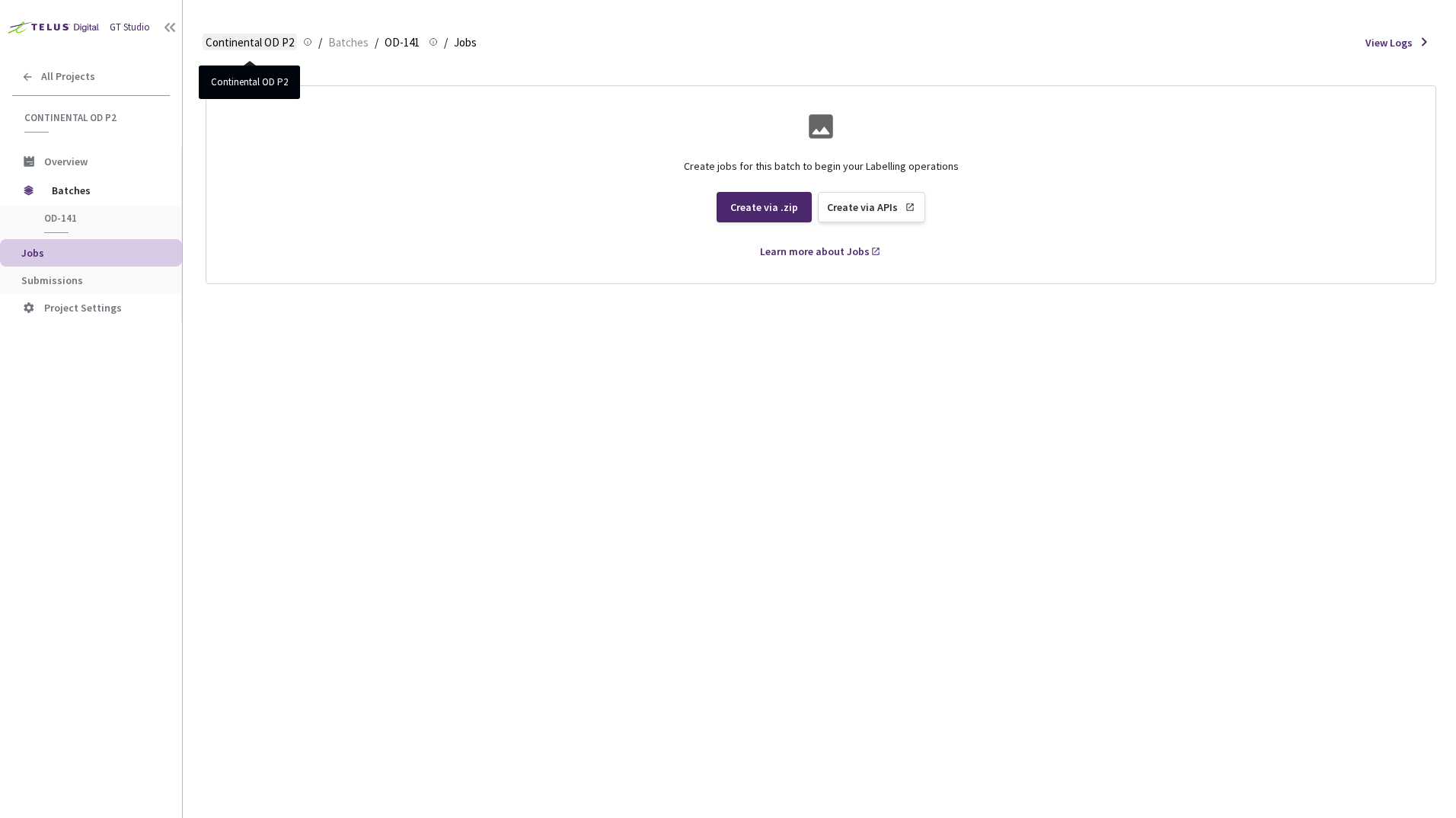 click on "Continental OD P2" at bounding box center [250, 43] 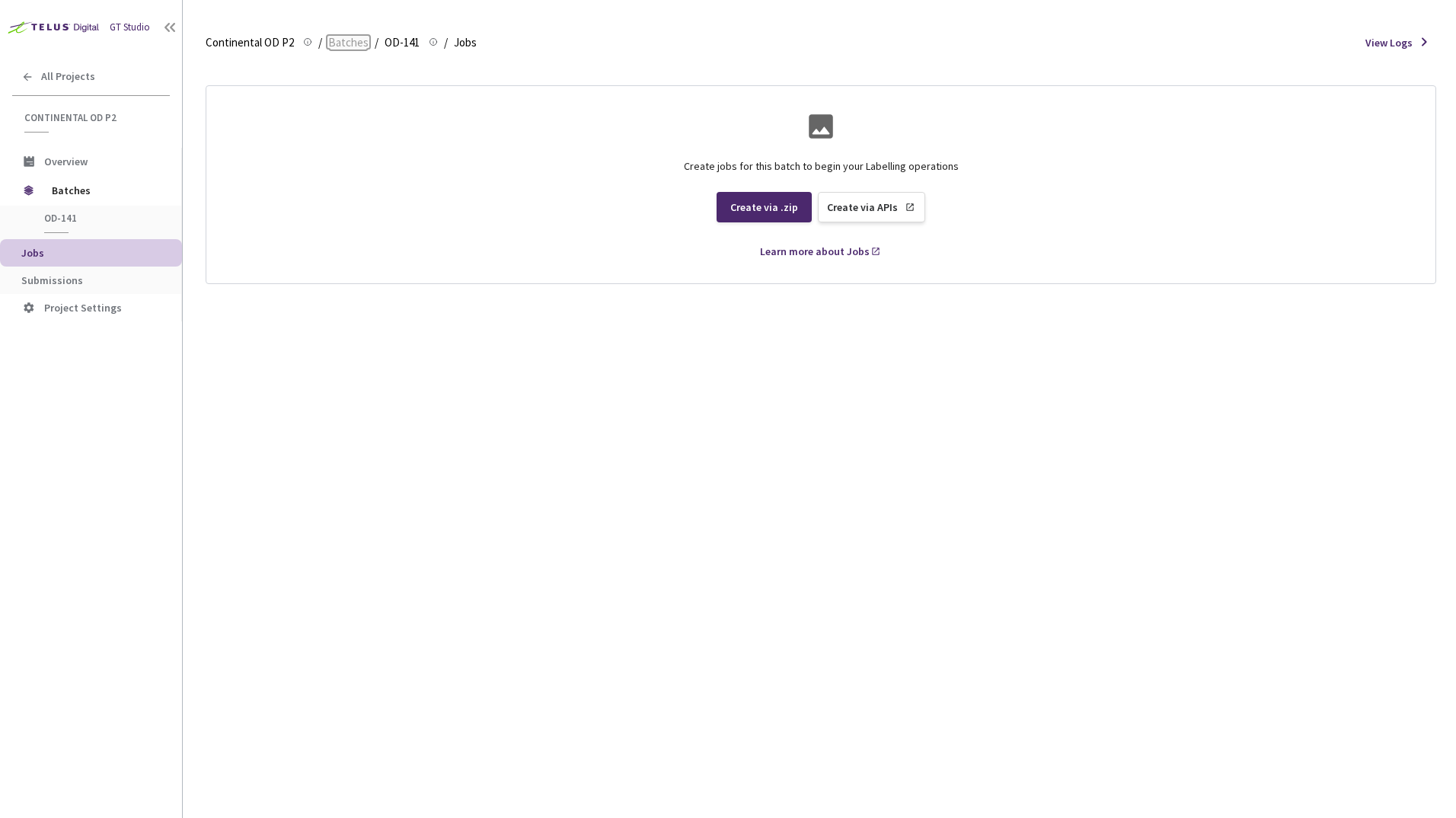 click on "Batches" at bounding box center [348, 43] 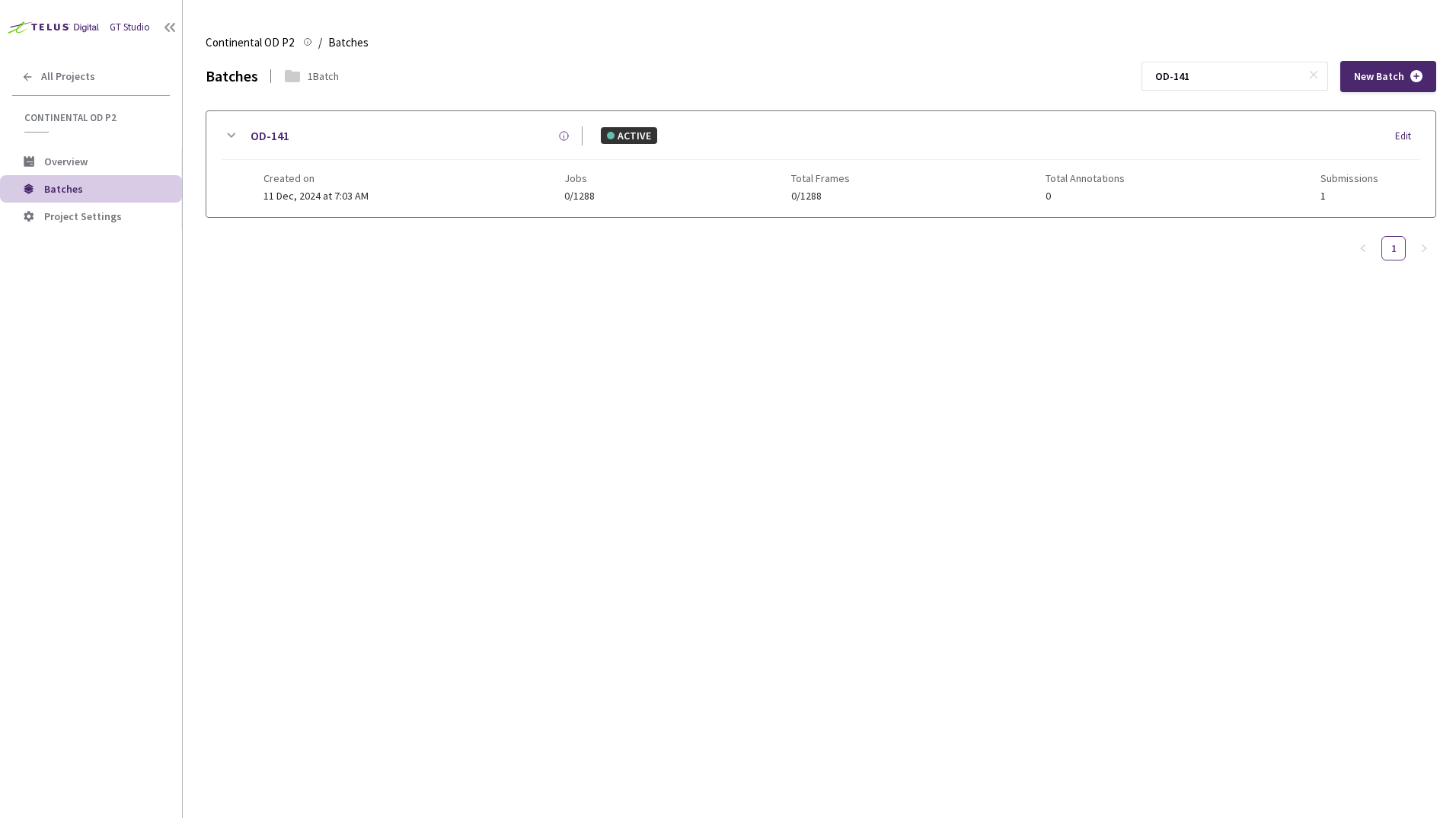click 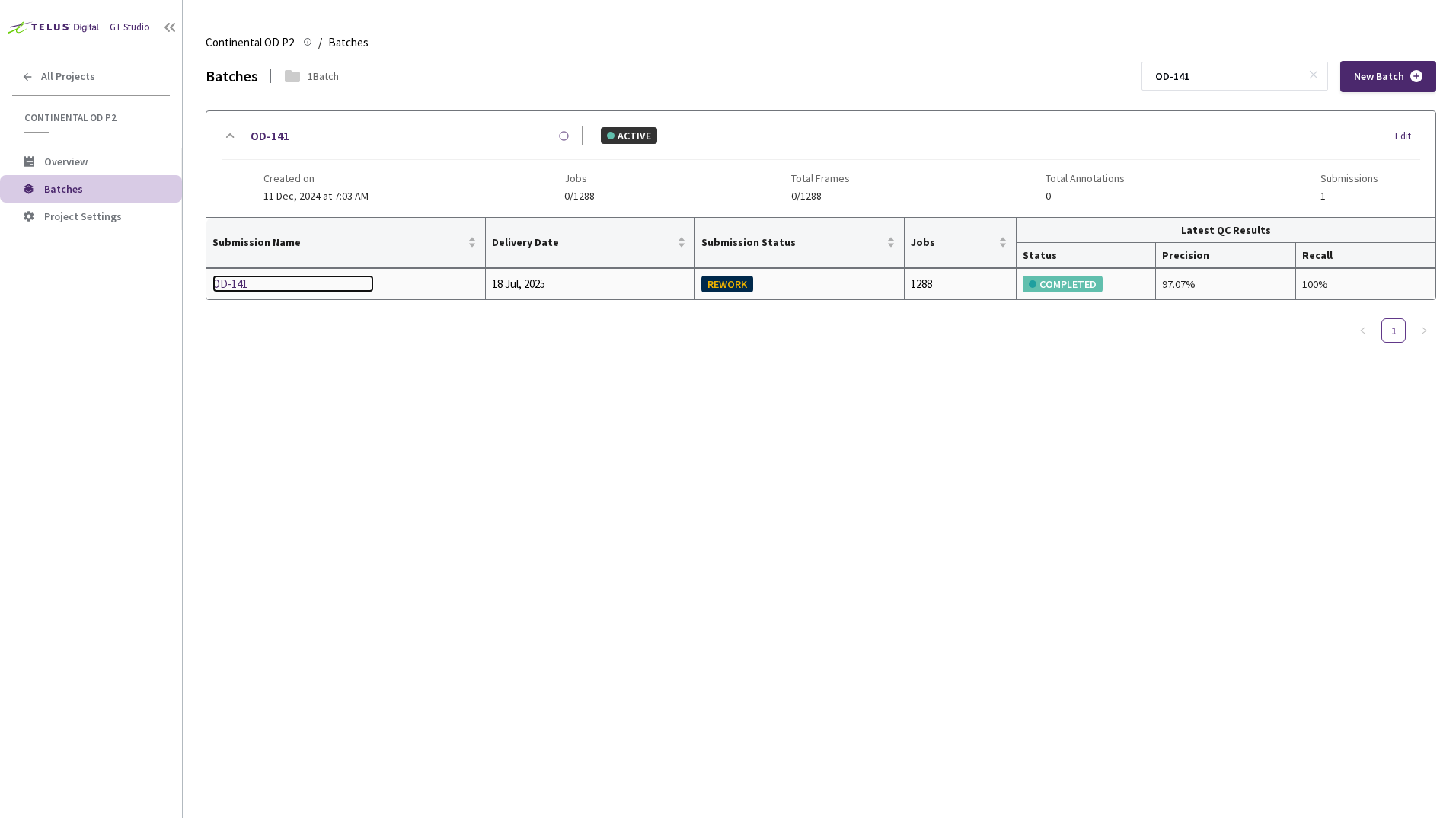 click on "OD-141" at bounding box center [293, 284] 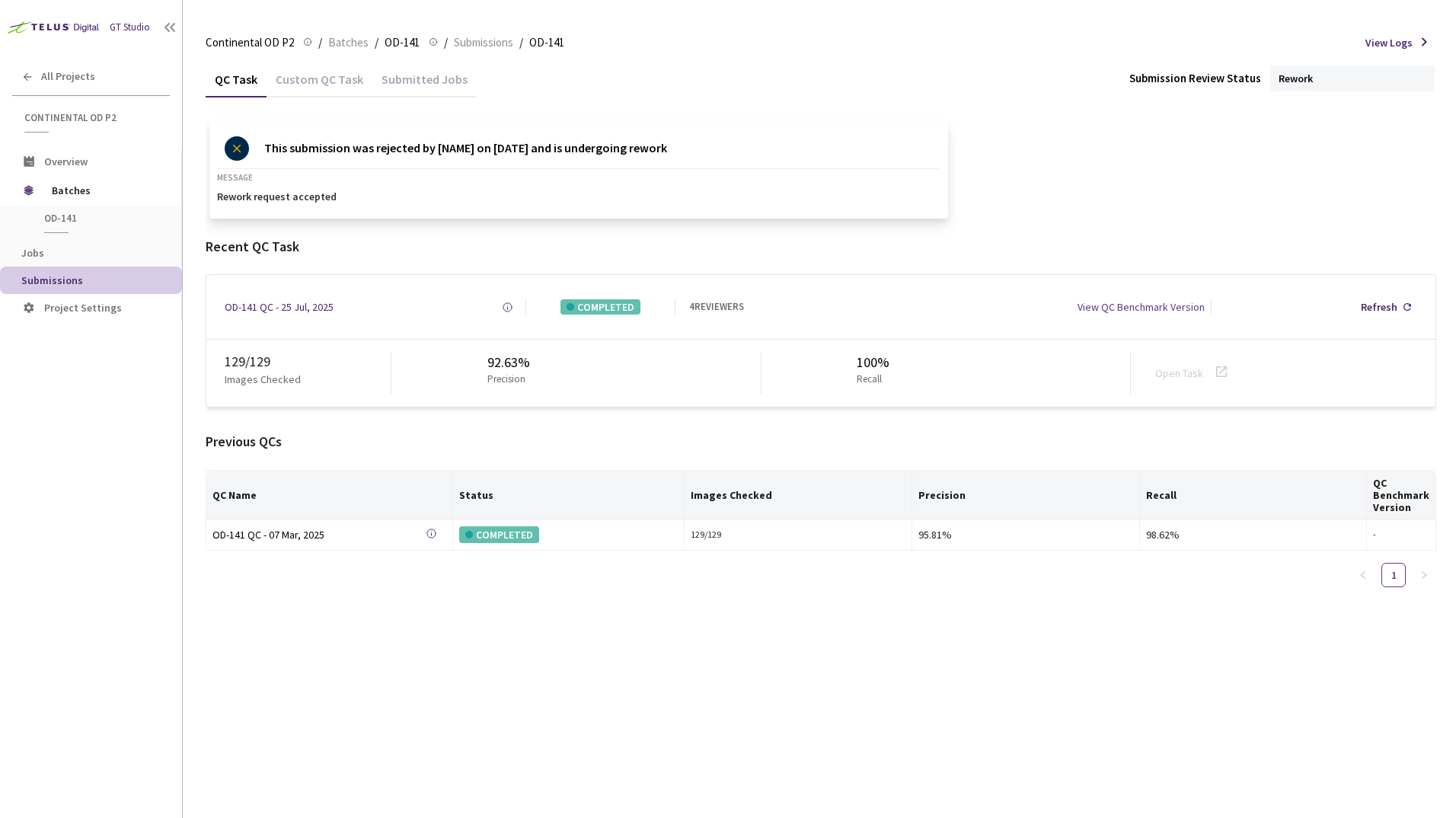 click on "Submitted Jobs" at bounding box center [424, 85] 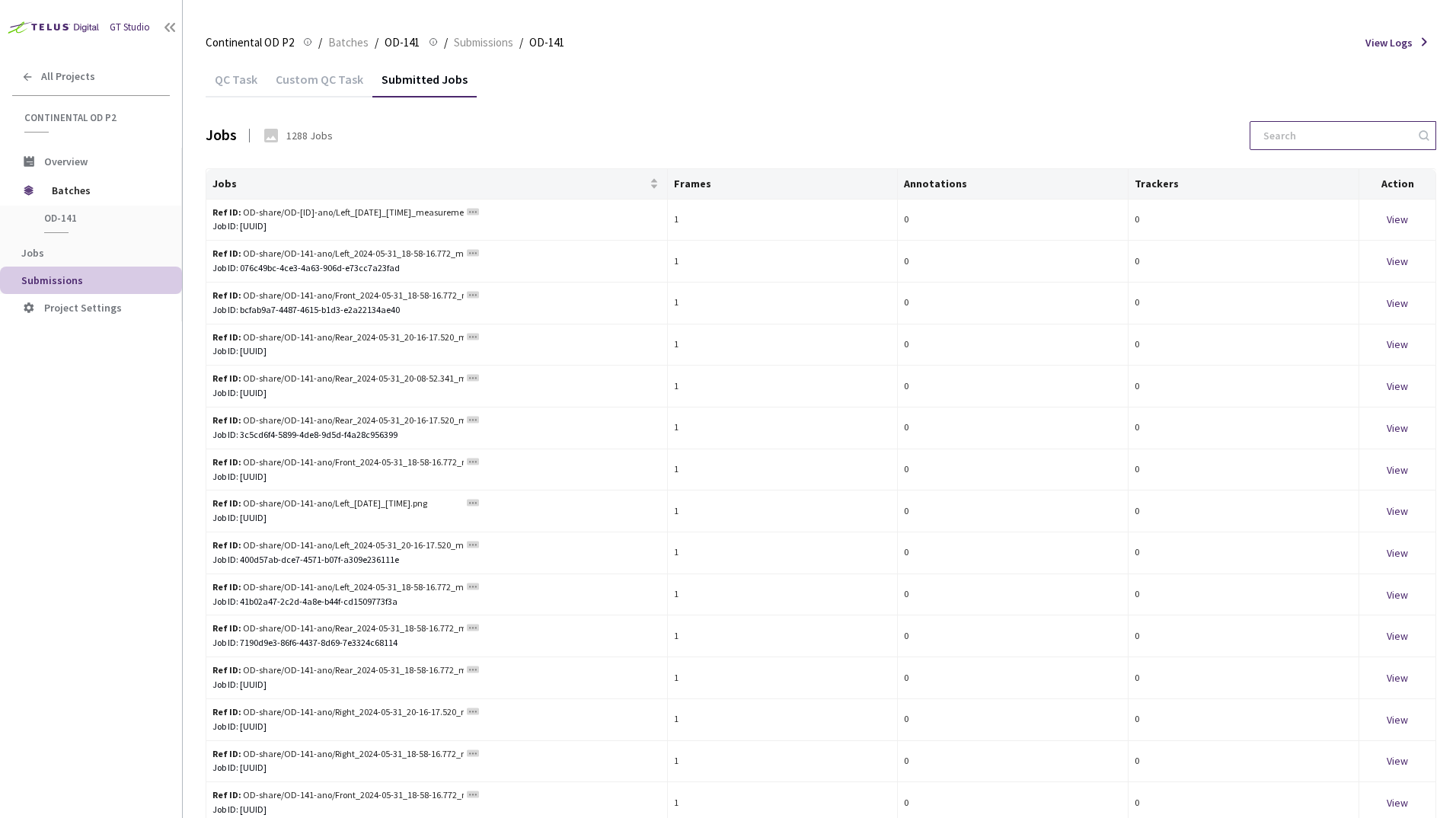 click at bounding box center (1335, 136) 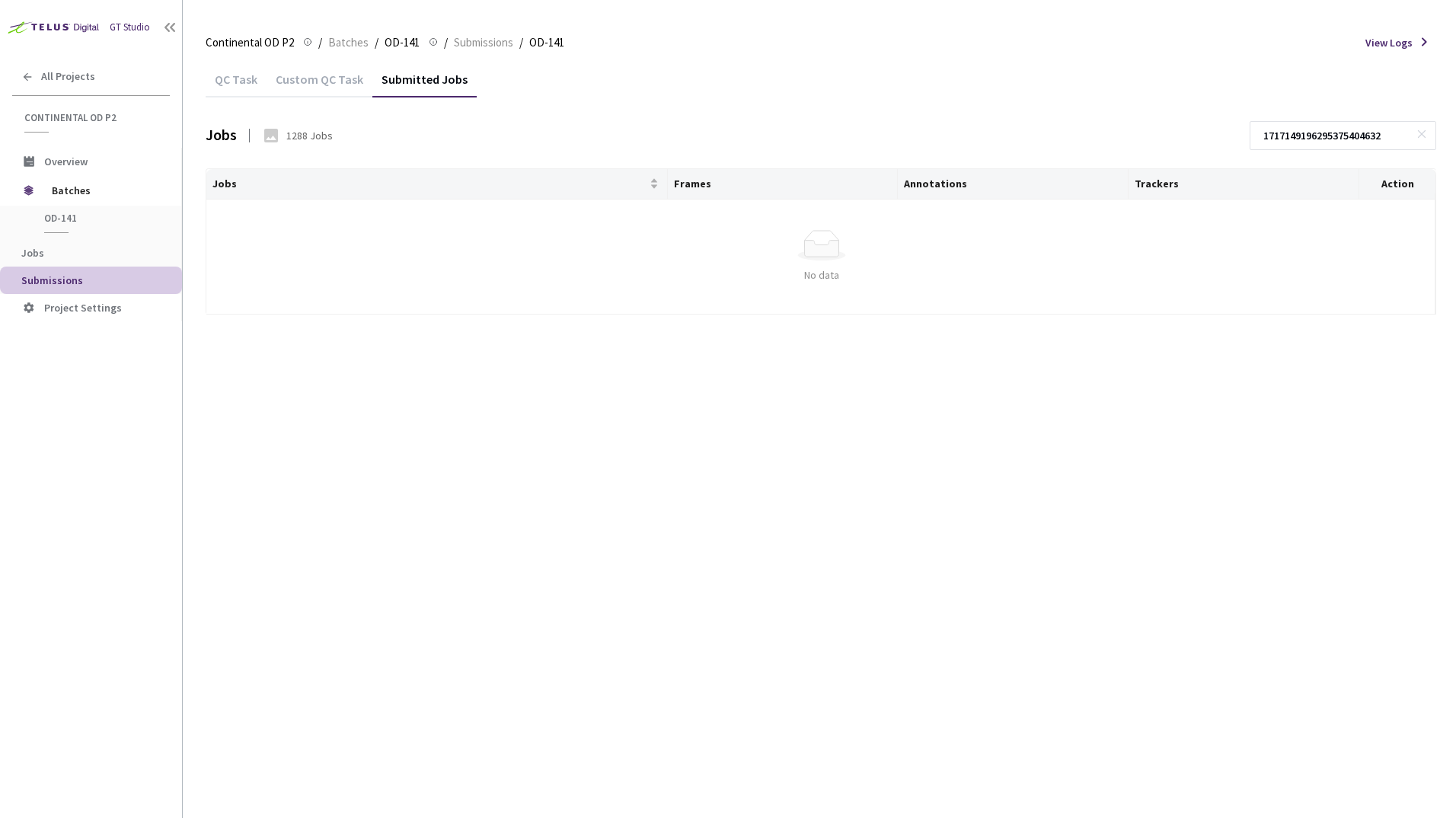 type on "1717149196295375404632" 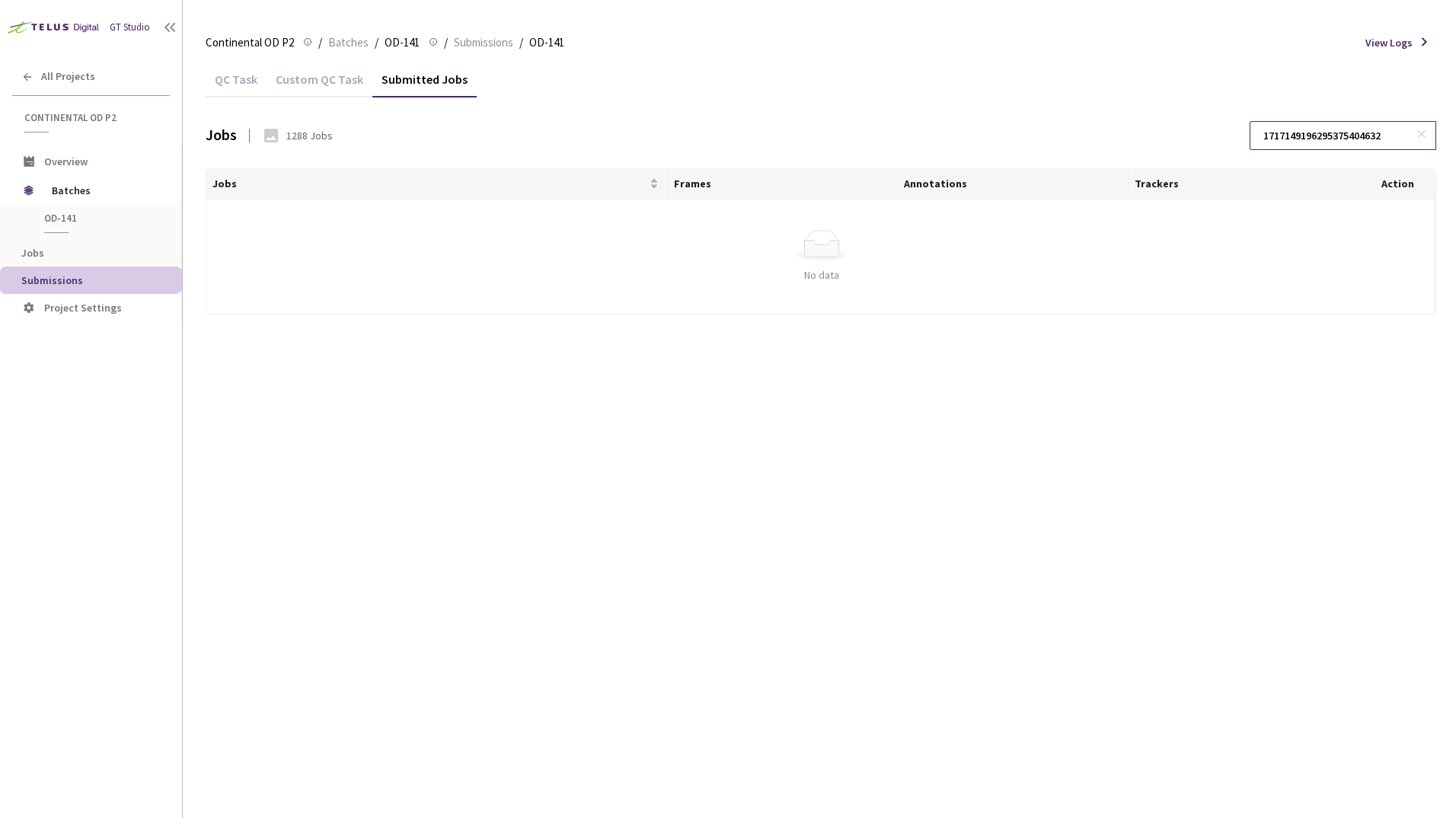 click 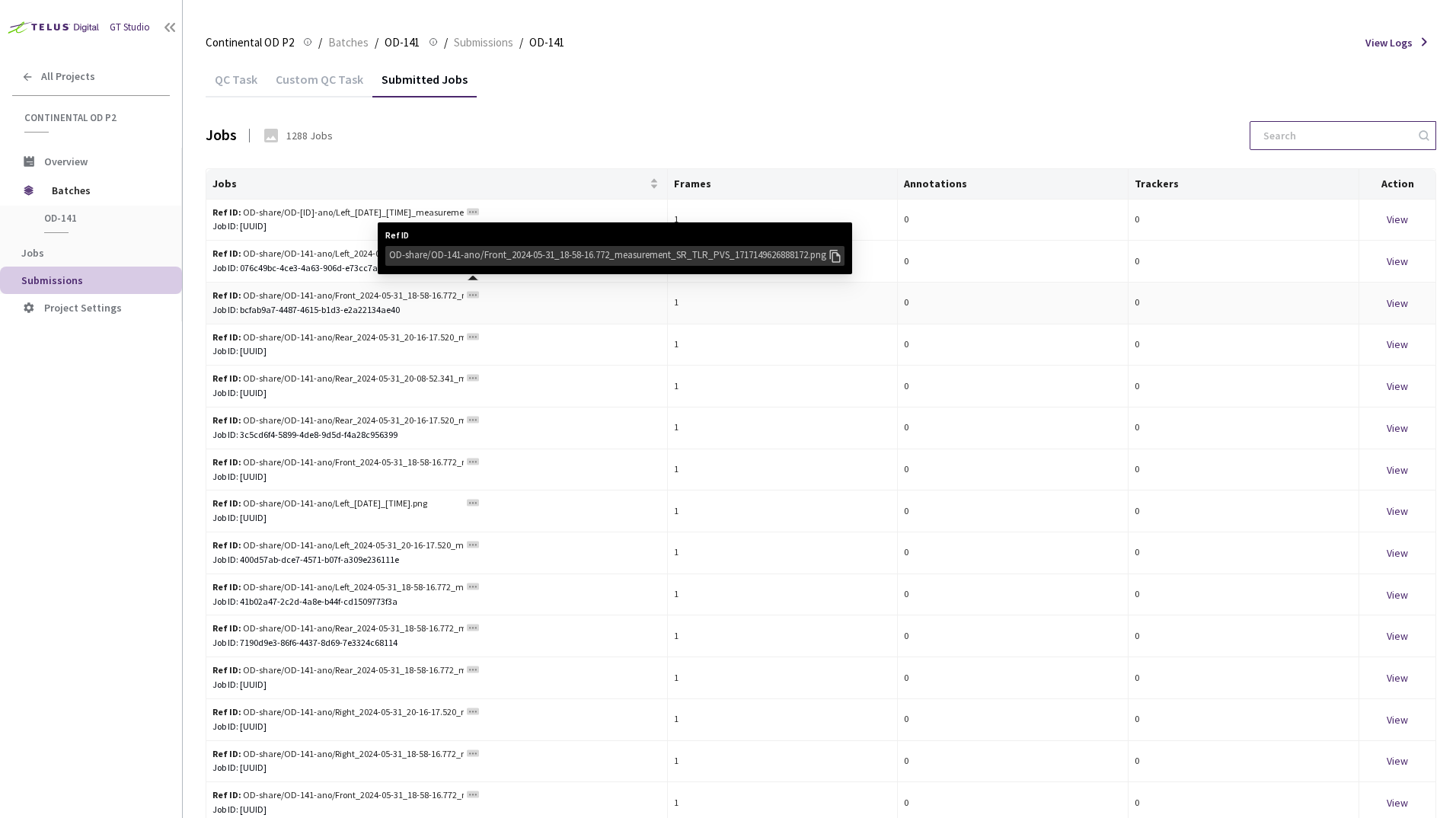 click 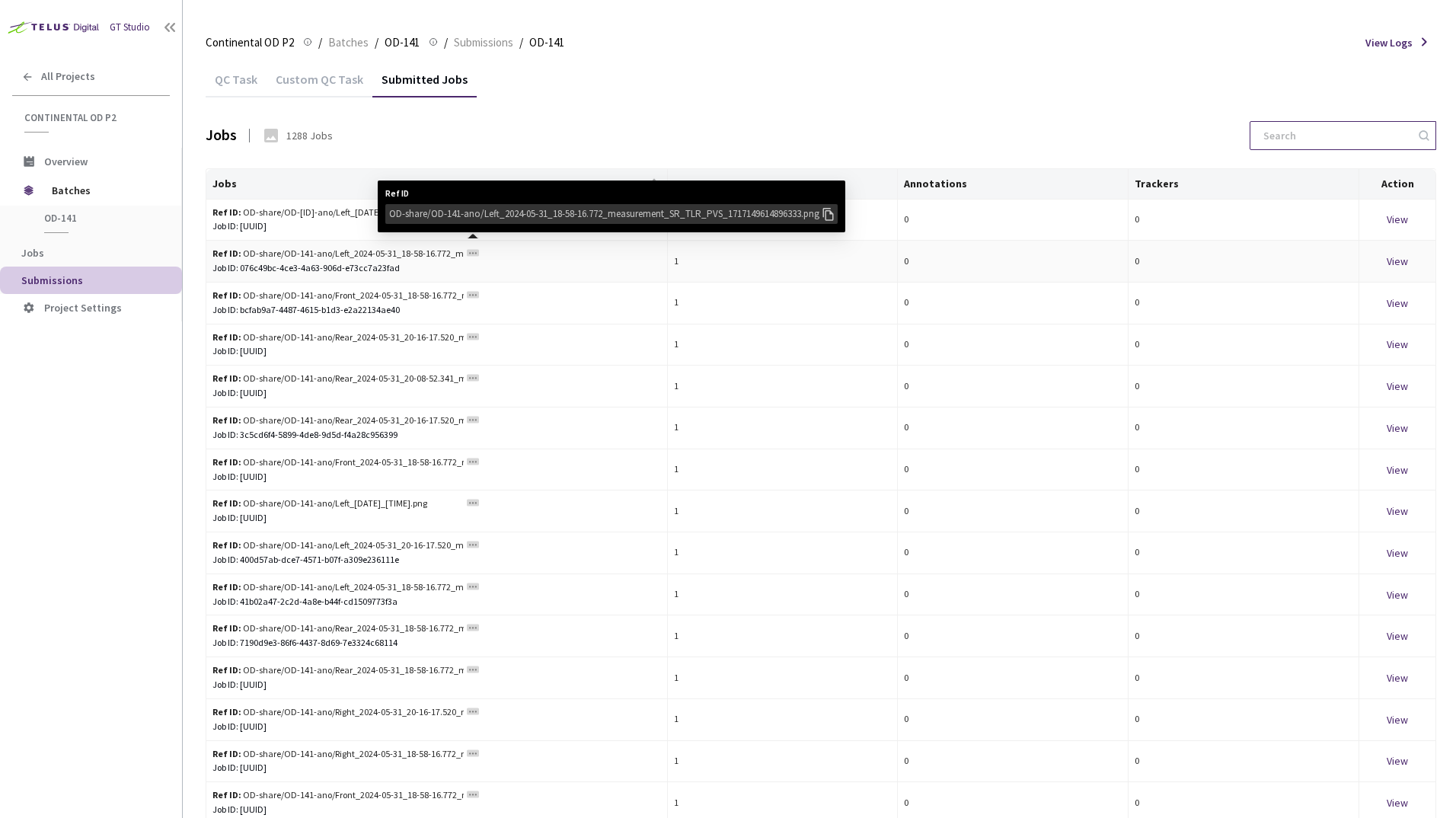 click 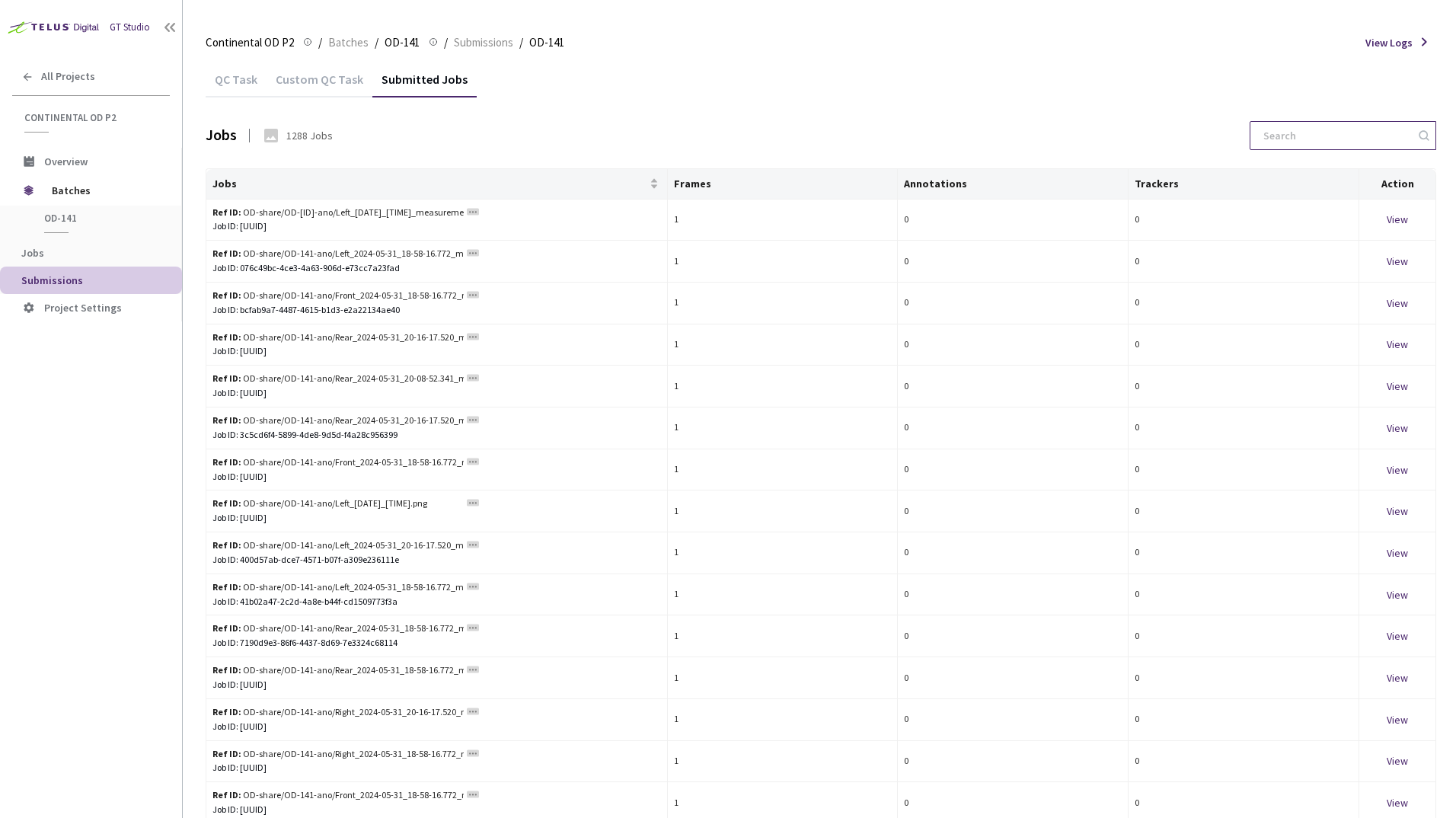 click at bounding box center [1335, 136] 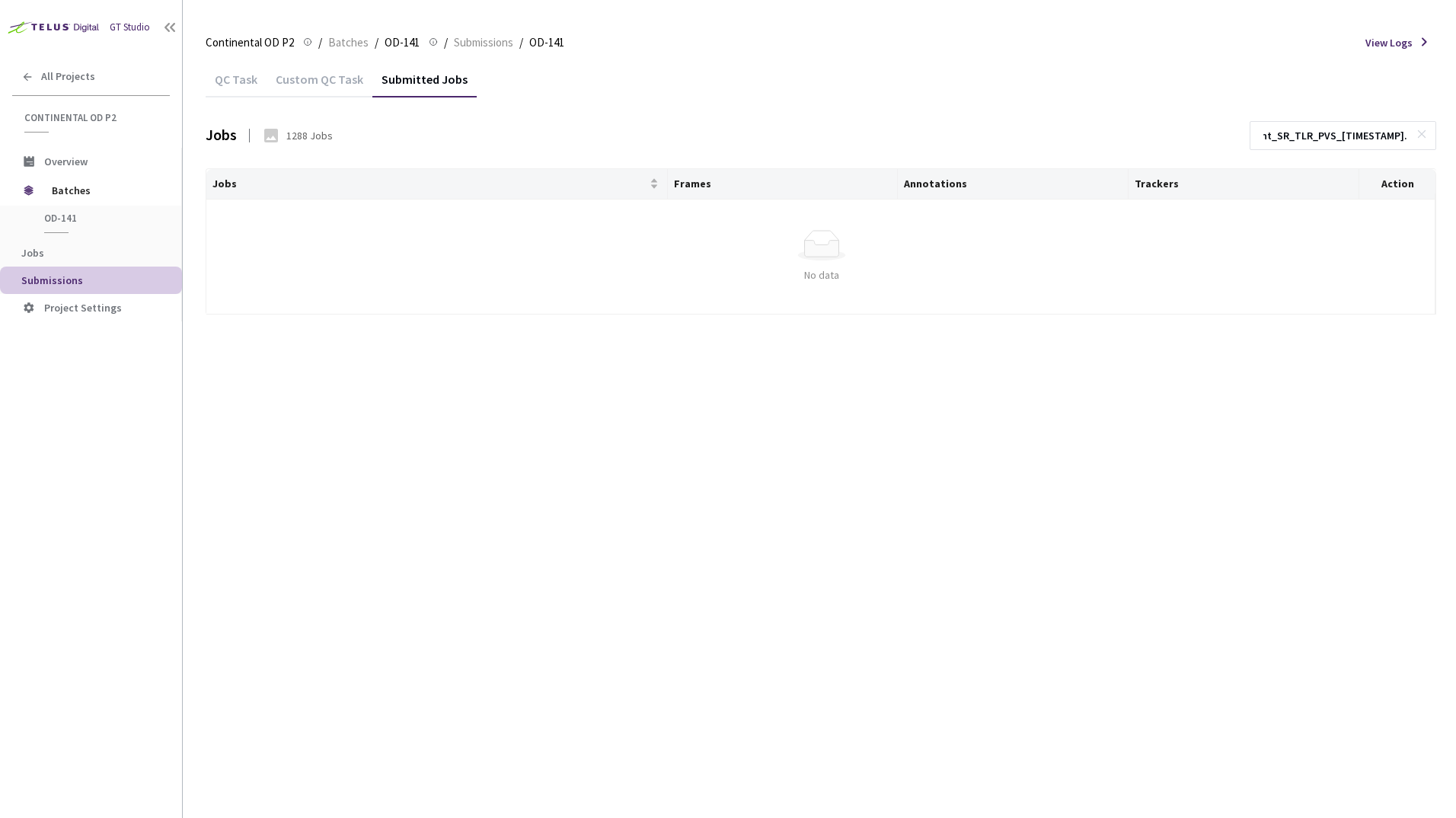 scroll, scrollTop: 0, scrollLeft: 334, axis: horizontal 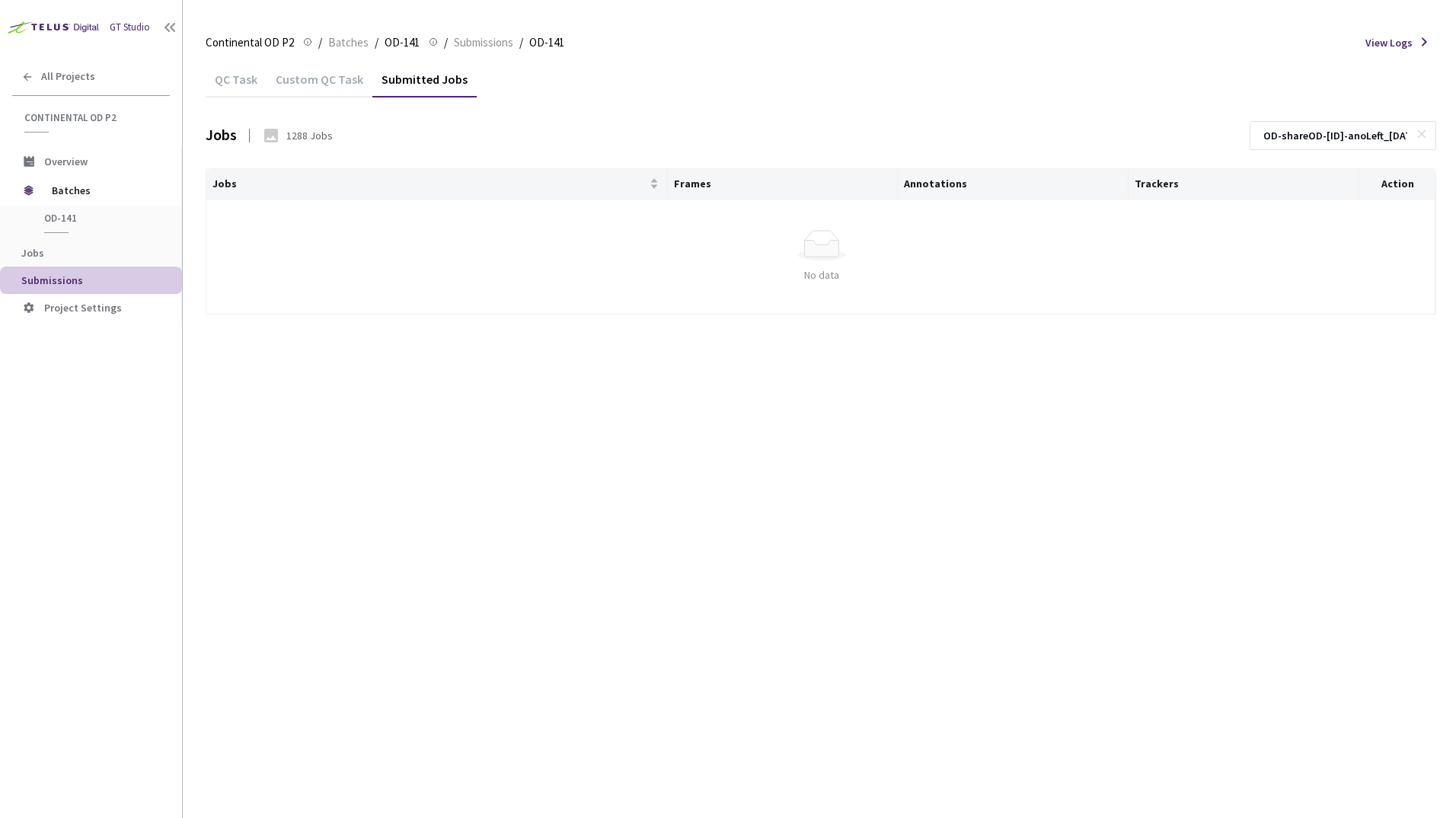 drag, startPoint x: 1318, startPoint y: 139, endPoint x: 1103, endPoint y: 136, distance: 215.02093 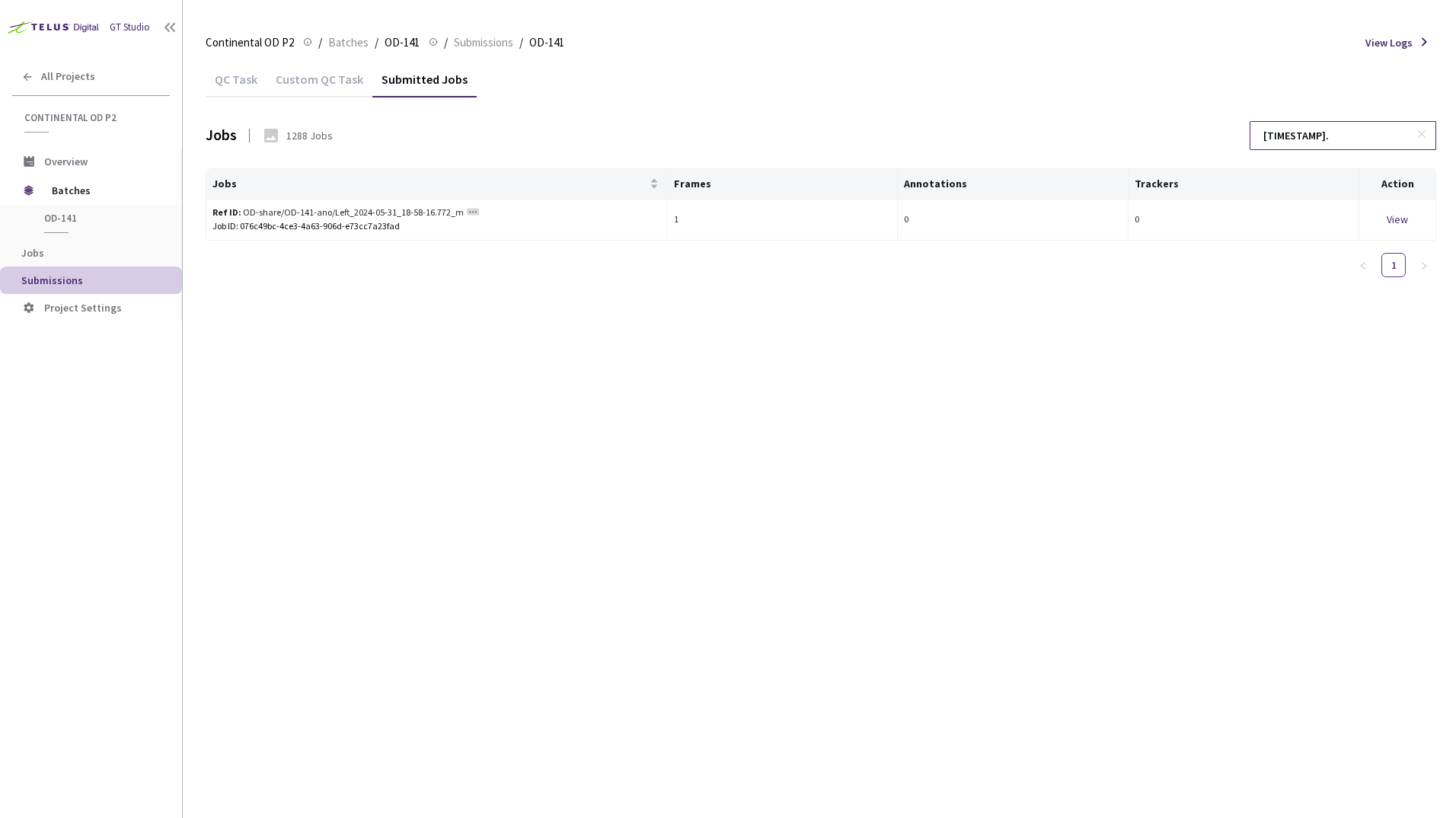 click on "[TIMESTAMP]." at bounding box center (1335, 136) 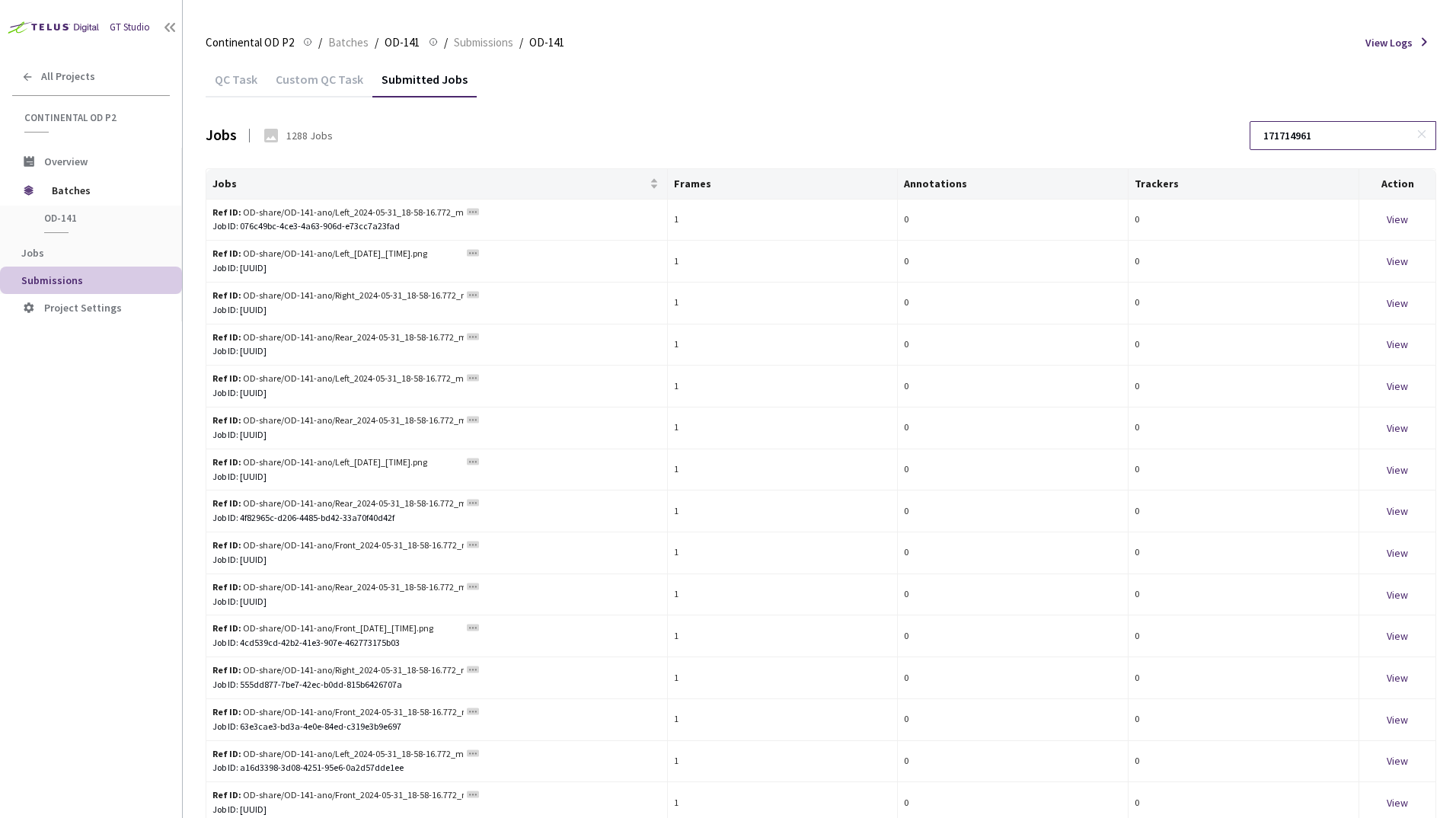 type on "17171496" 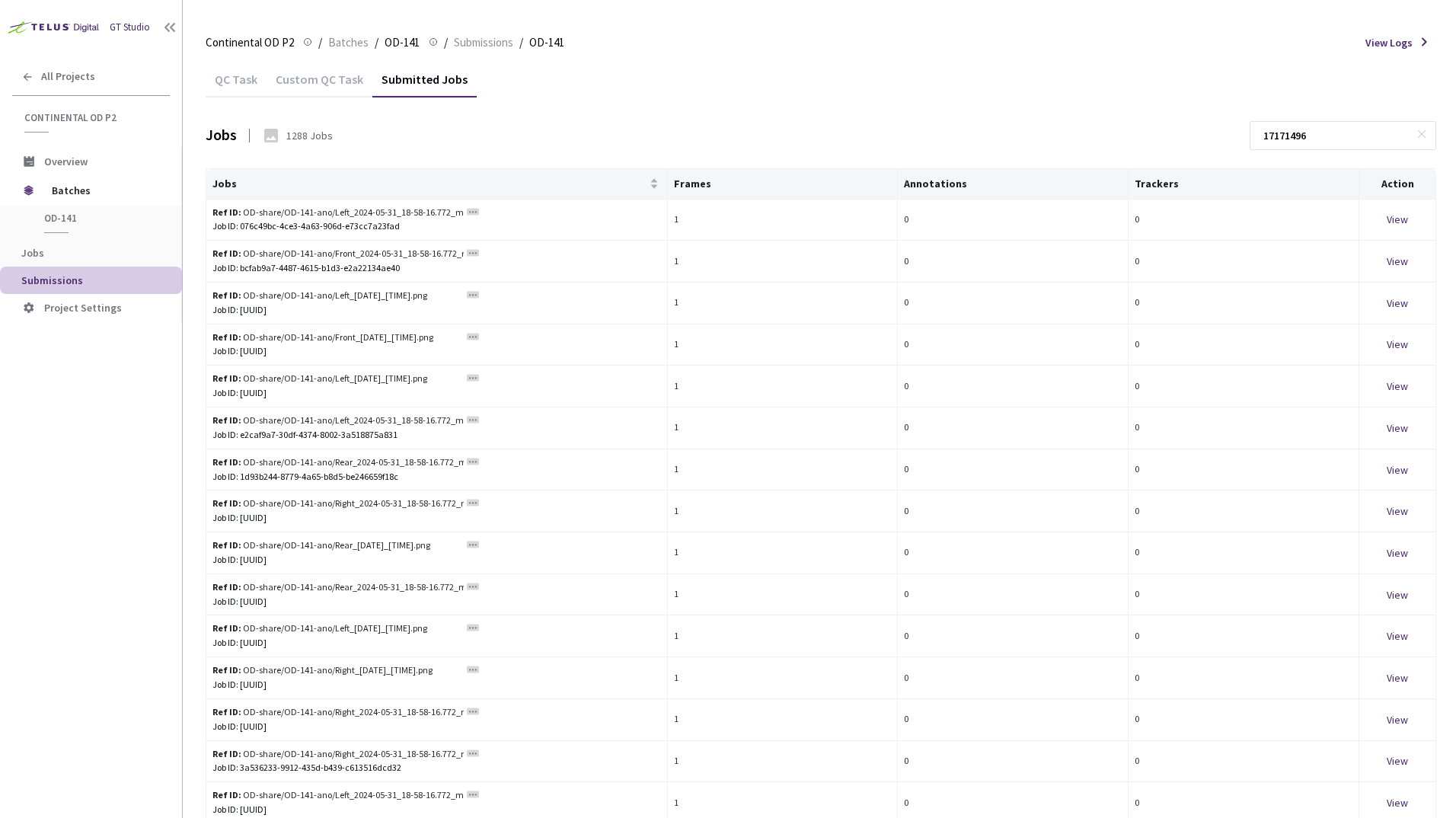 drag, startPoint x: 1306, startPoint y: 133, endPoint x: 1161, endPoint y: 135, distance: 145.01379 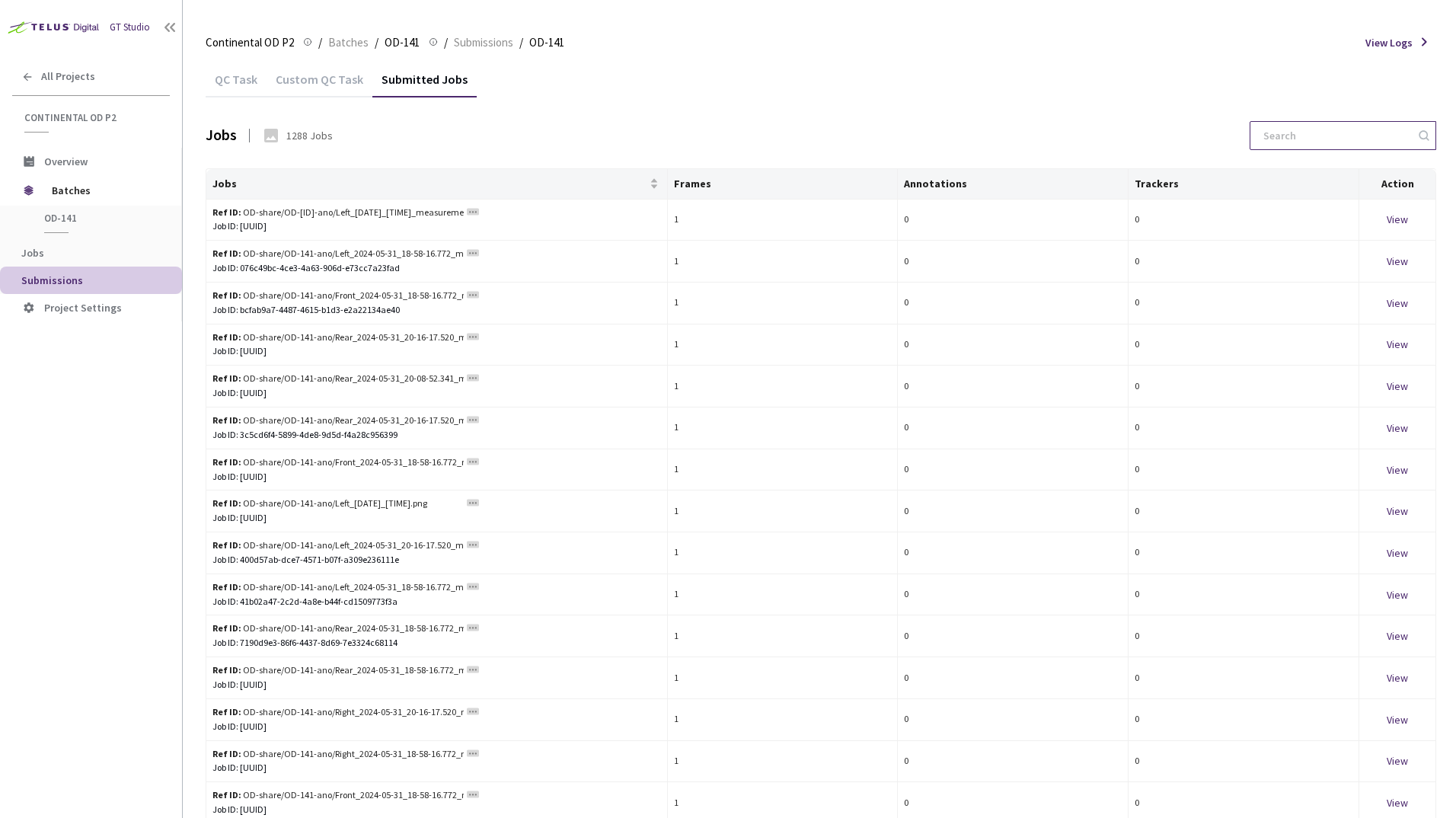 click at bounding box center (1335, 136) 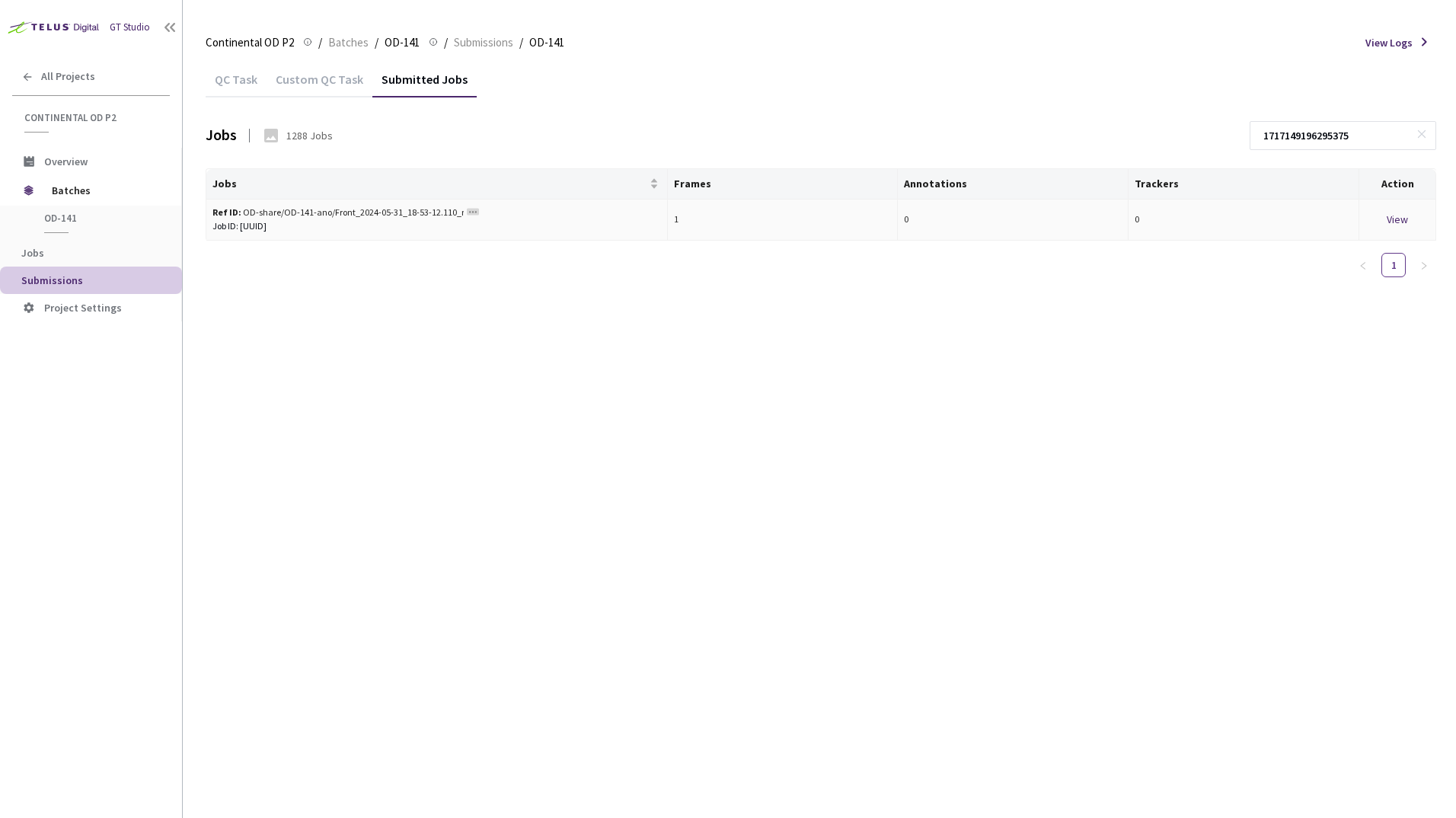type on "1717149196295375" 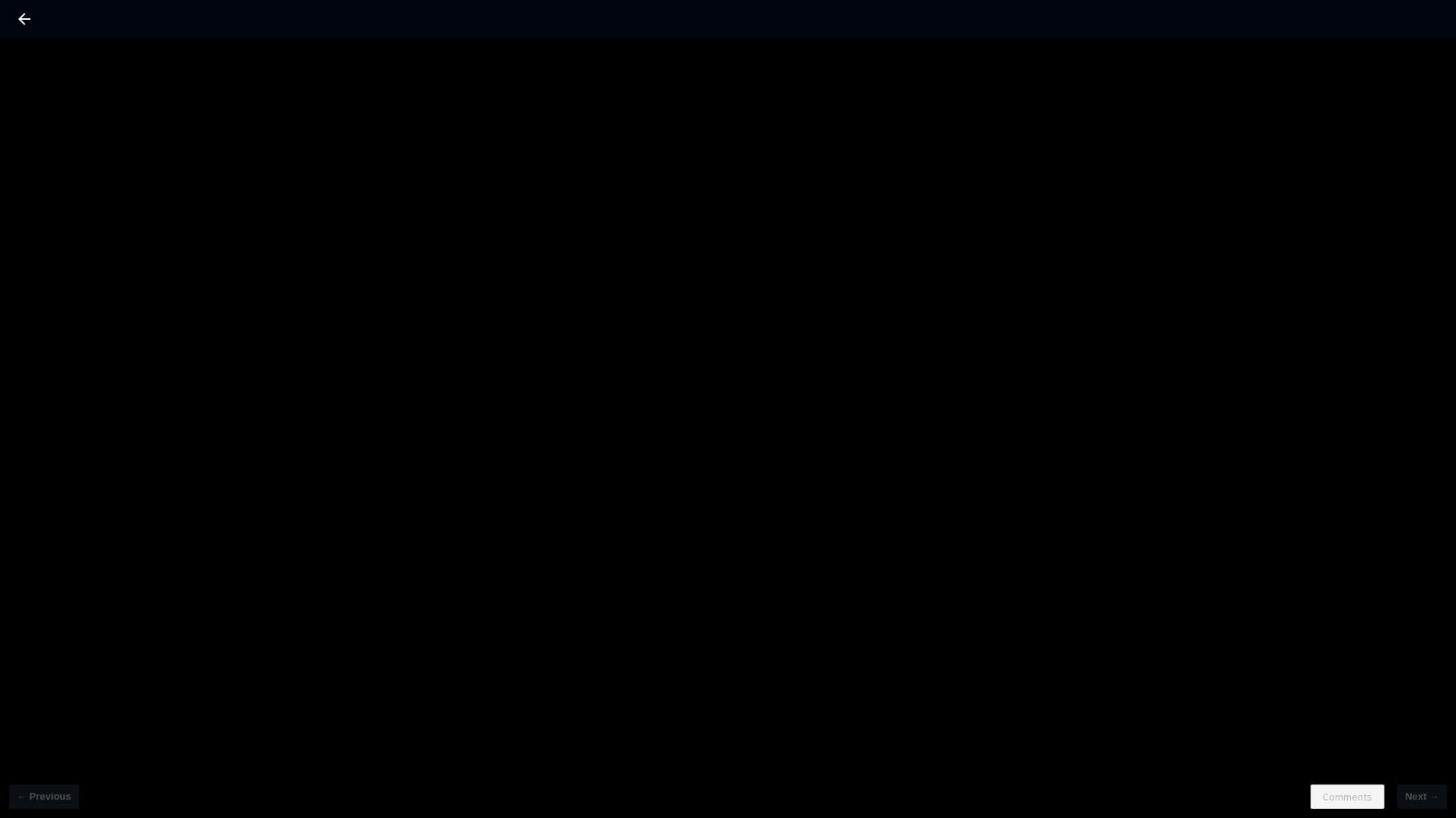click 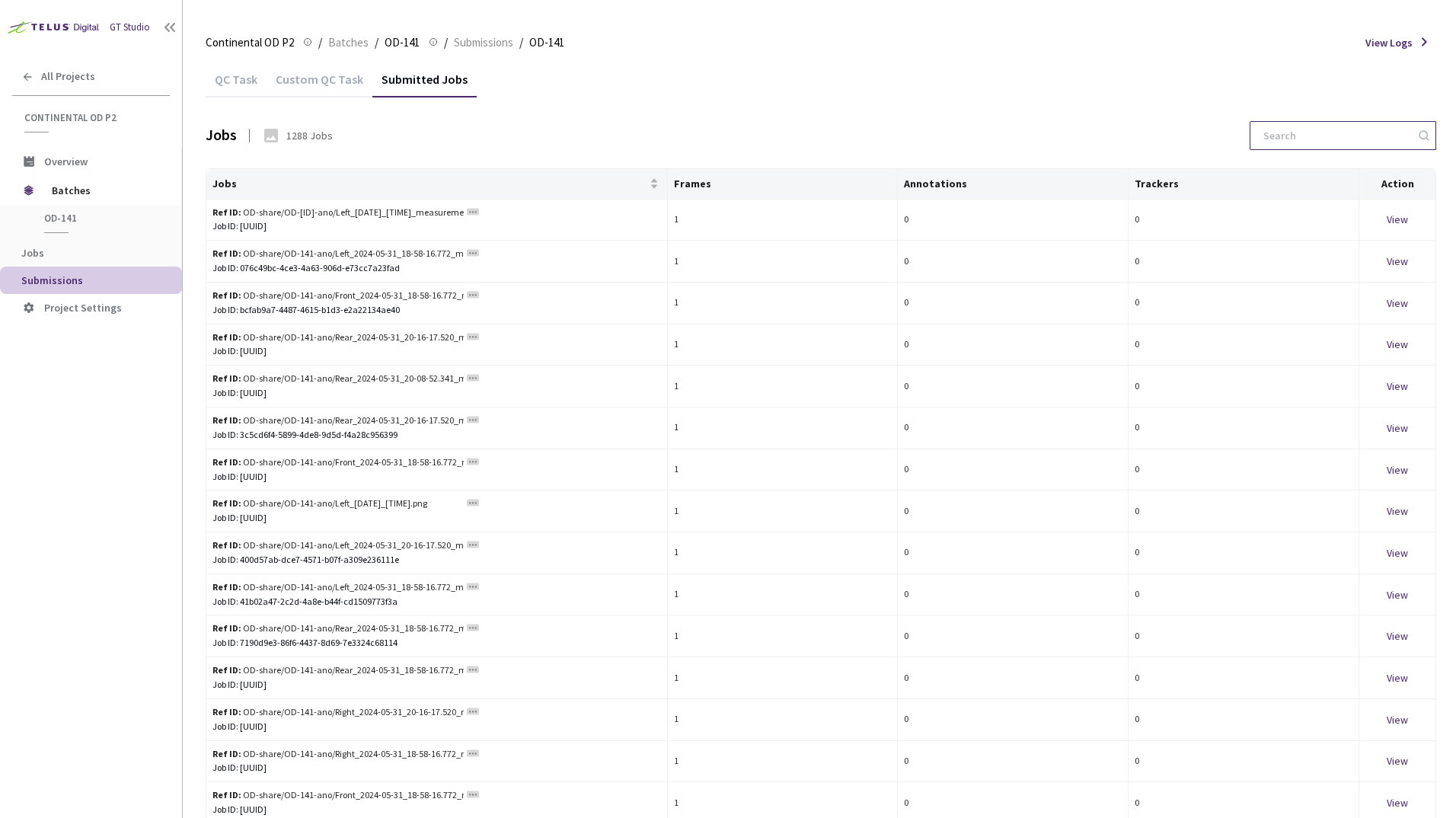 click at bounding box center (1335, 136) 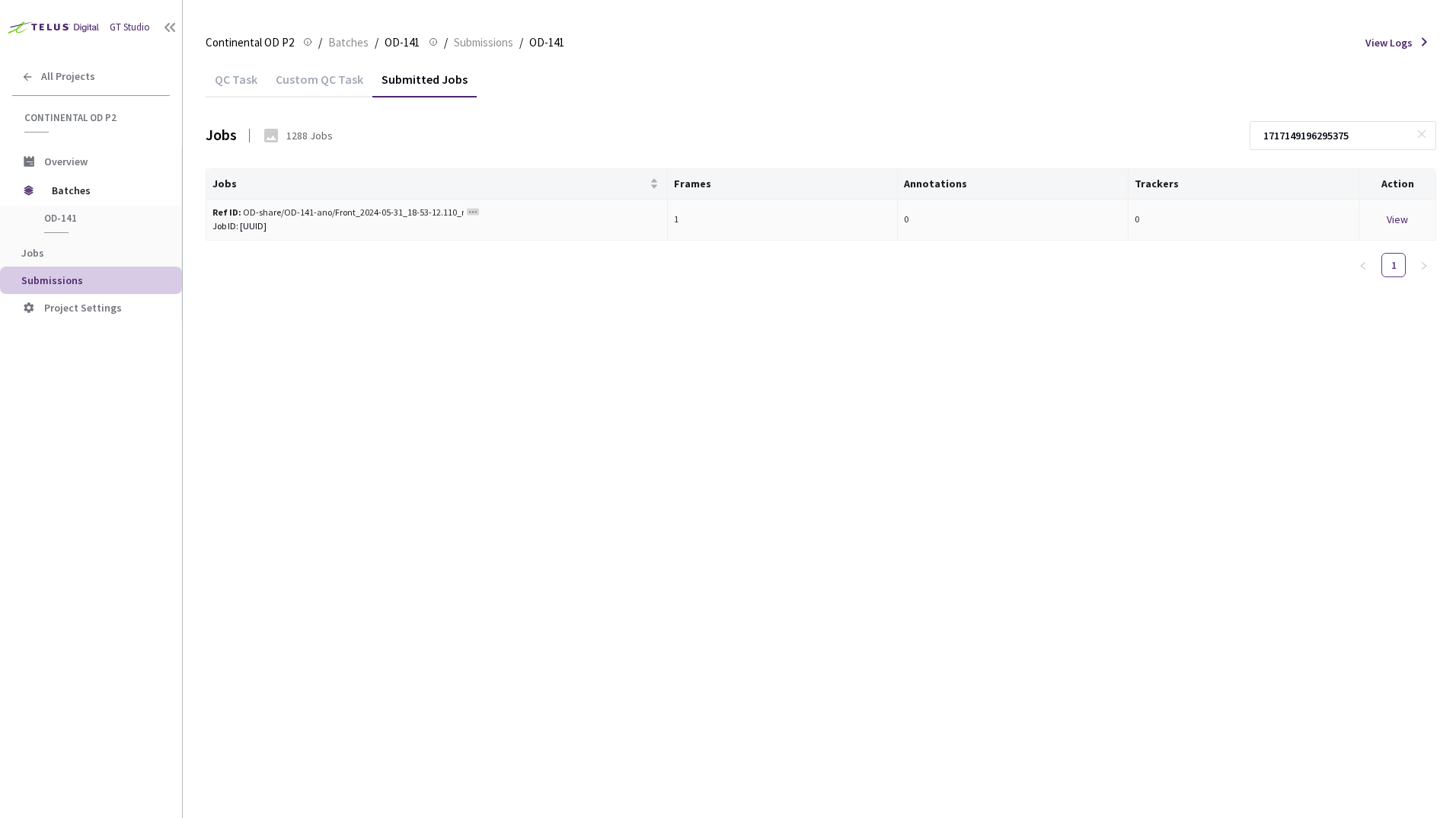 type on "1717149196295375" 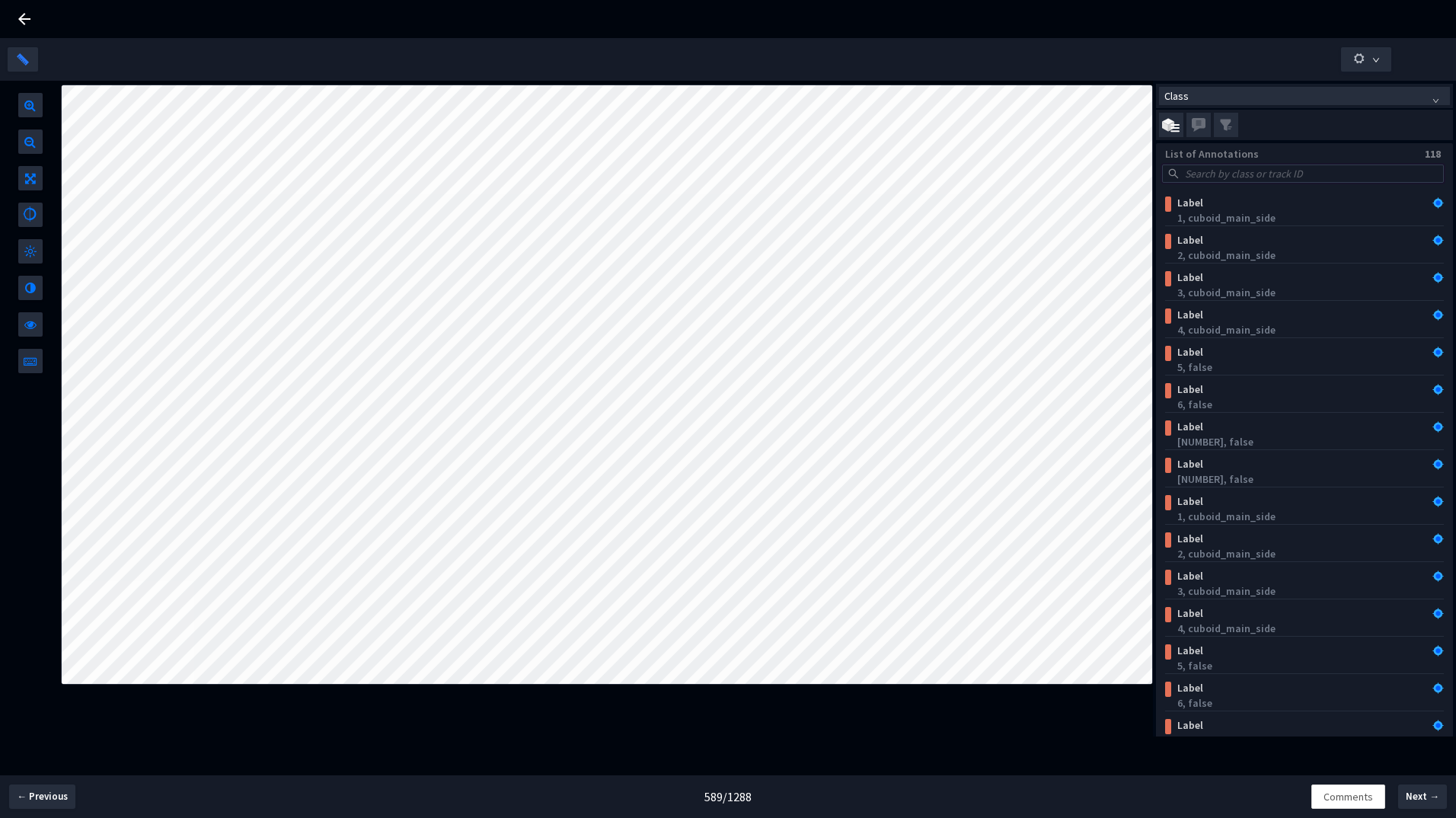 click at bounding box center [1310, 174] 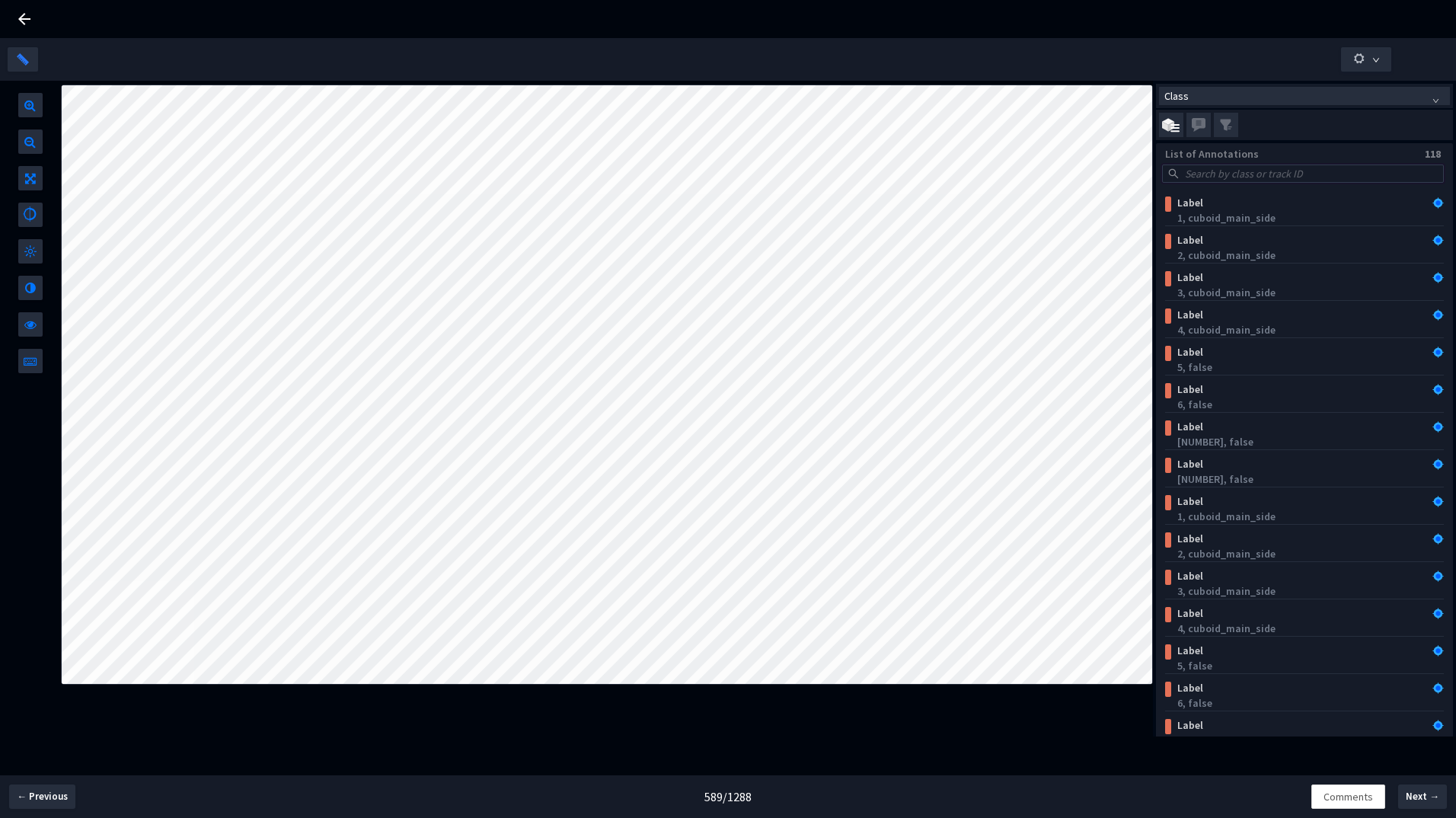 click at bounding box center (1310, 174) 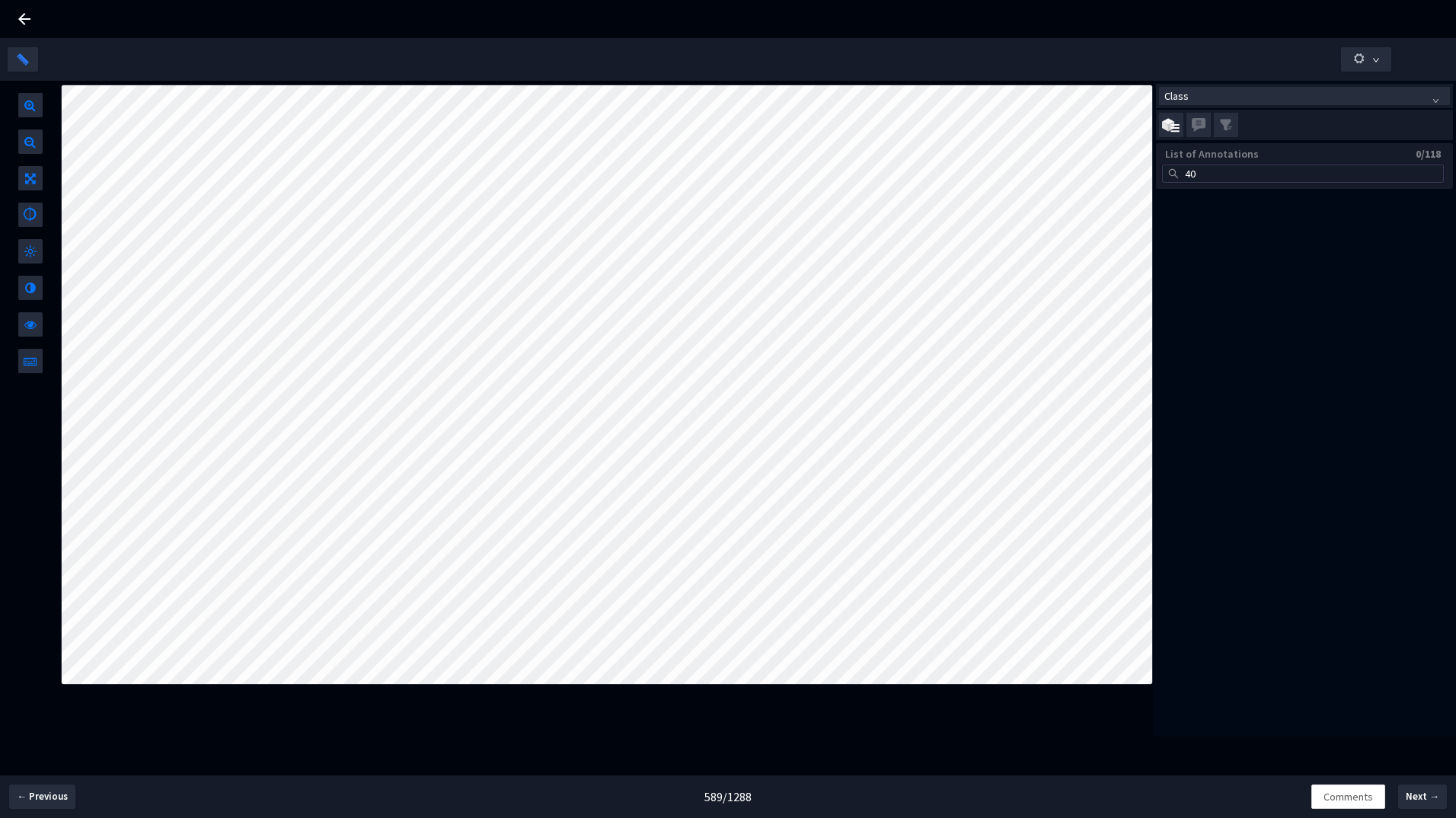 type on "4" 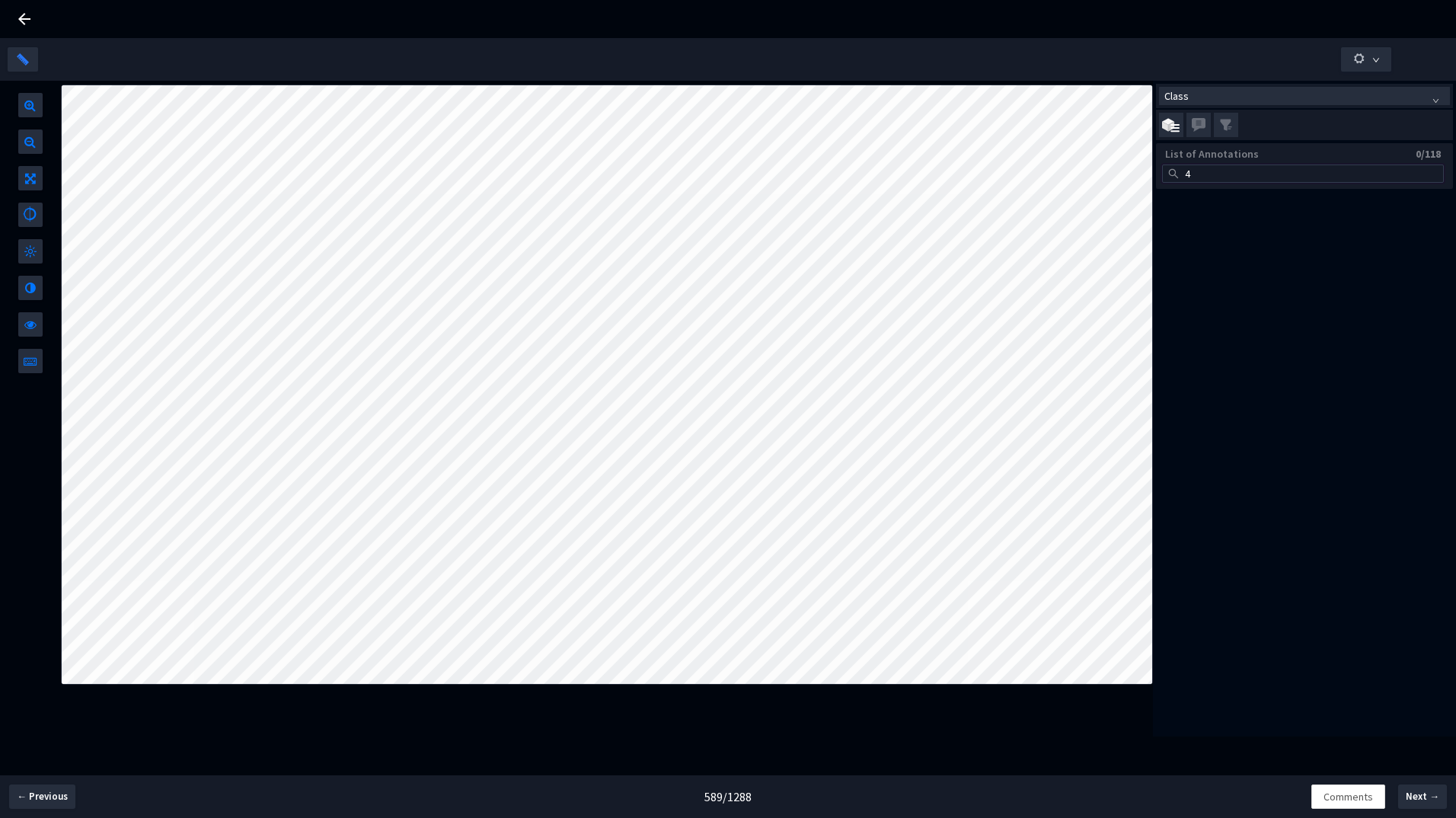 type 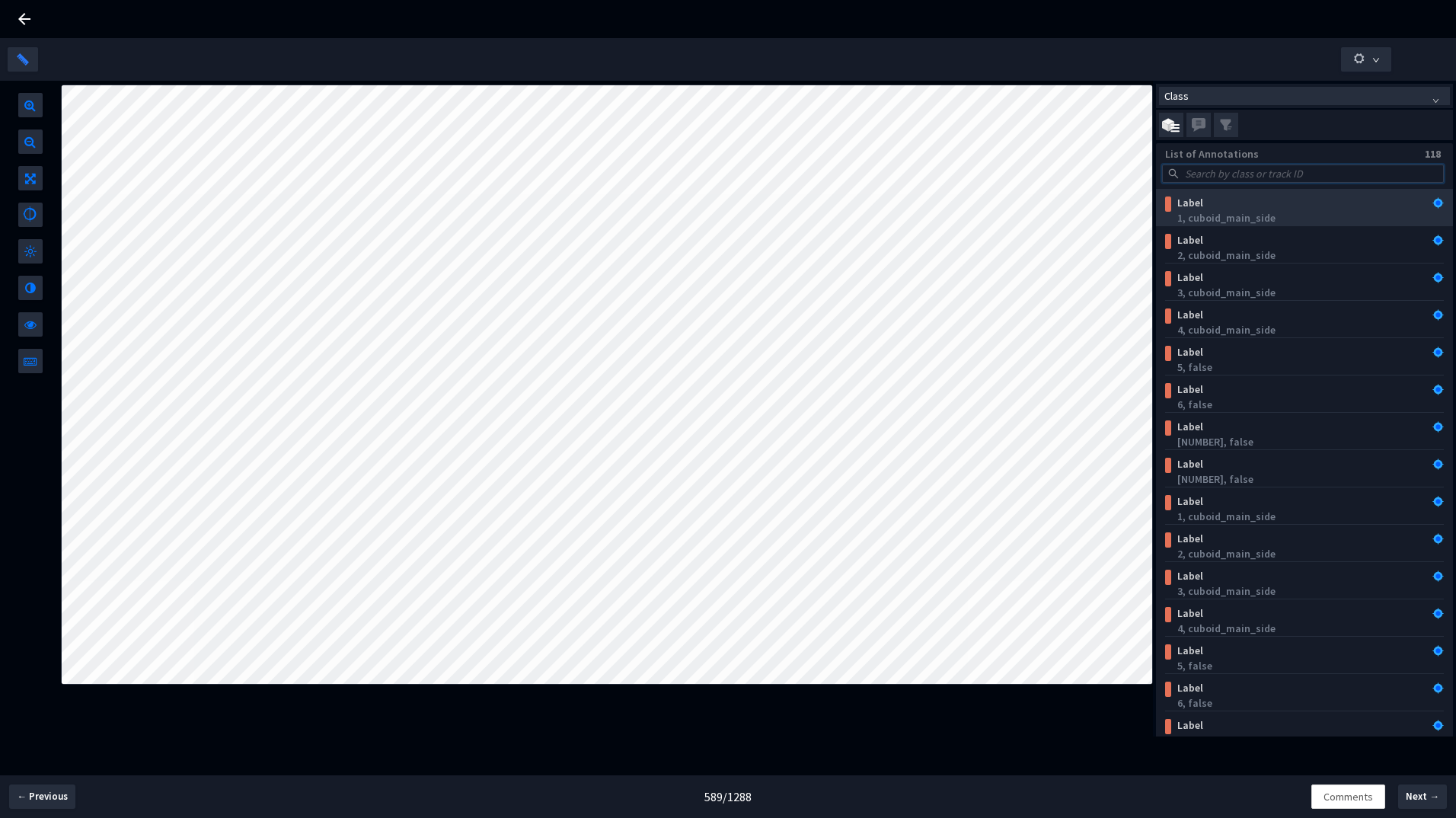 click on "Label" at bounding box center (1279, 203) 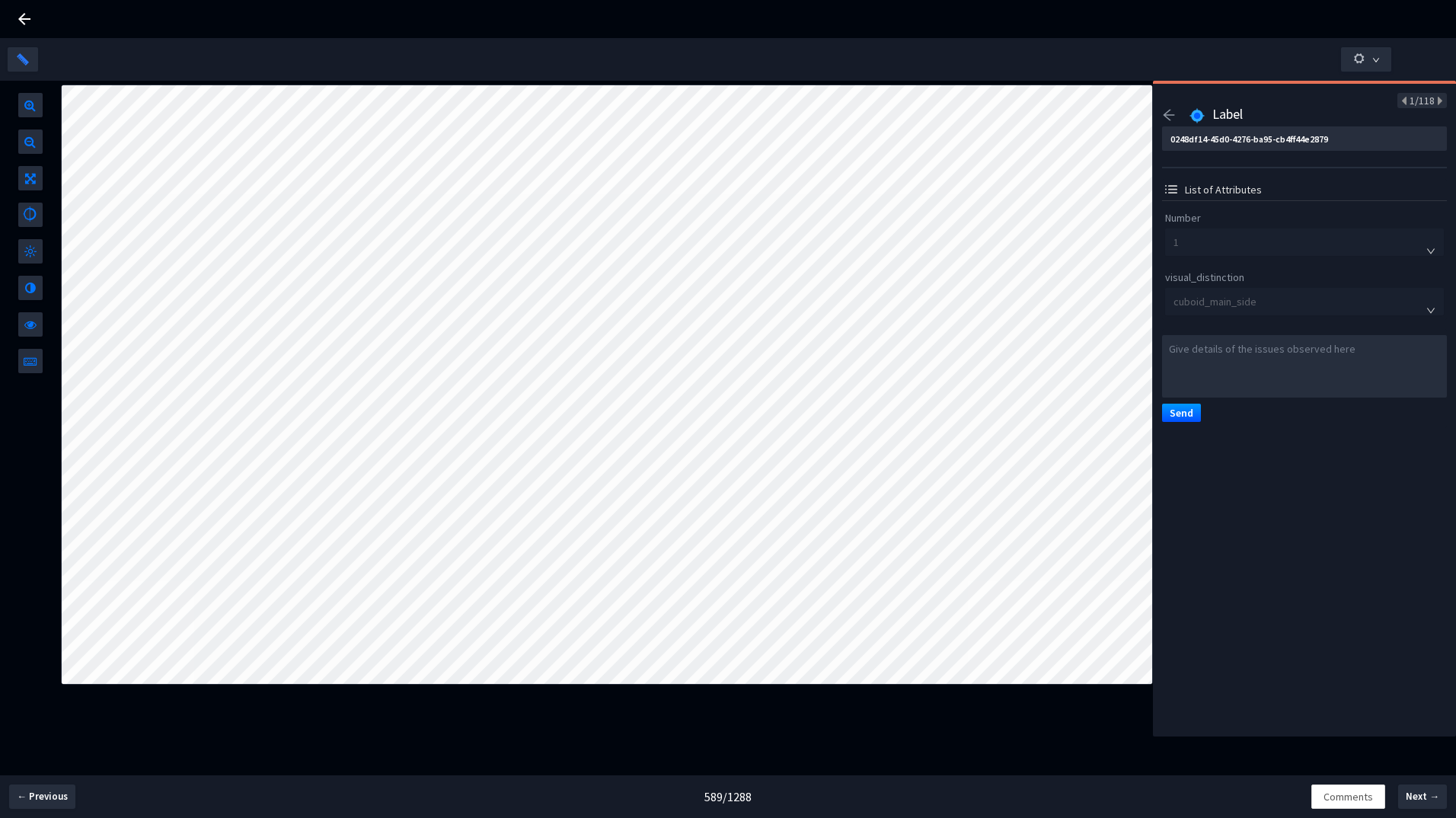 click 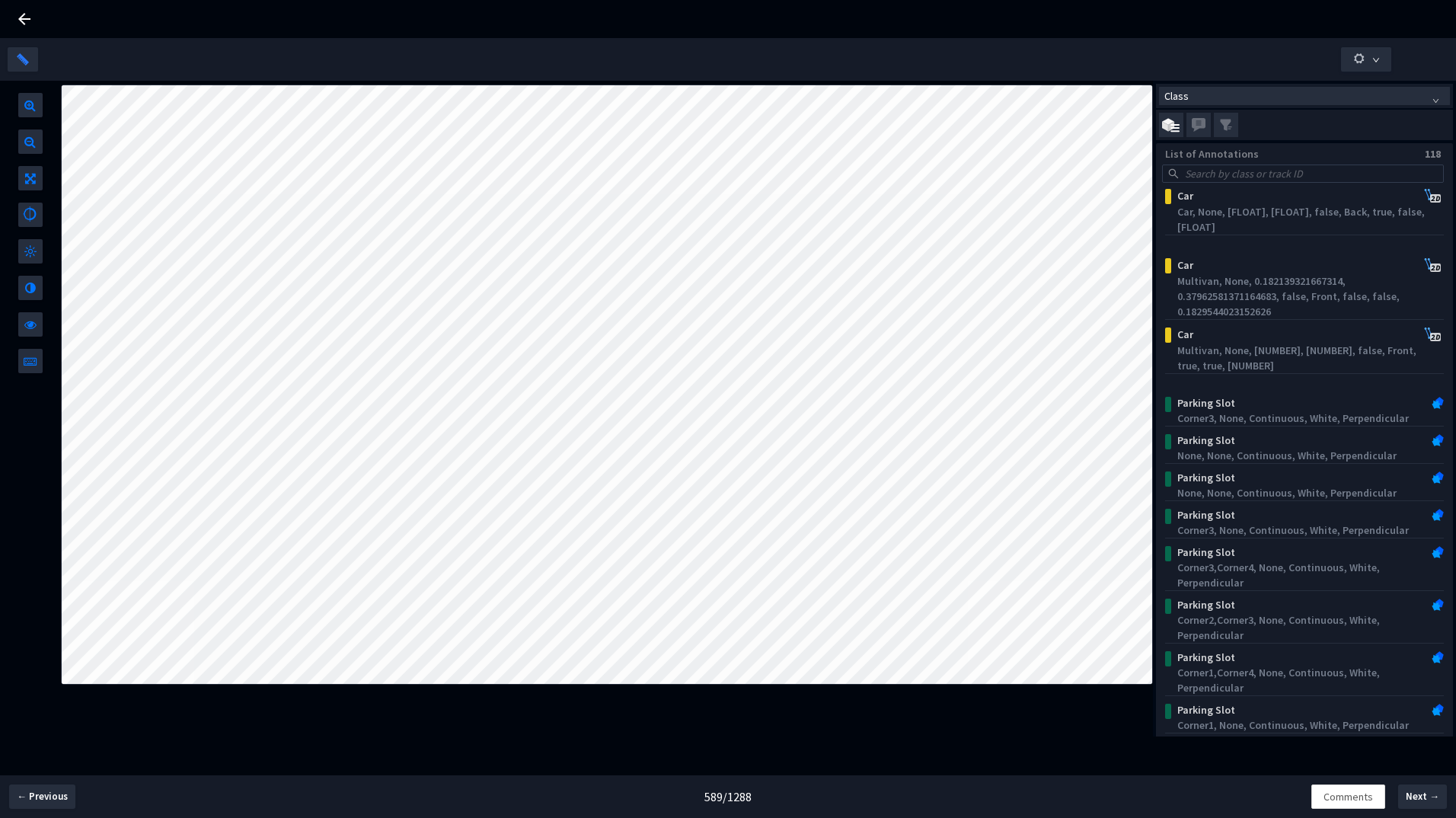scroll, scrollTop: 3753, scrollLeft: 0, axis: vertical 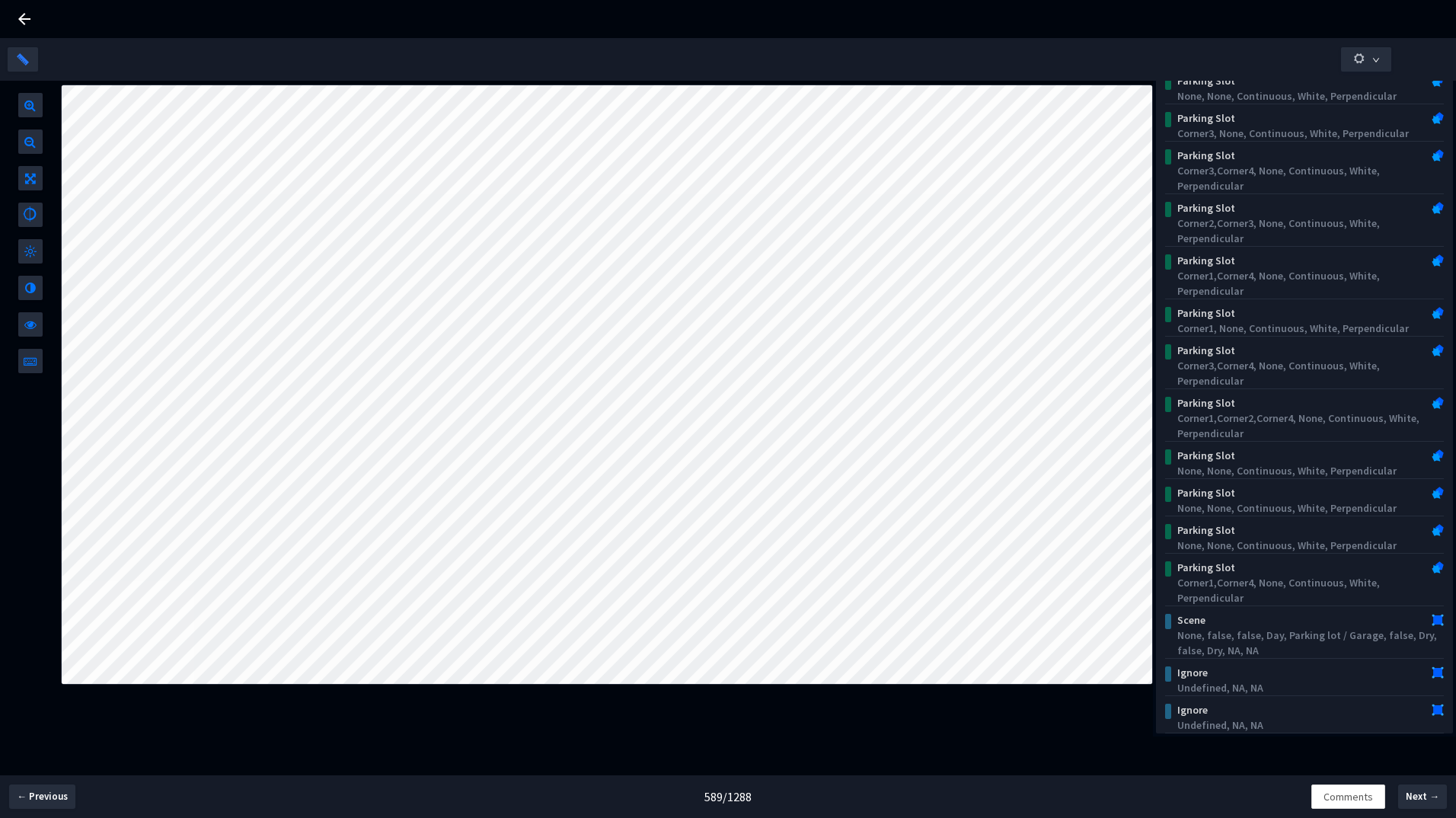 click 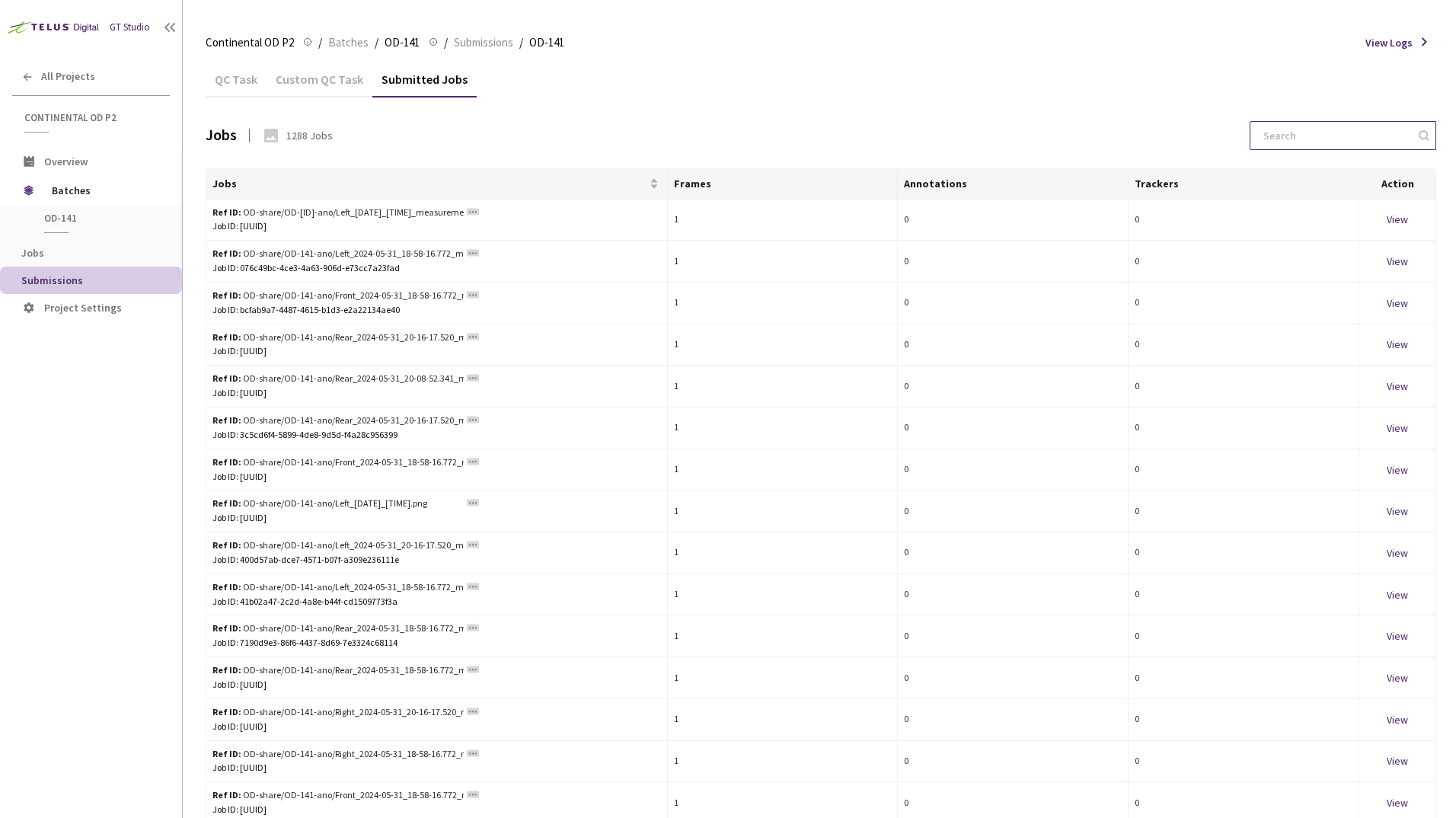 click at bounding box center [1335, 136] 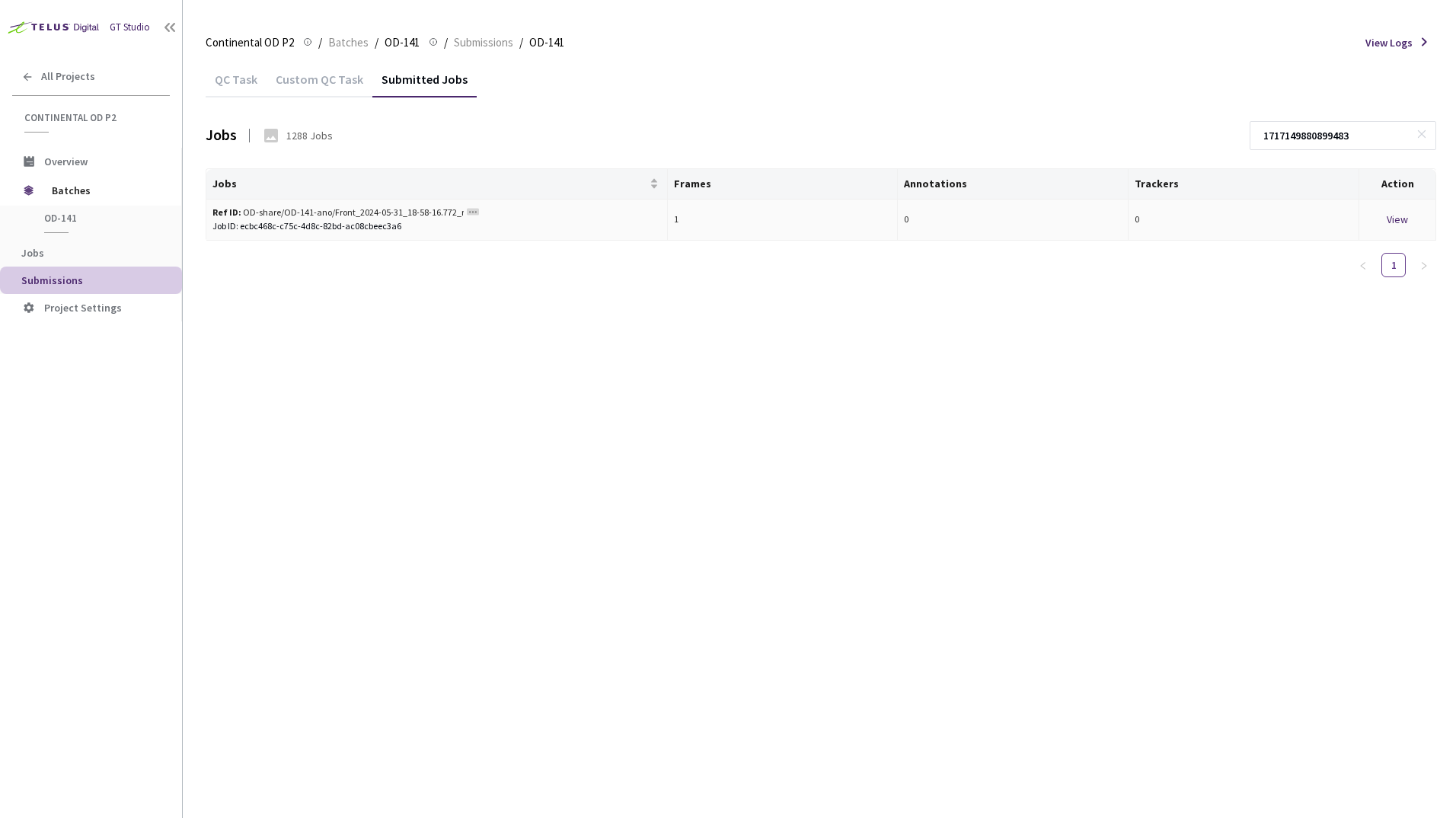 type on "1717149880899483" 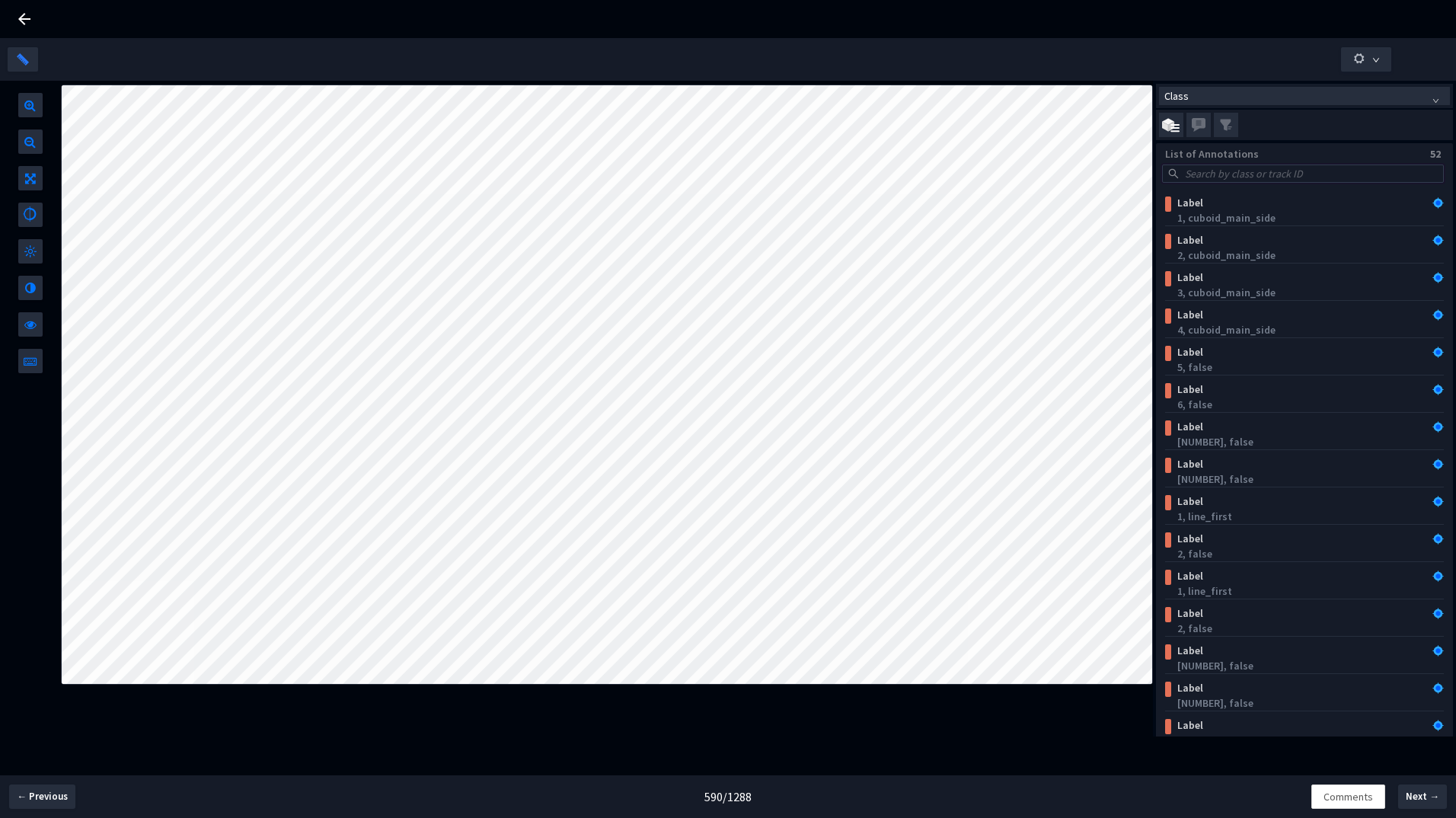 click at bounding box center [1310, 174] 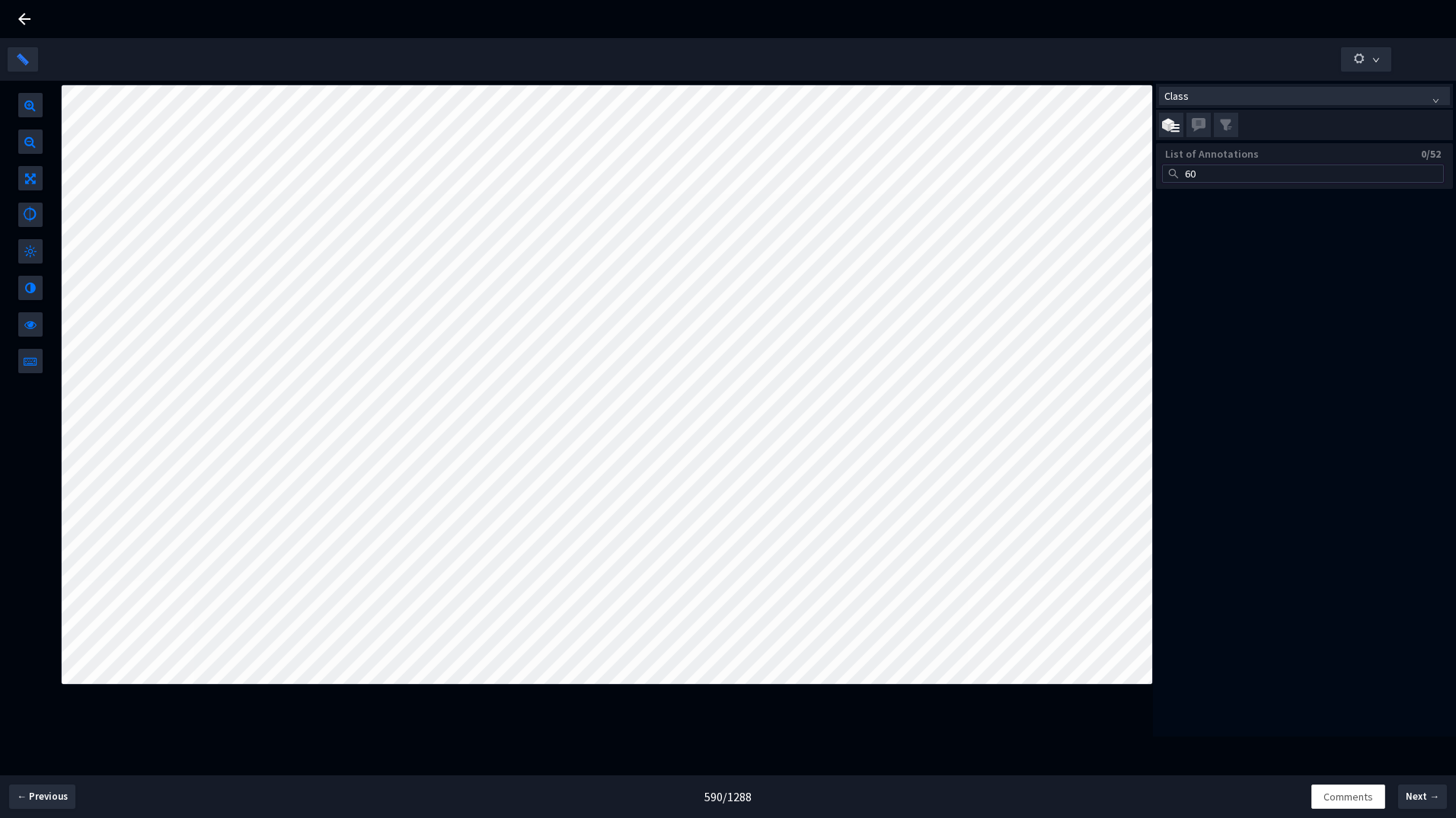 type on "6" 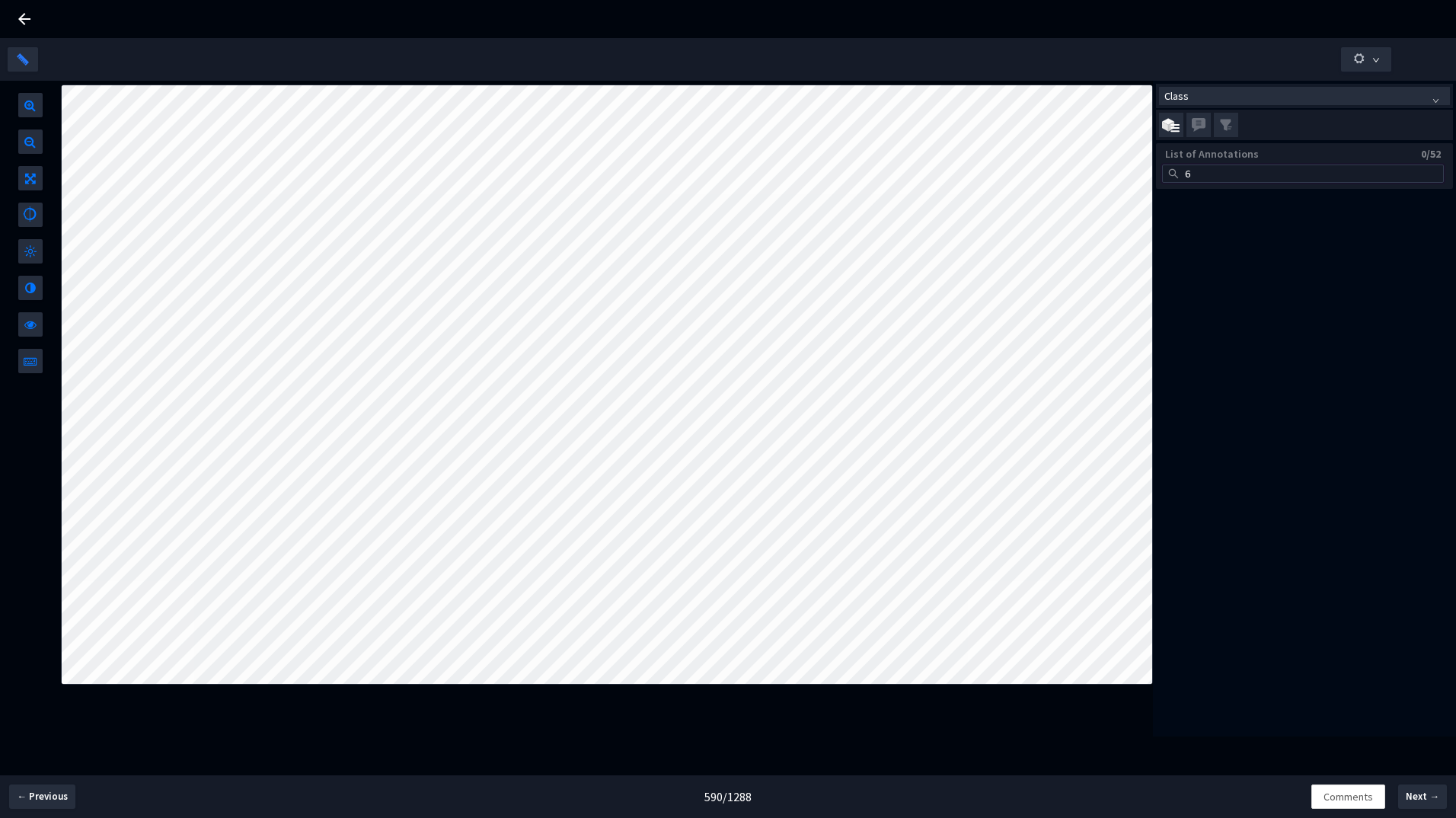 type 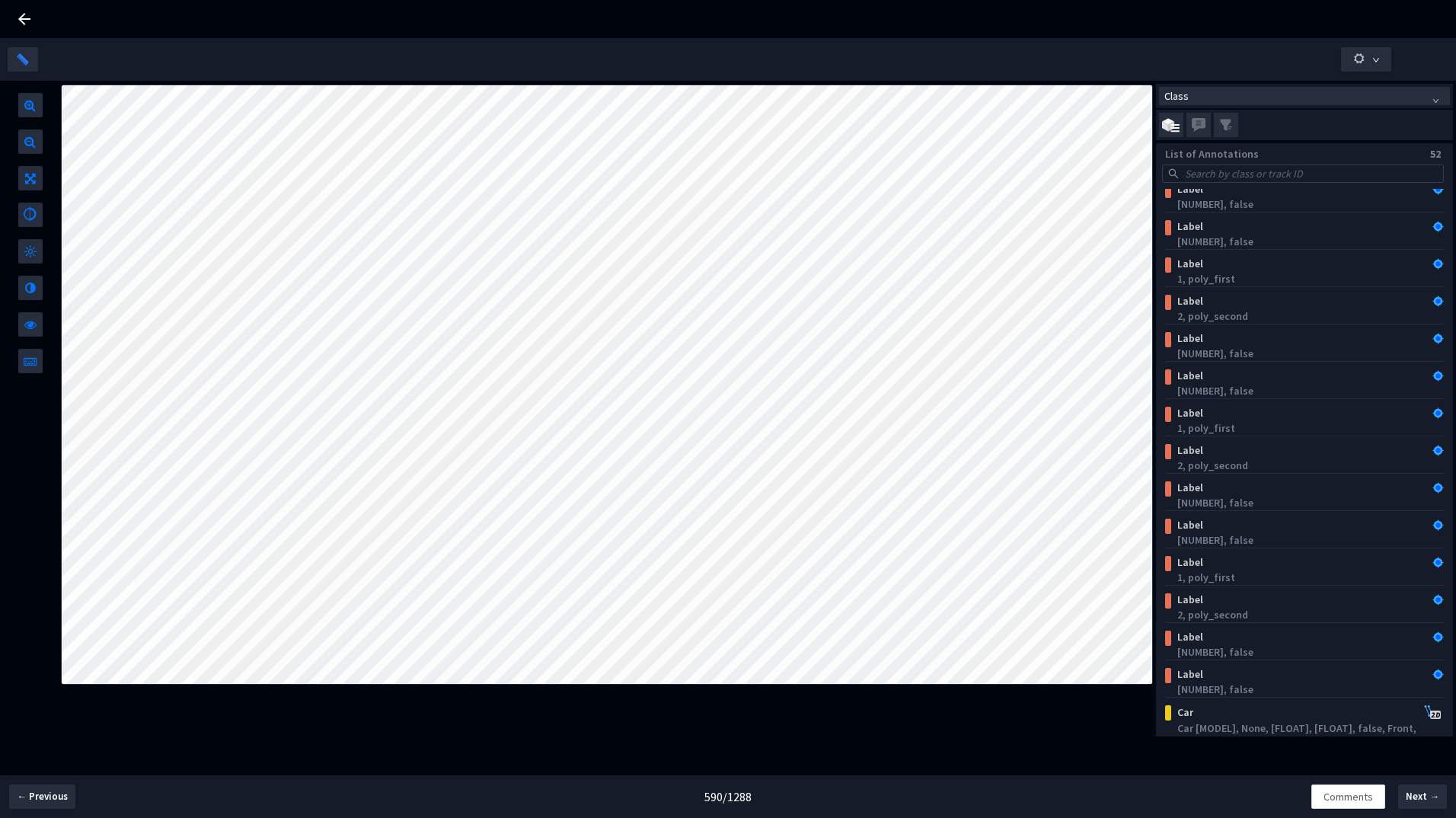 scroll, scrollTop: 1092, scrollLeft: 0, axis: vertical 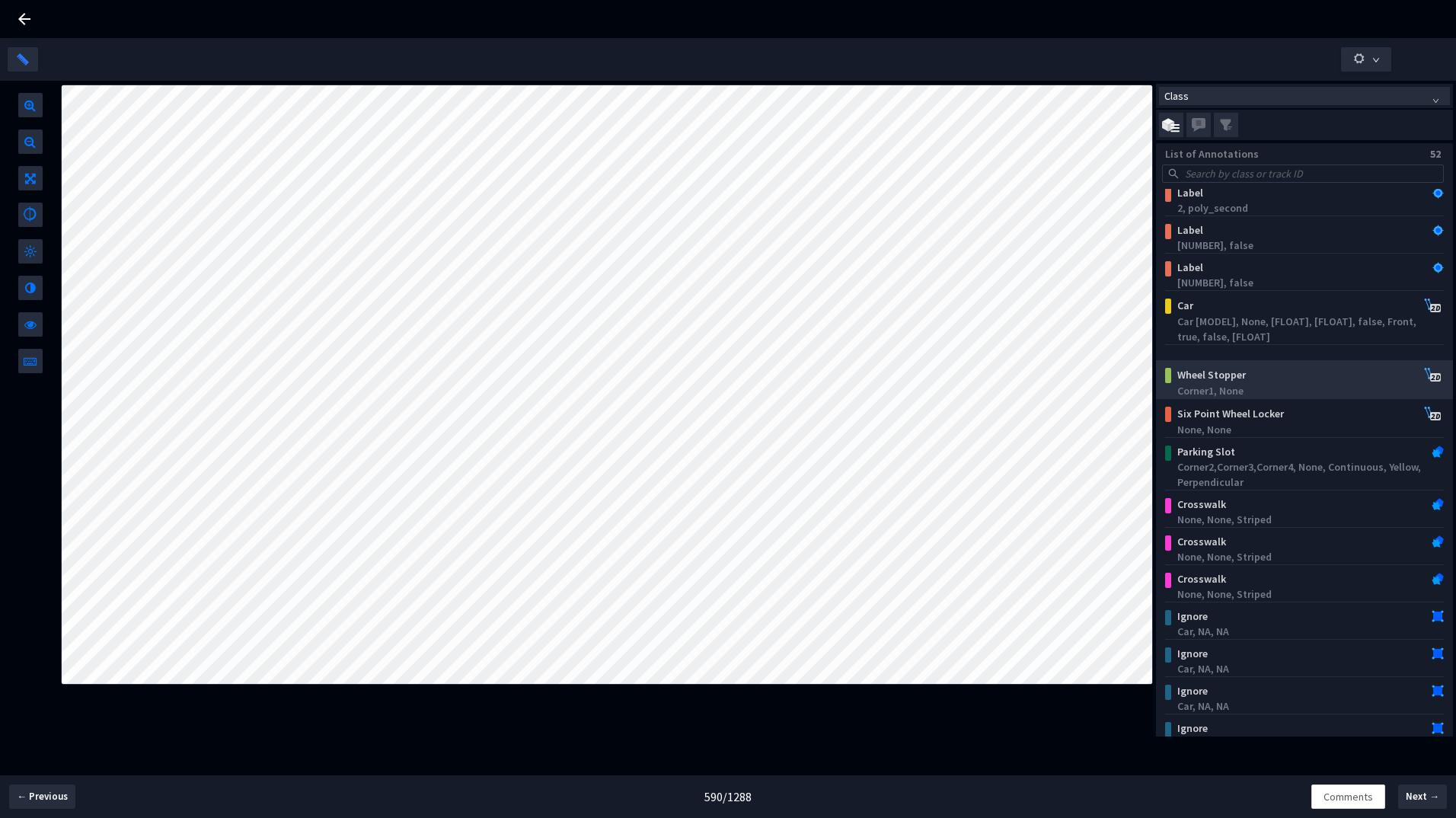 click on "Wheel Stopper" at bounding box center (1279, 375) 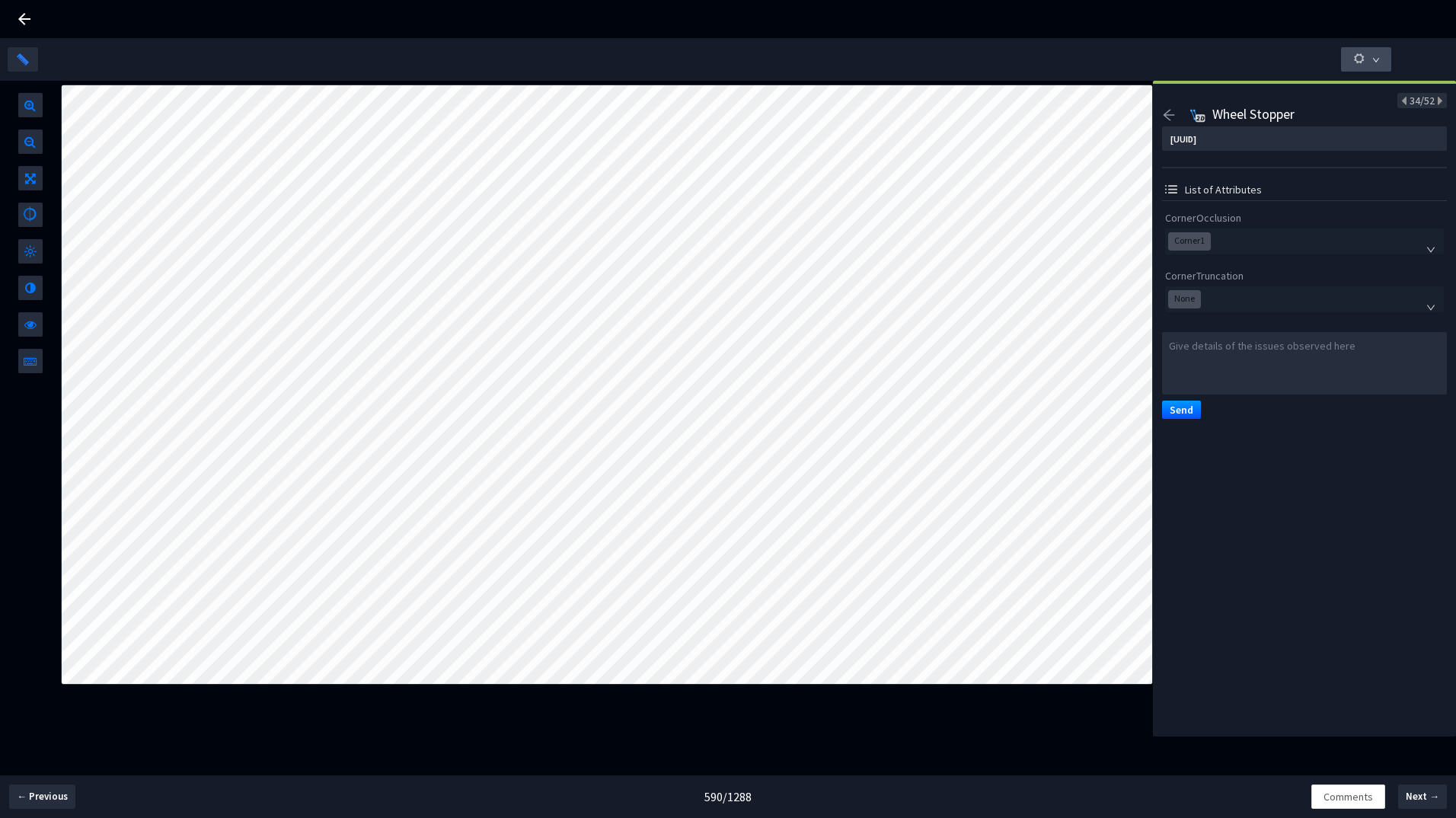 click at bounding box center (1366, 59) 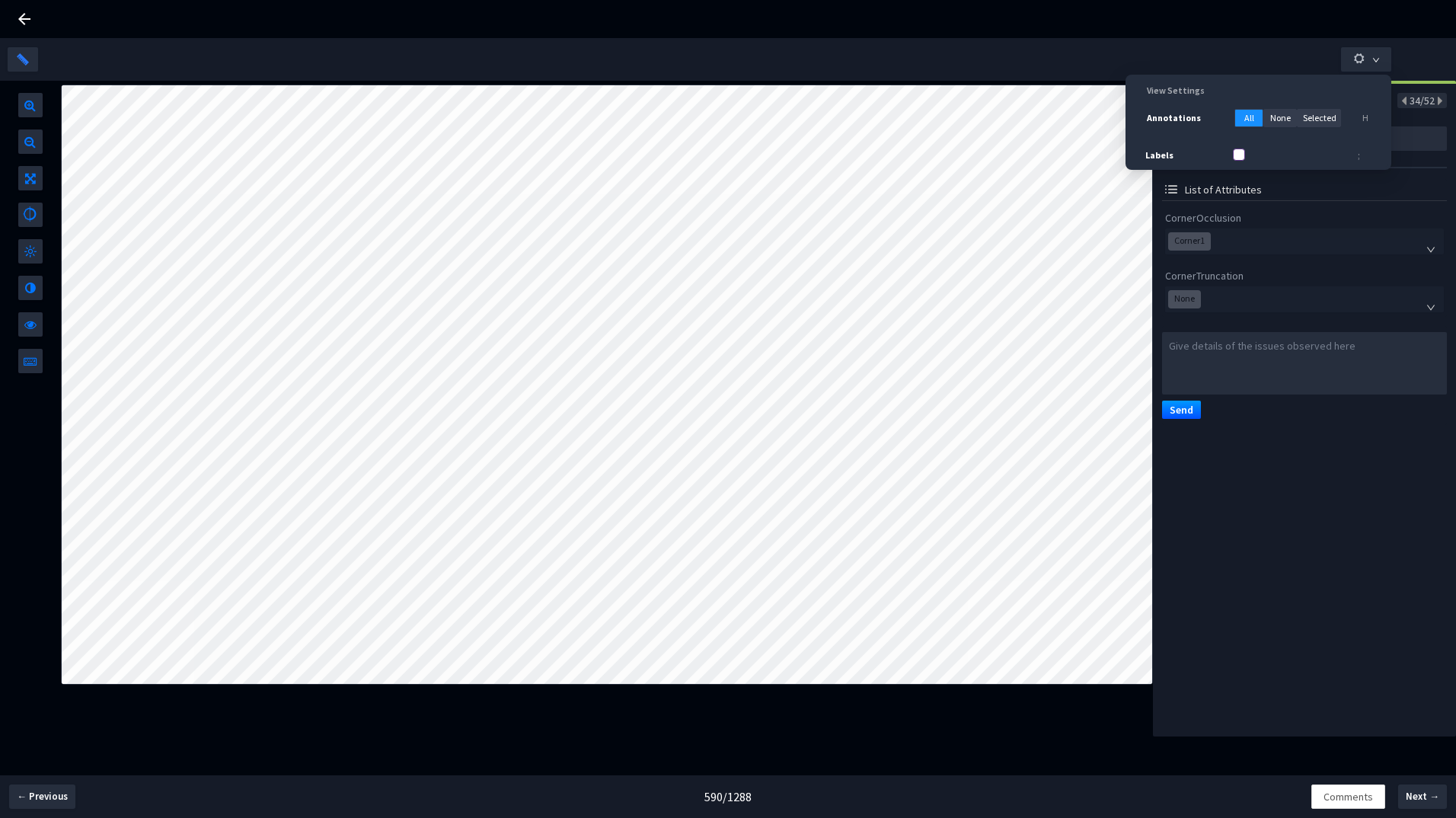 click on "Labels" at bounding box center (1239, 155) 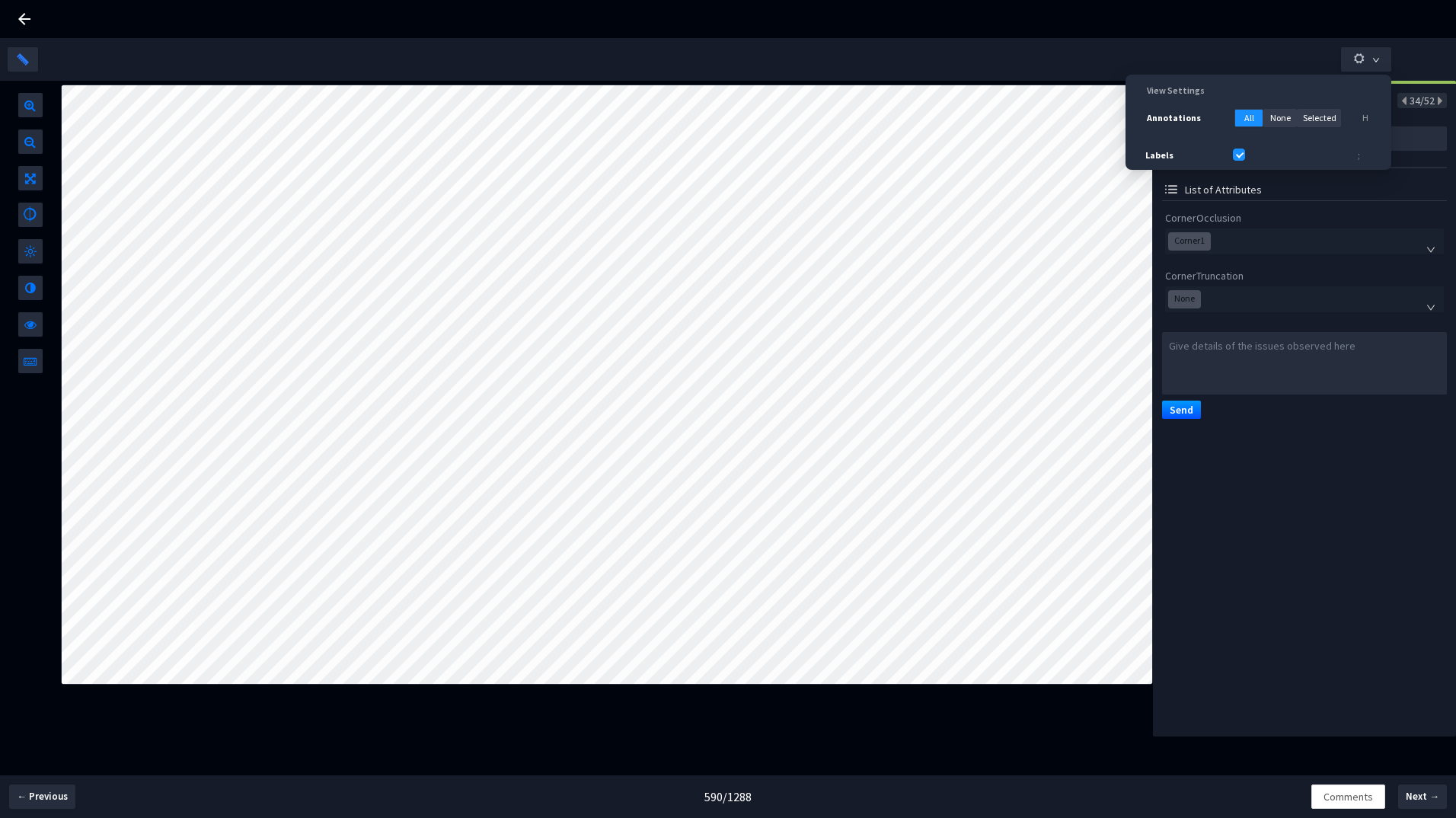 click 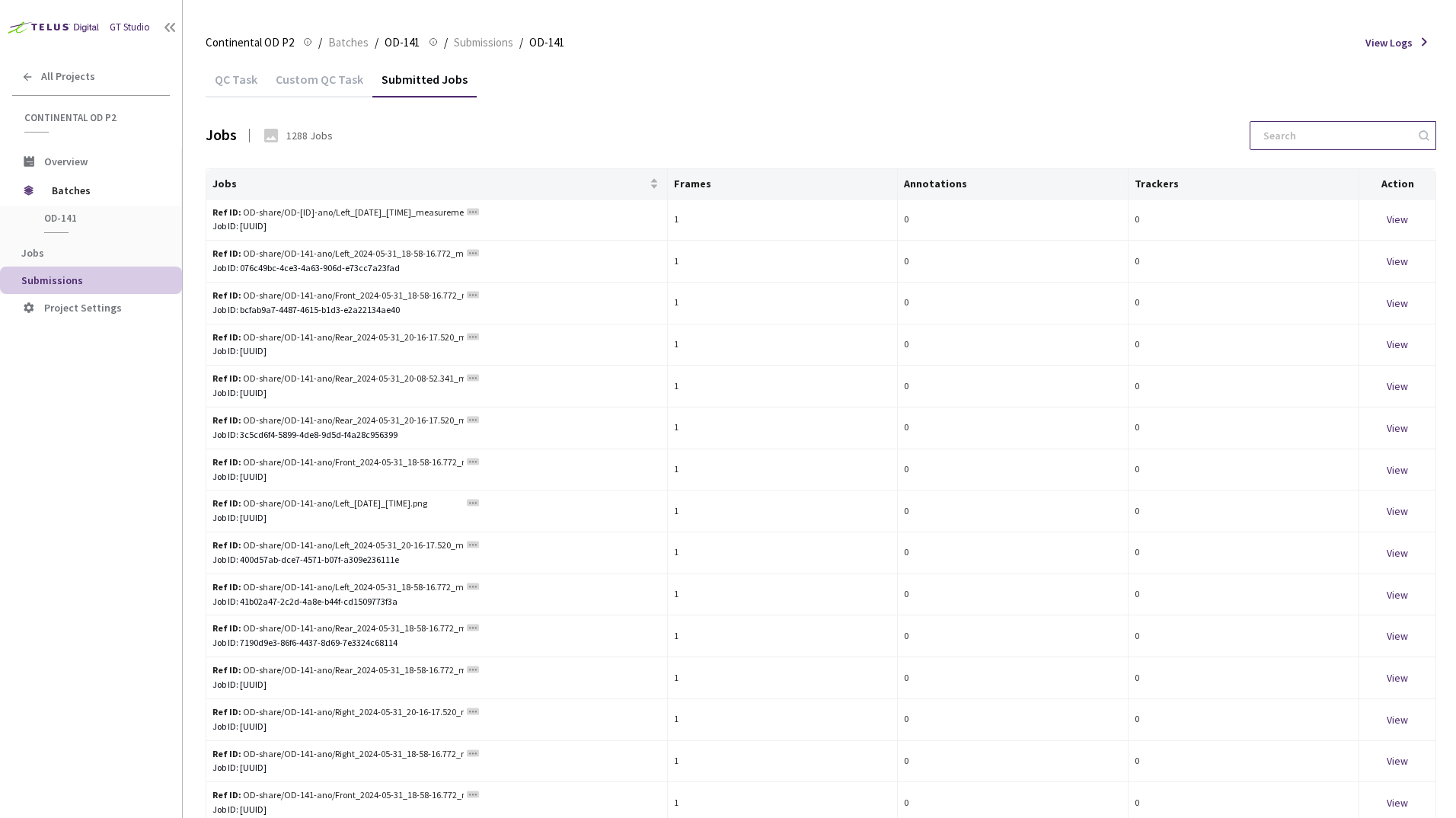 click at bounding box center (1335, 136) 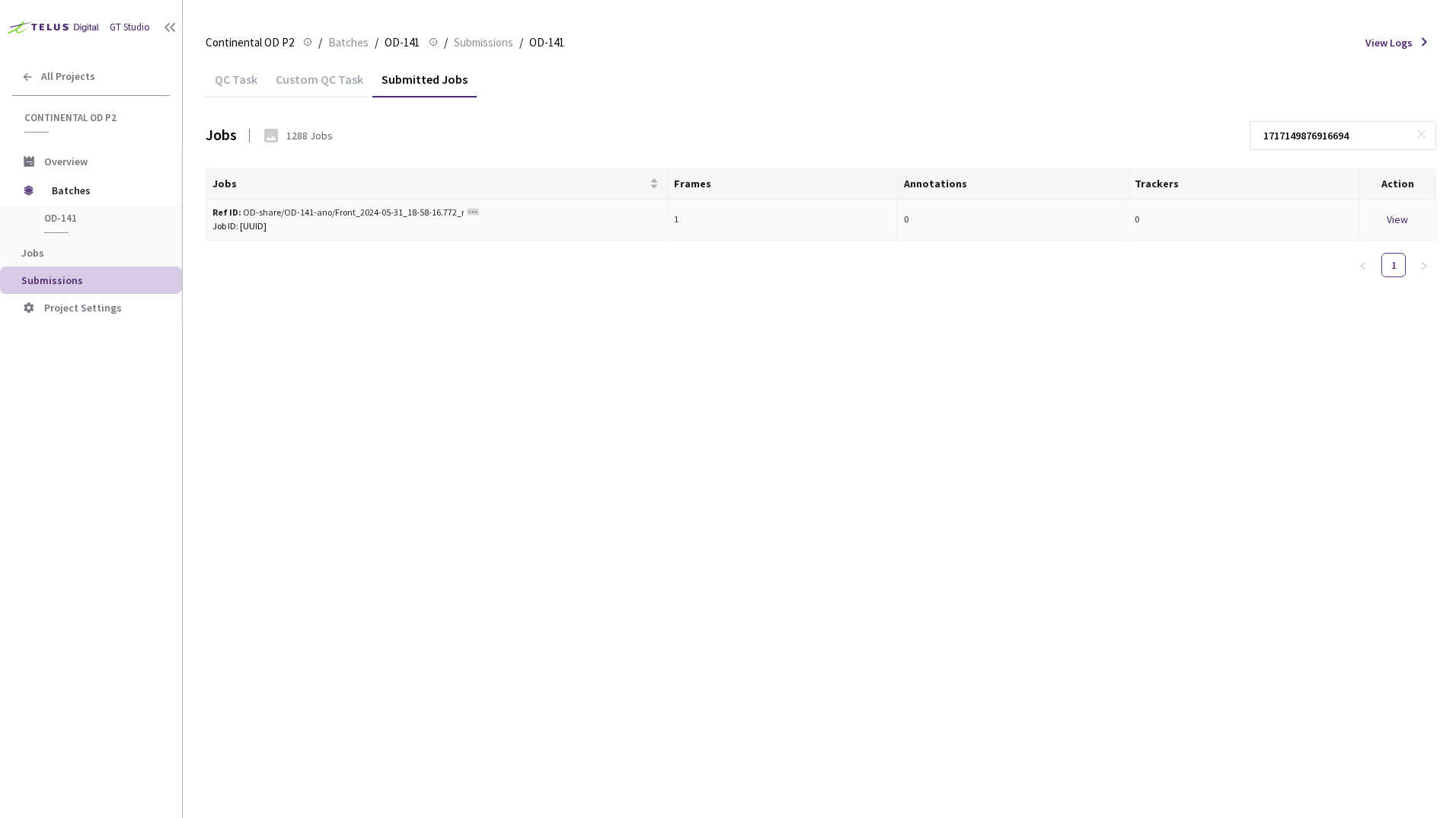 type on "1717149876916694" 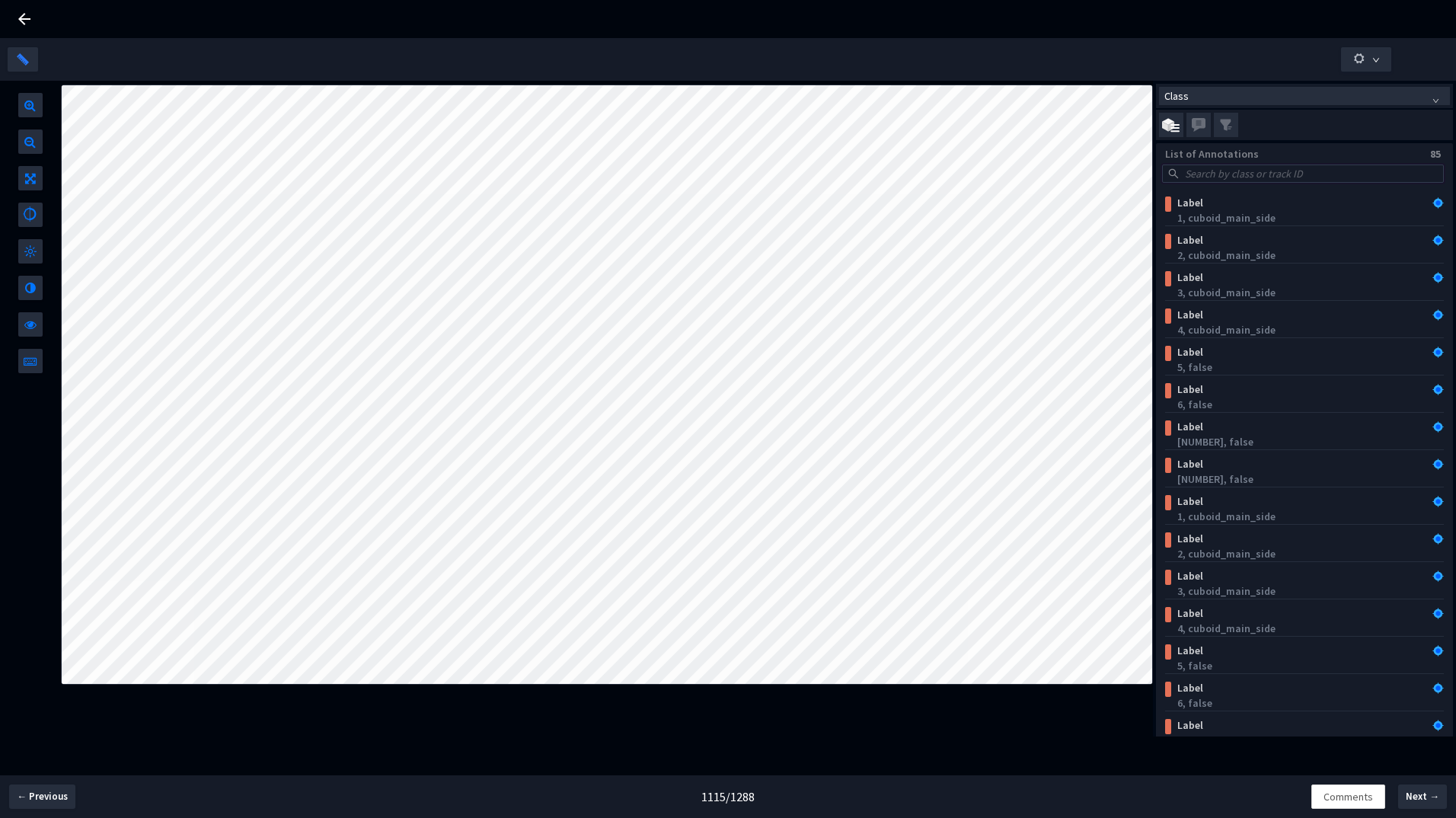 click at bounding box center (1310, 174) 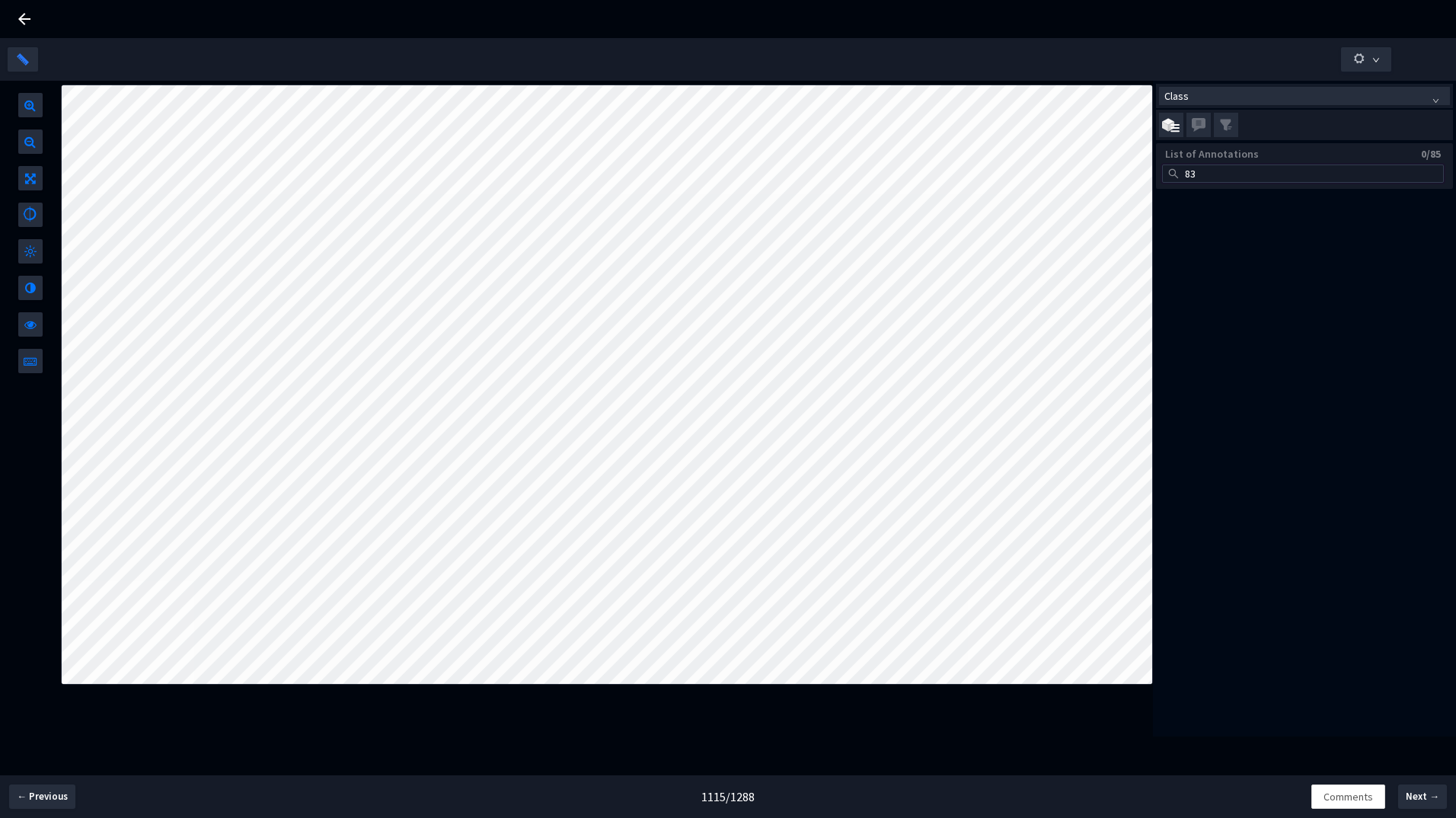 type on "8" 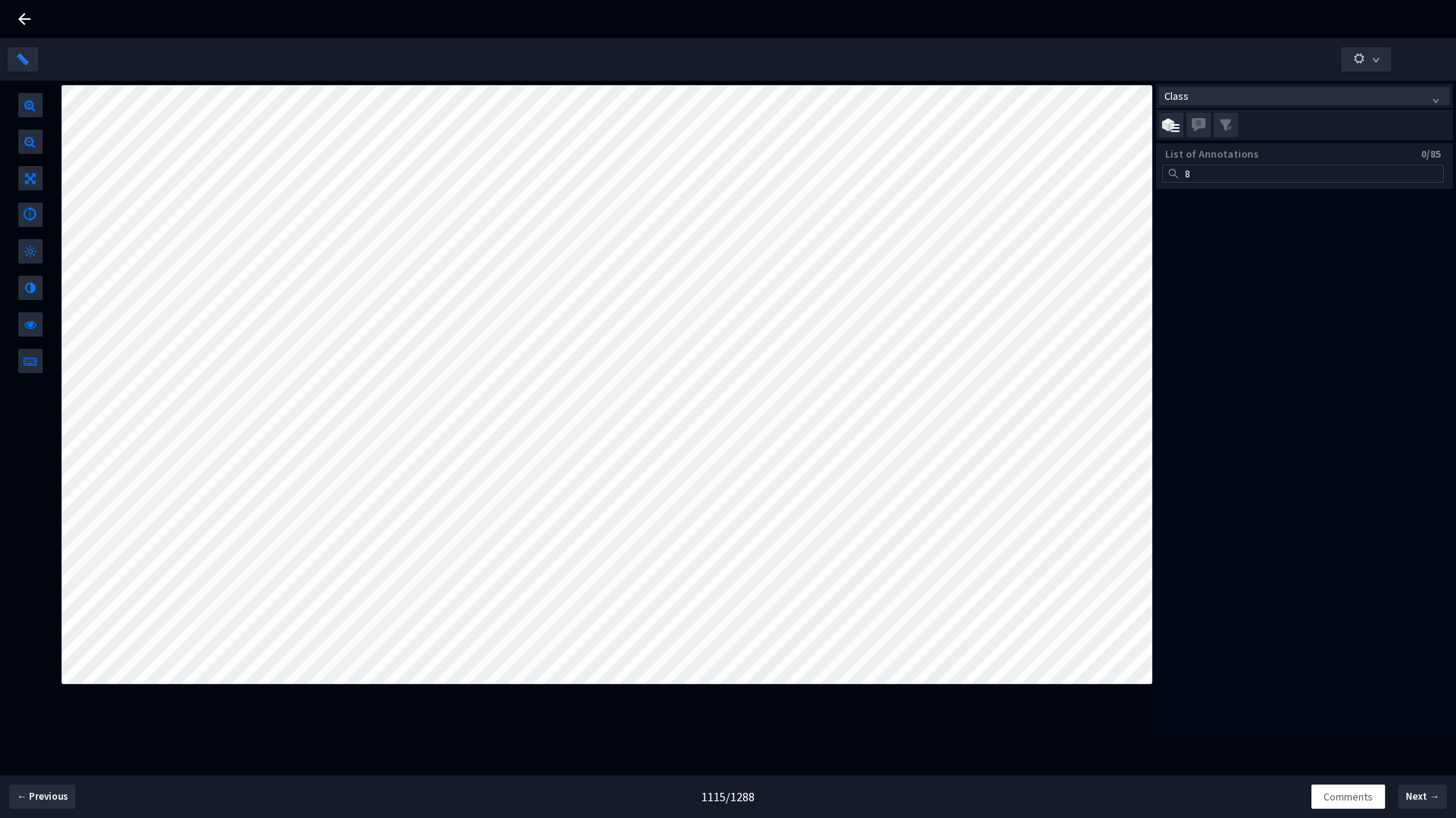 type 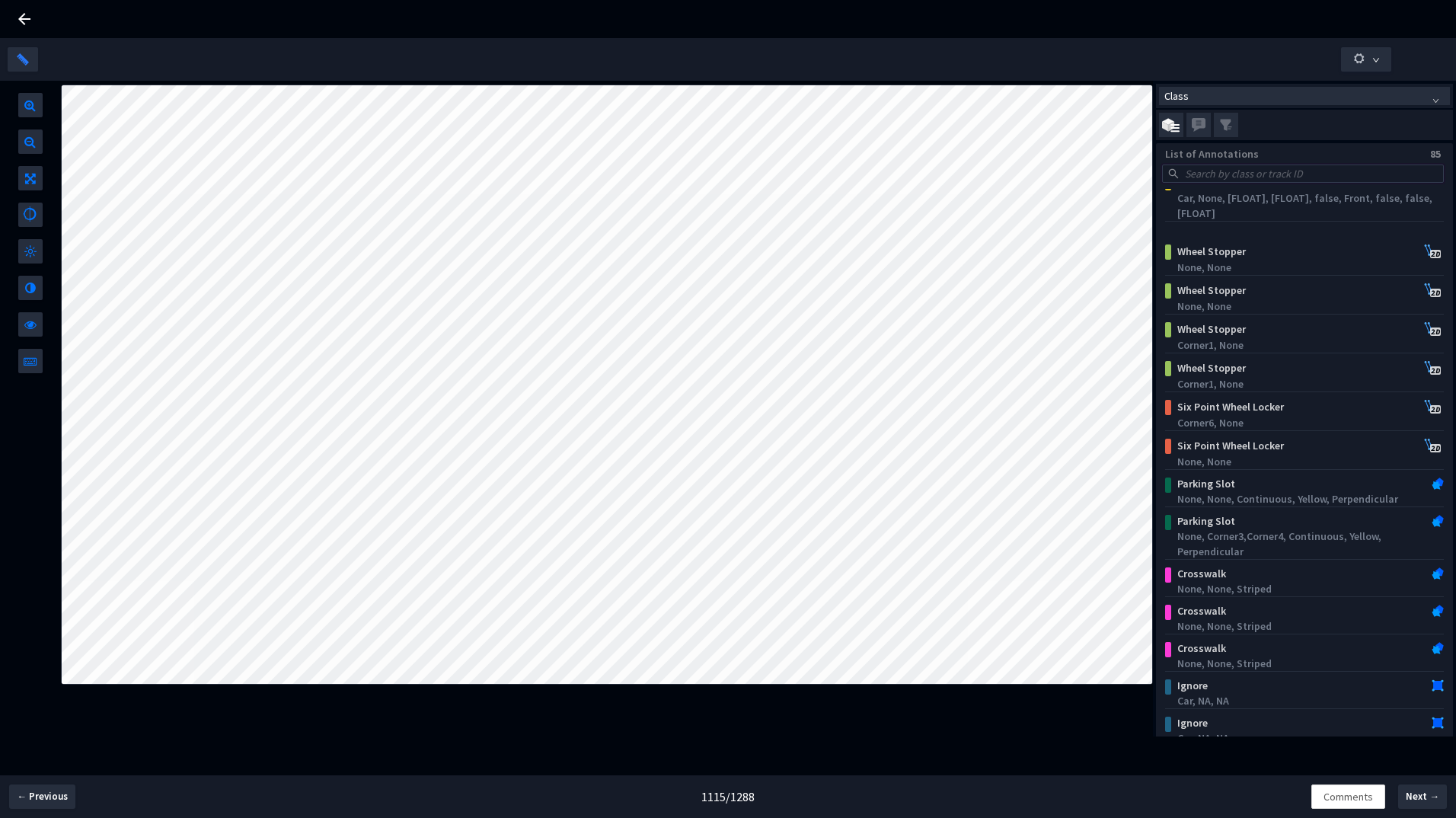 scroll, scrollTop: 2133, scrollLeft: 0, axis: vertical 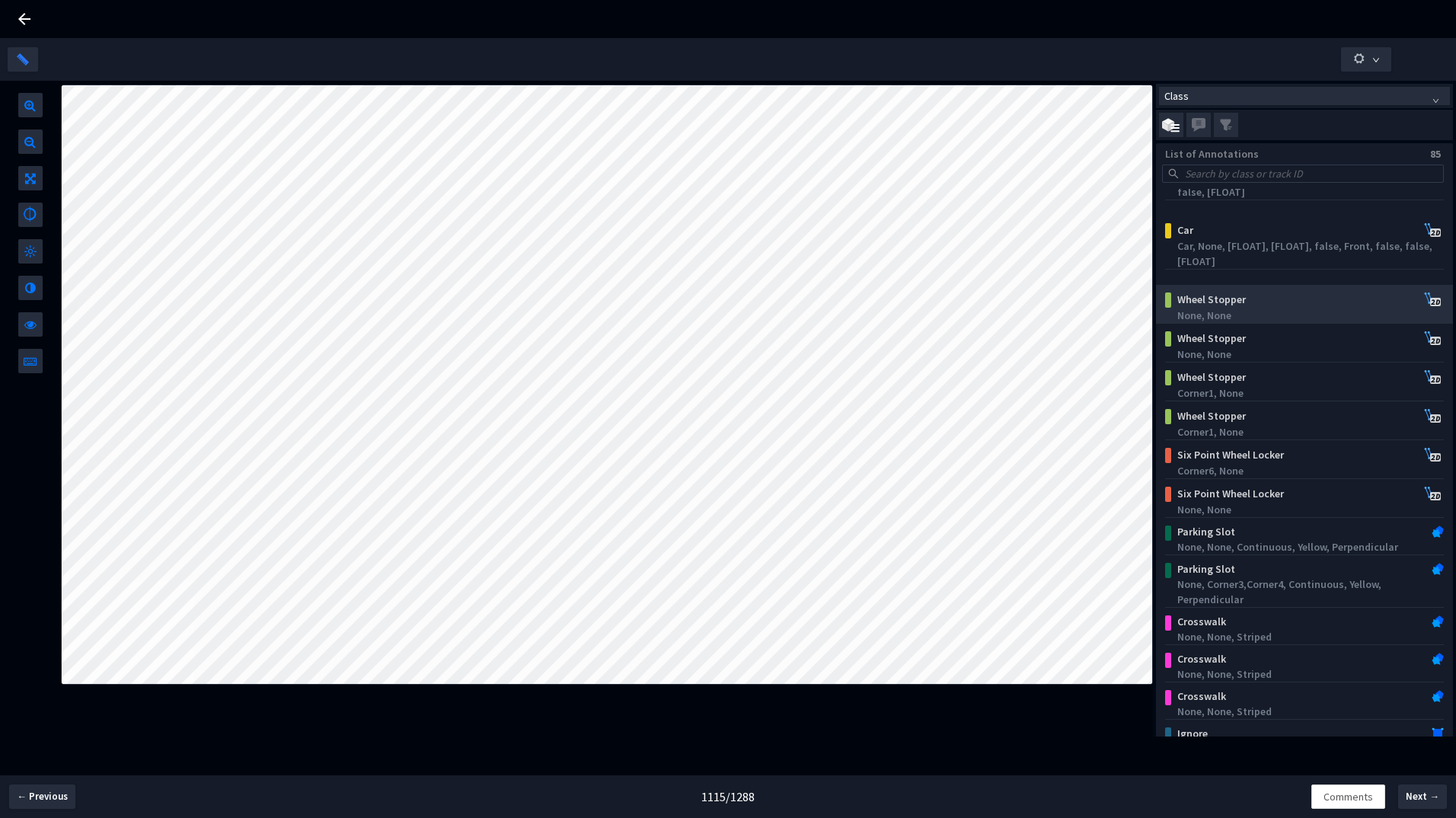 click on "None, None" at bounding box center [1307, 315] 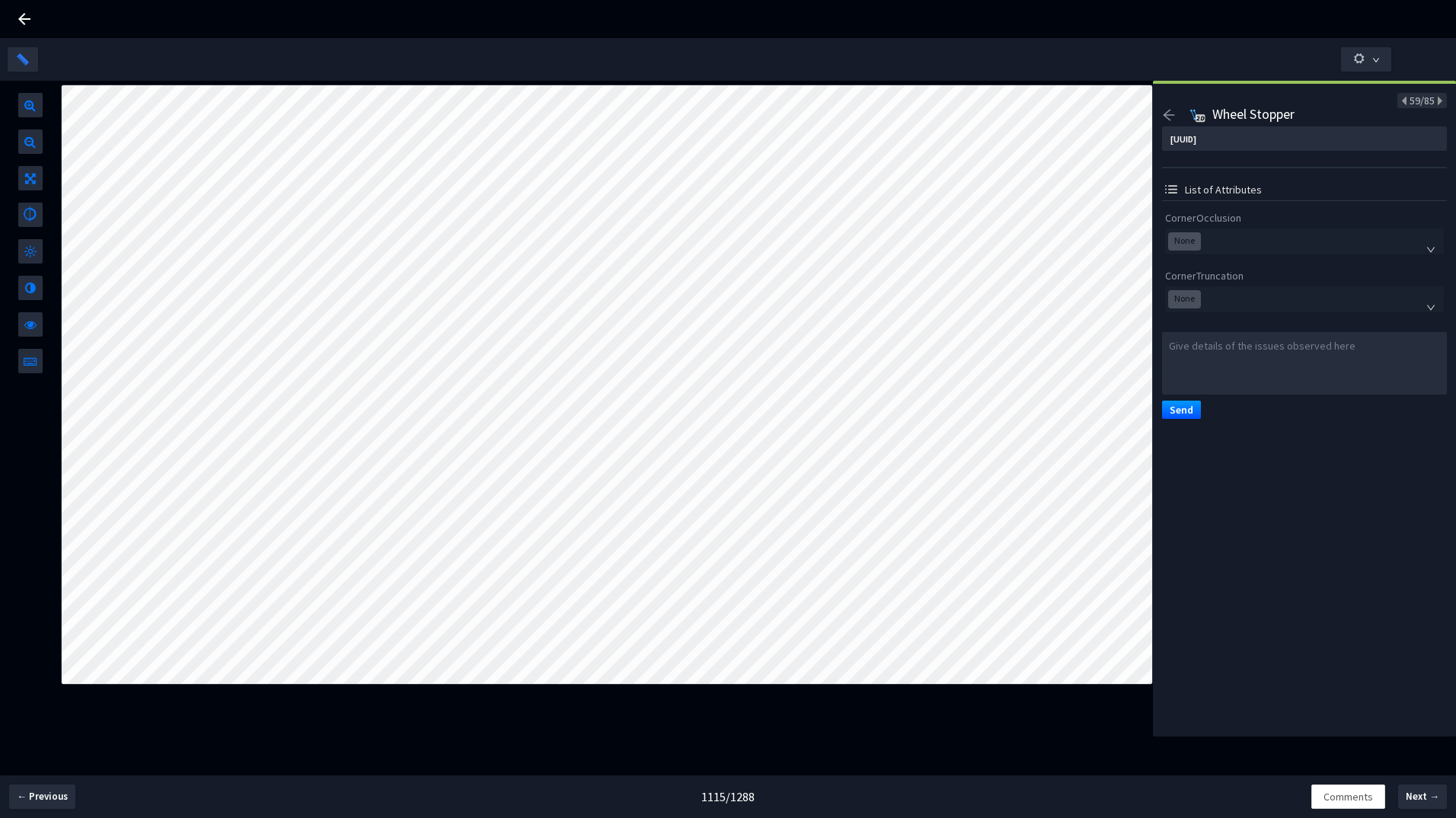 click 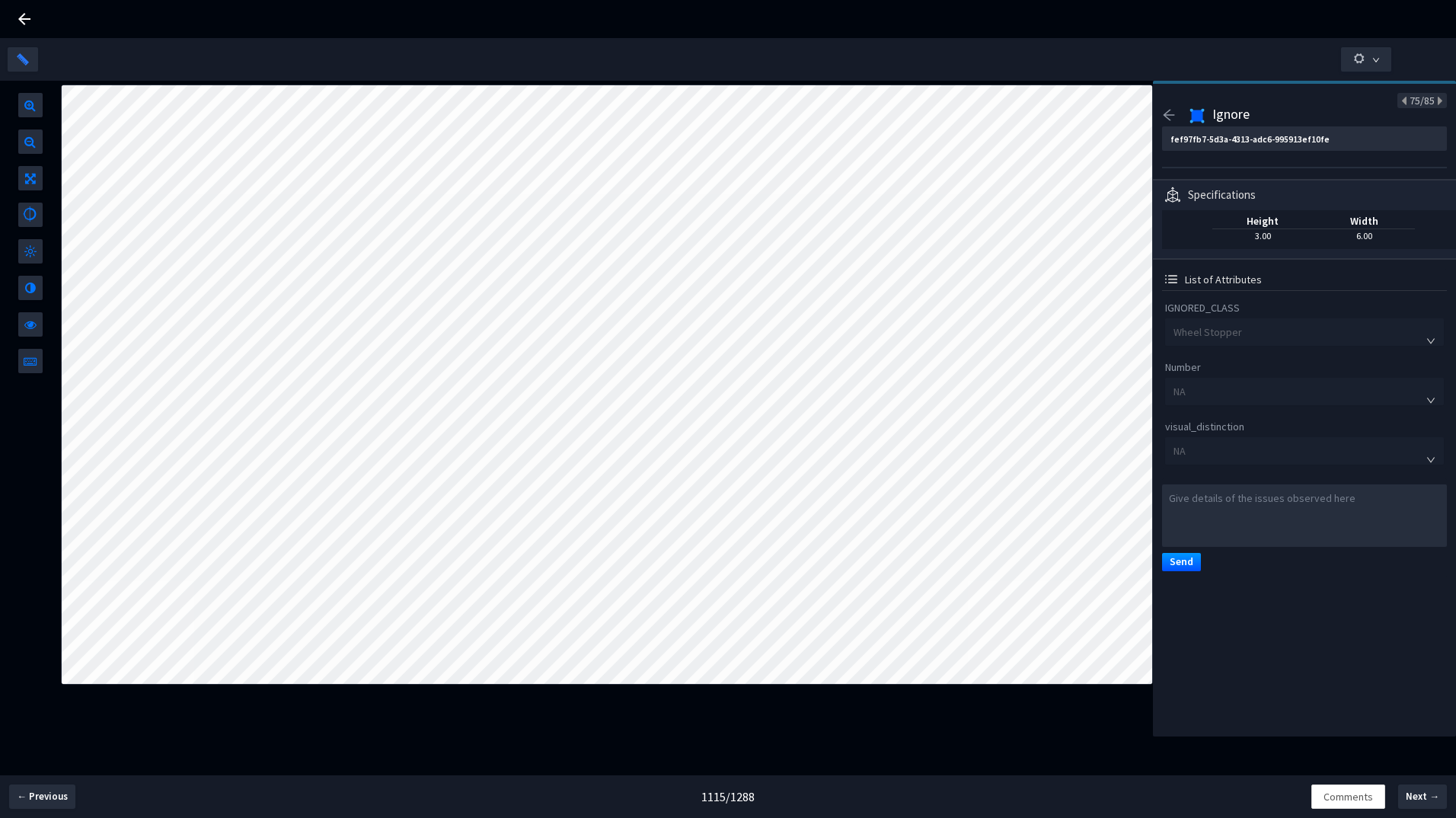 type on "42c7d4e0-b31a-4f60-9819-9185693e8021" 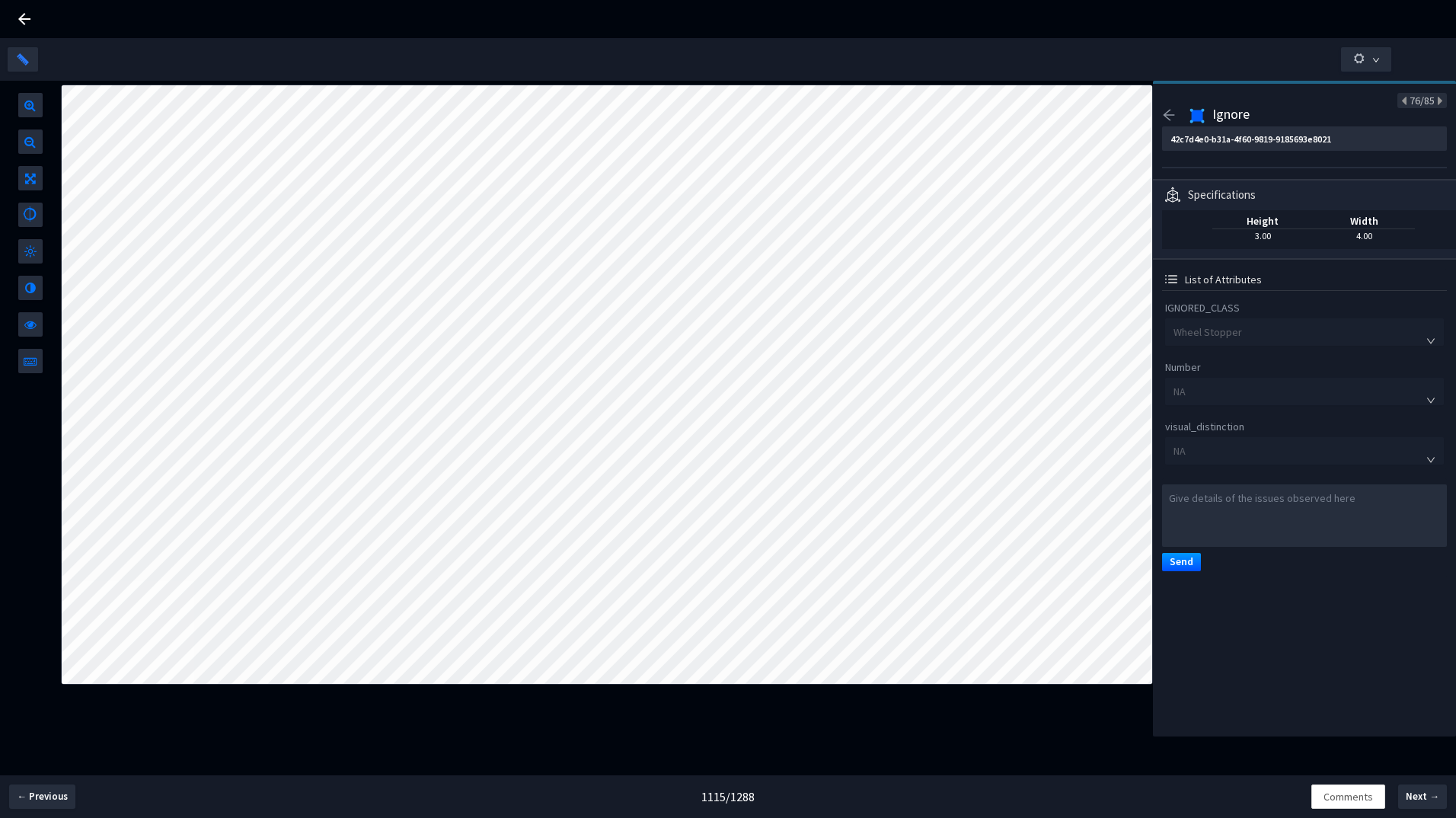 click on "[NUMBER]/[NUMBER] Ignore [UUID] Specifications Height [NUMBER] Width [NUMBER] List of Attributes IGNORED_CLASS Wheel Stopper Number NA visual_distinction NA Send" at bounding box center (1304, 408) 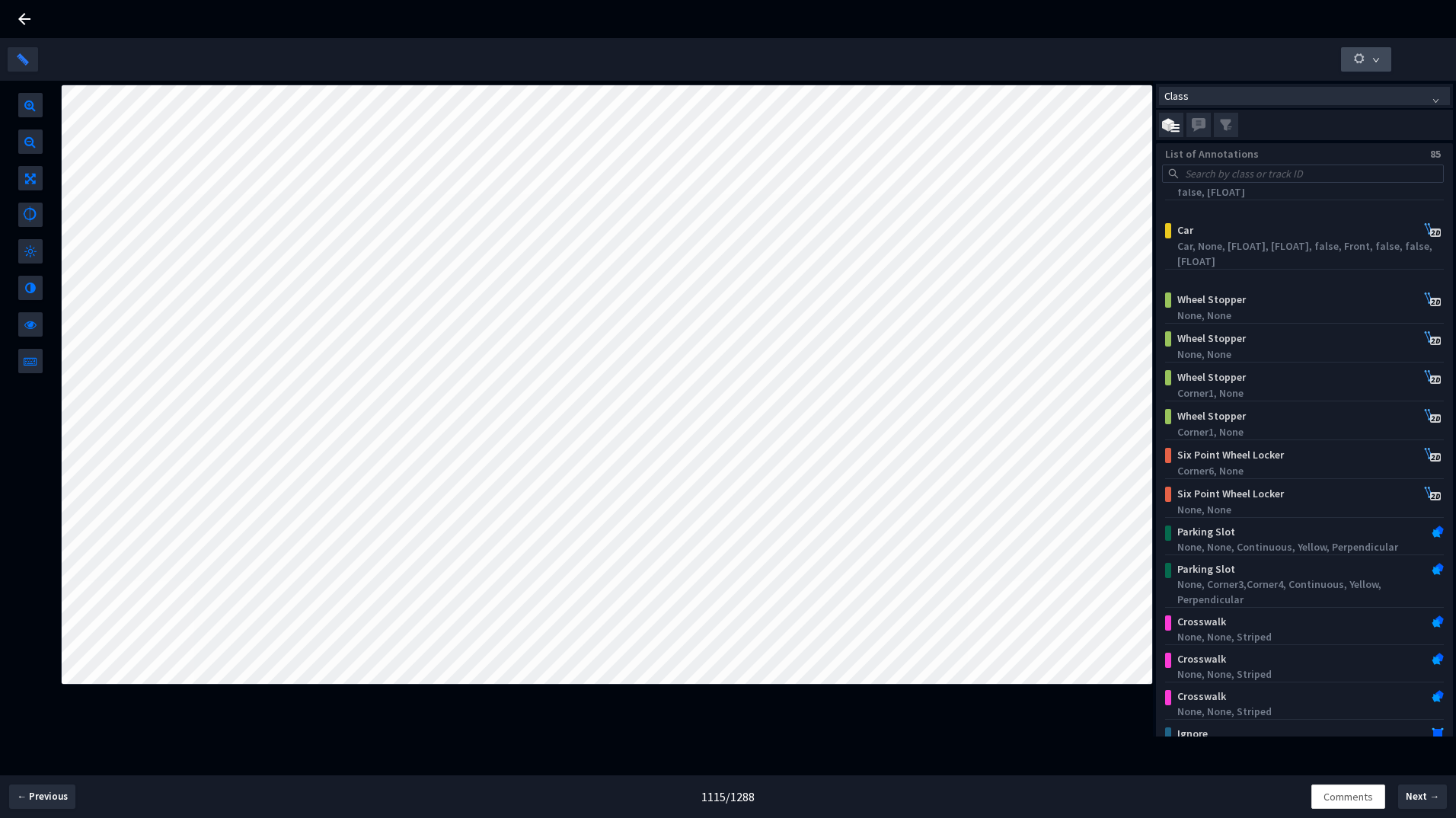 click 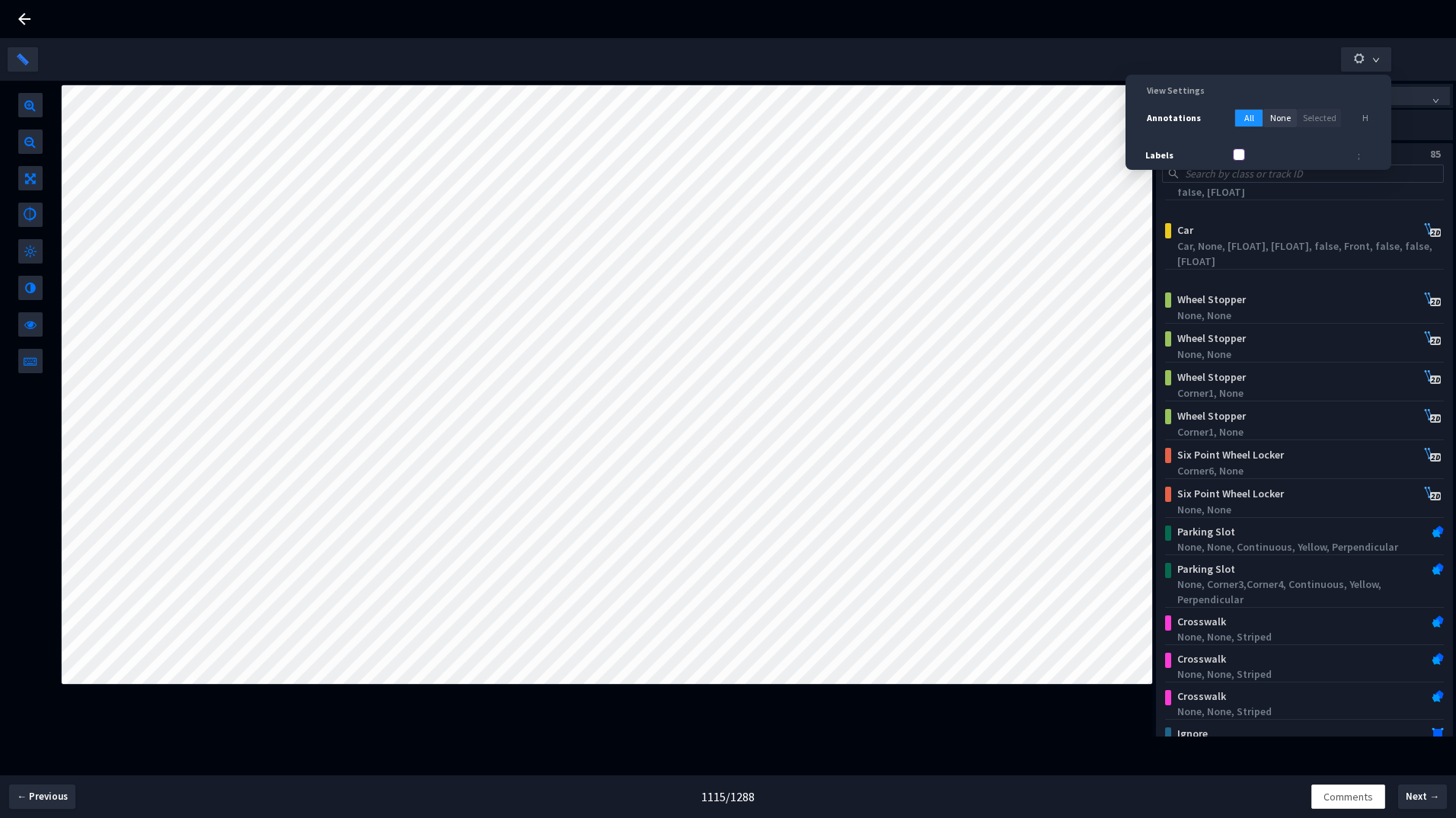 click on "Labels" at bounding box center (1239, 155) 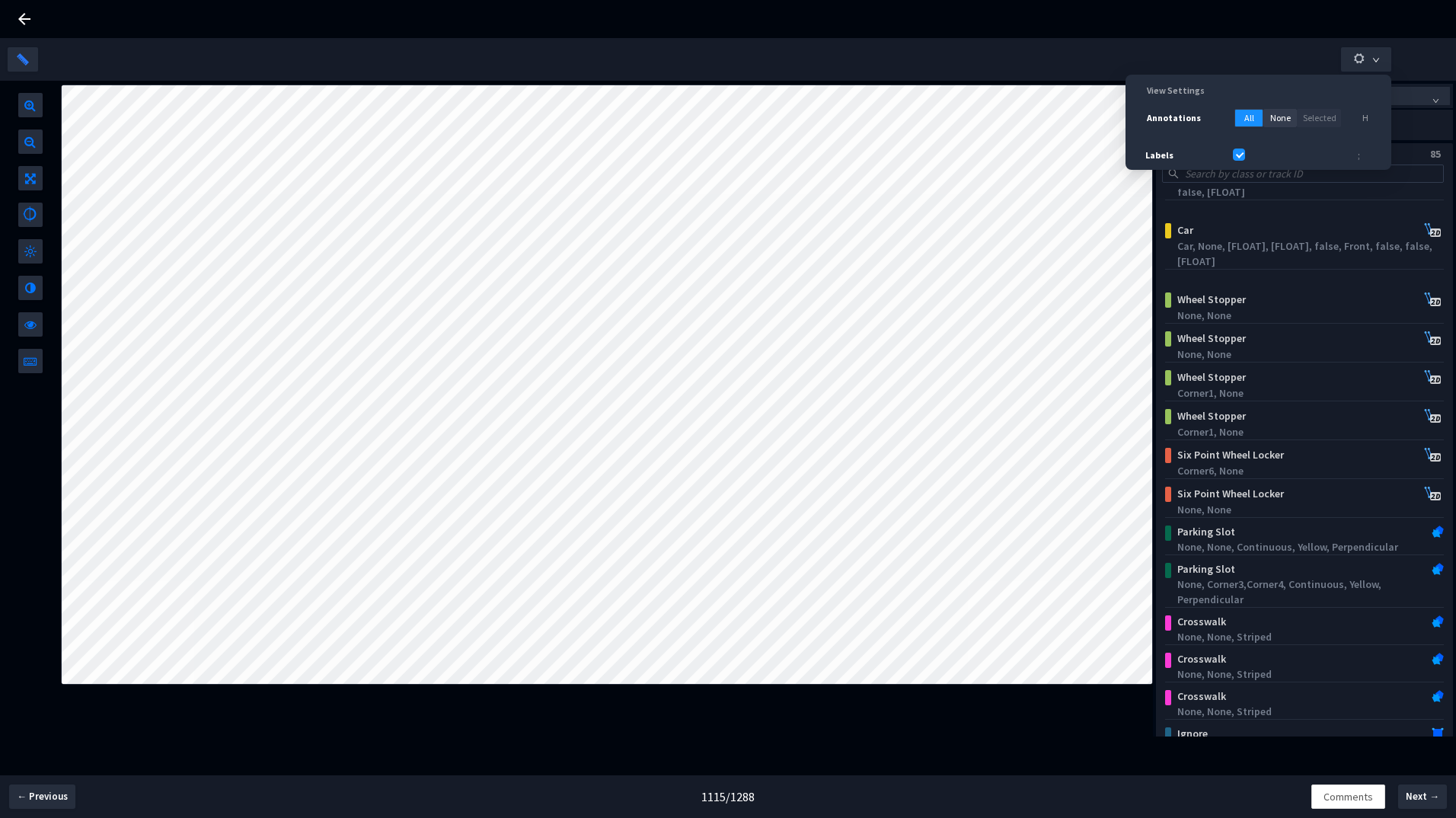 drag, startPoint x: 1238, startPoint y: 155, endPoint x: 1274, endPoint y: 131, distance: 43.266615 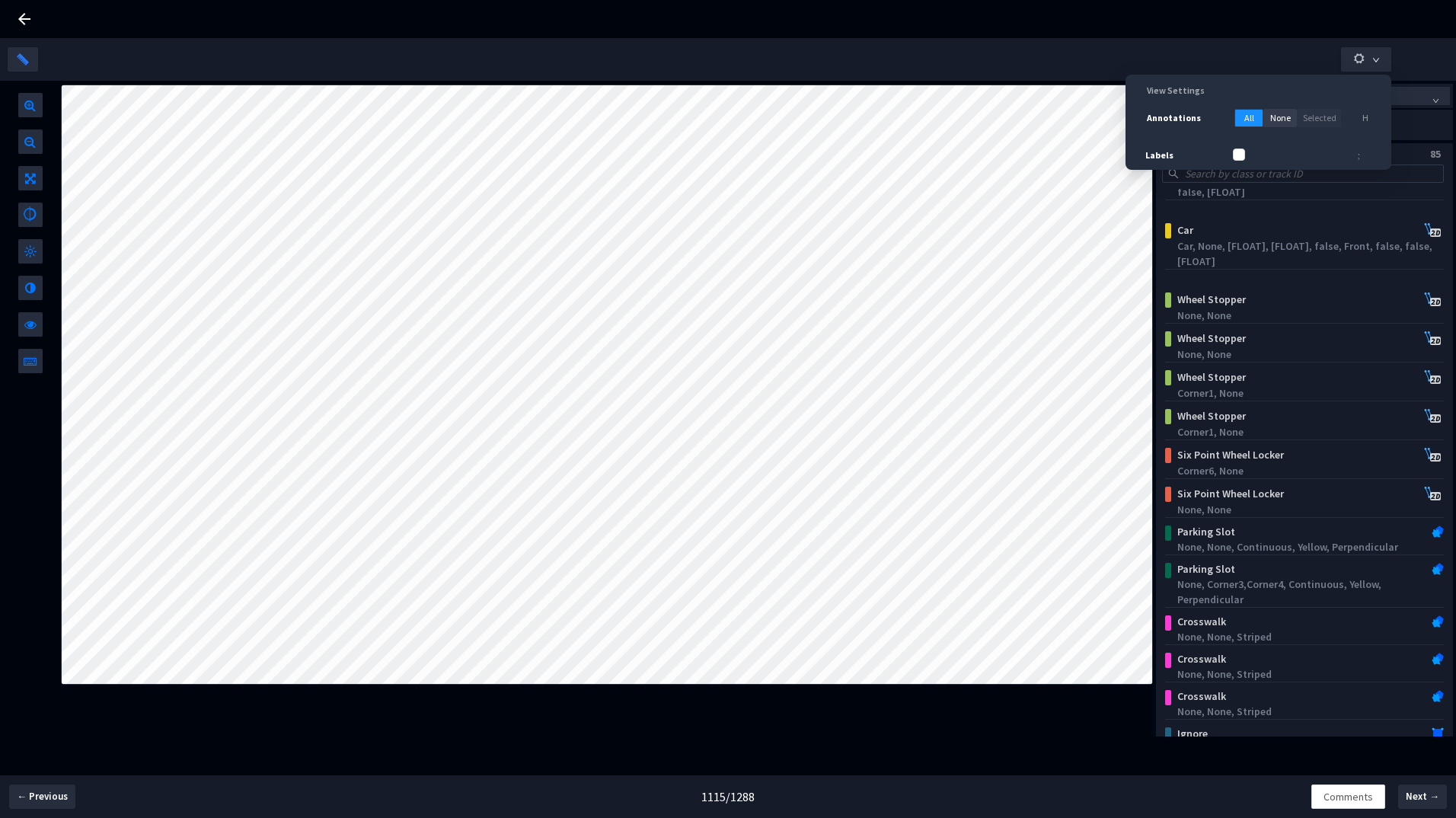 click on "View Settings Annotations All None Selected H Labels ;" at bounding box center (1258, 122) 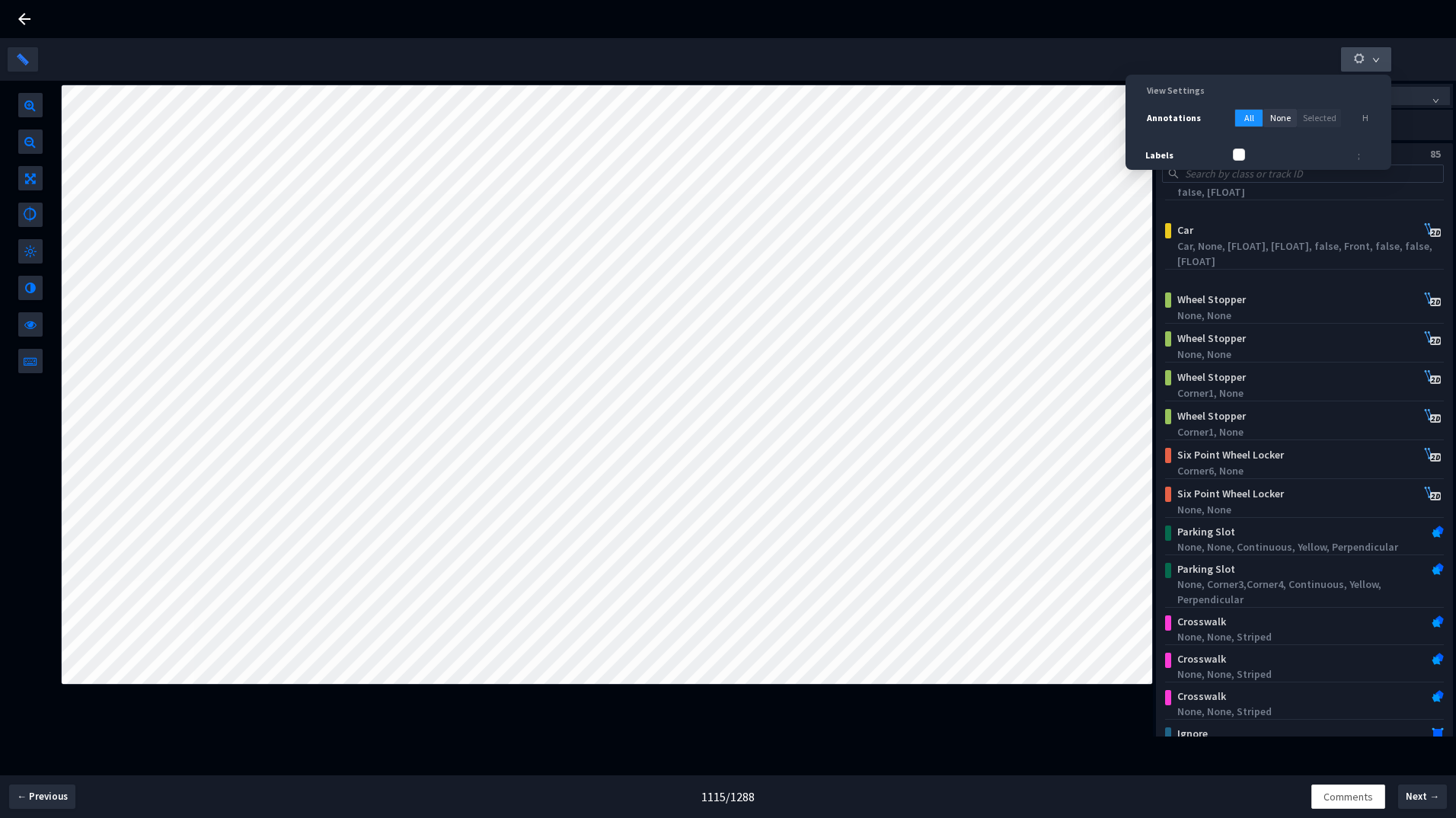 click 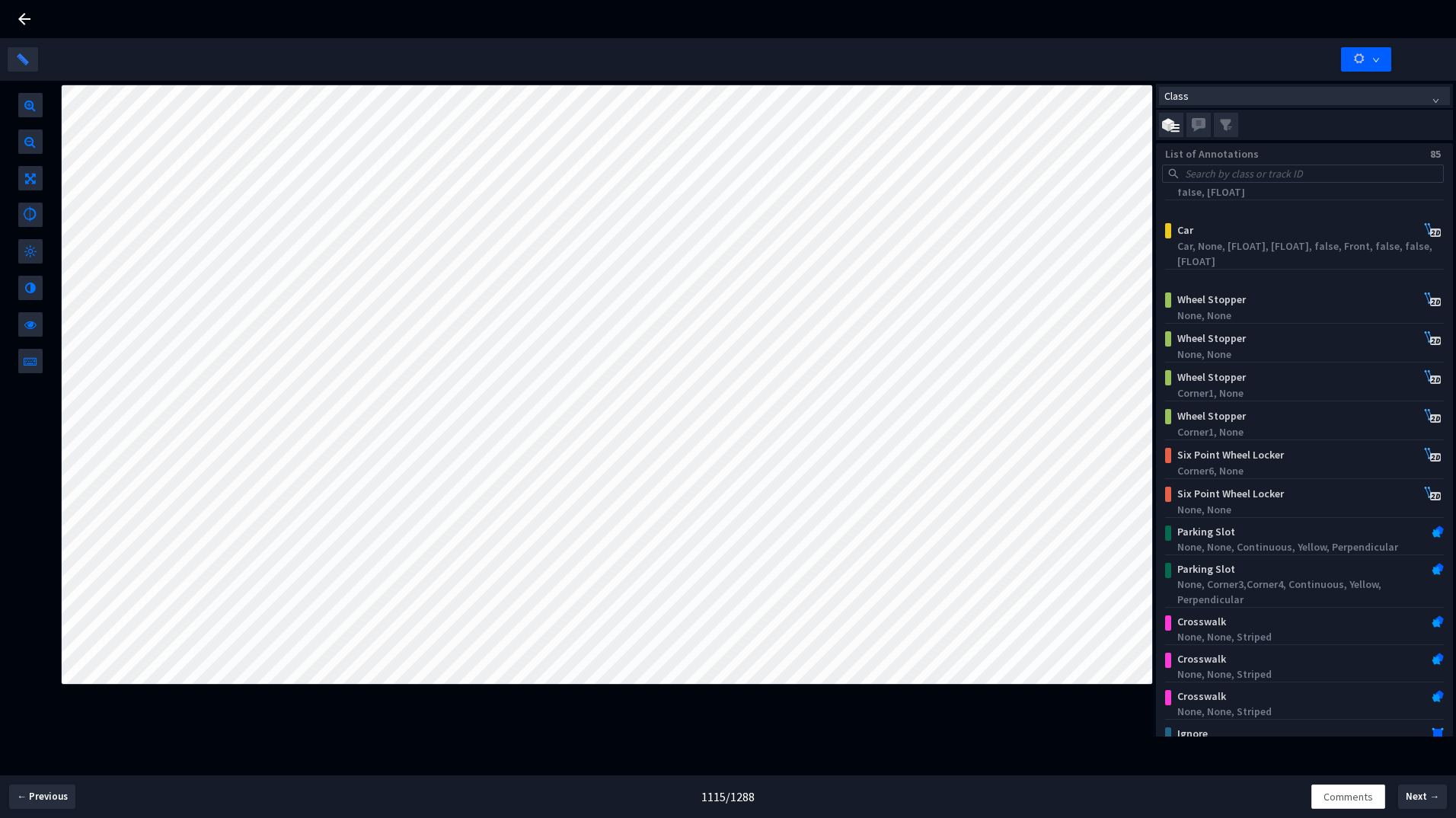 click on "Class" at bounding box center [1304, 96] 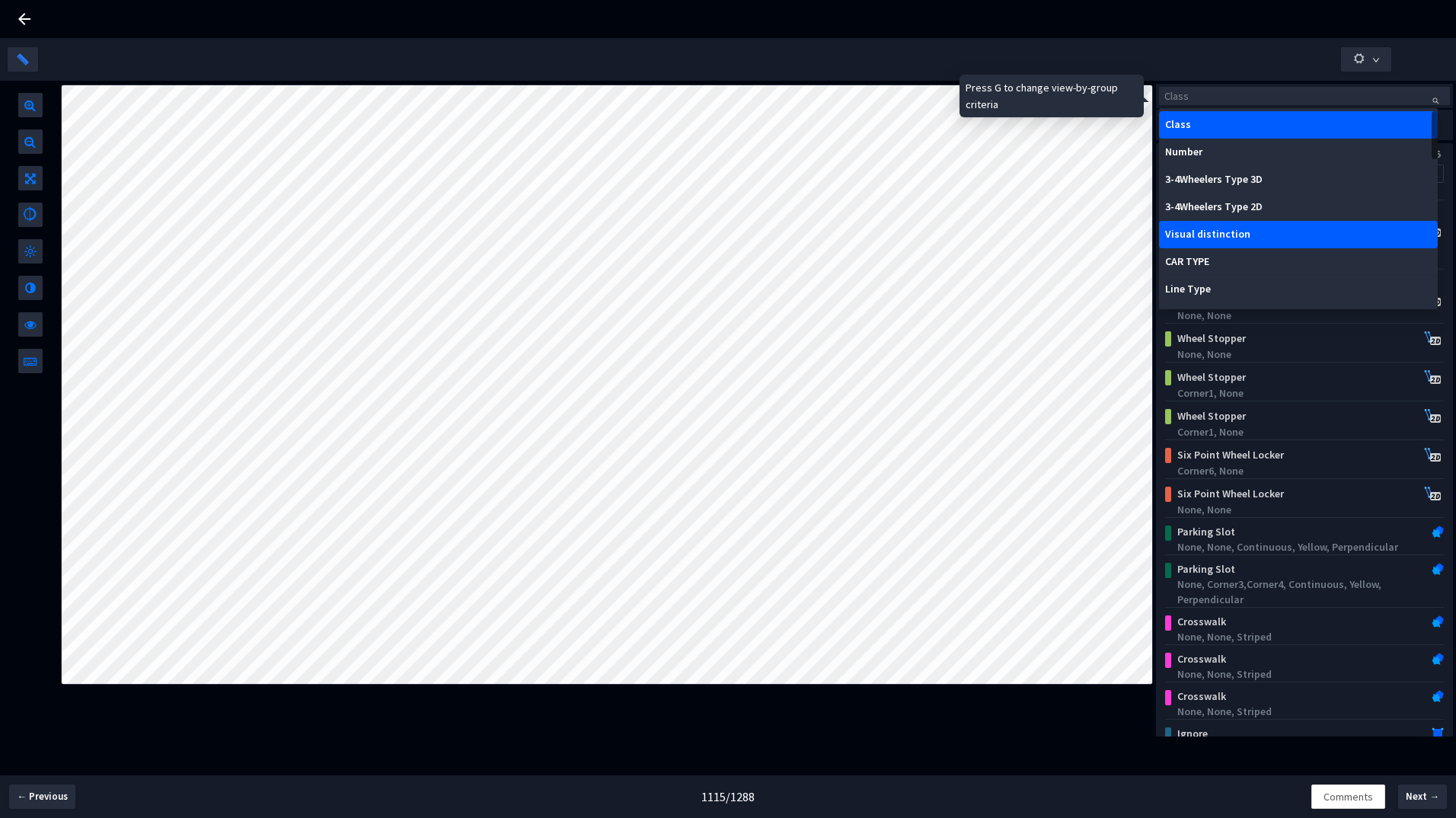click on "Visual distinction" at bounding box center (1298, 235) 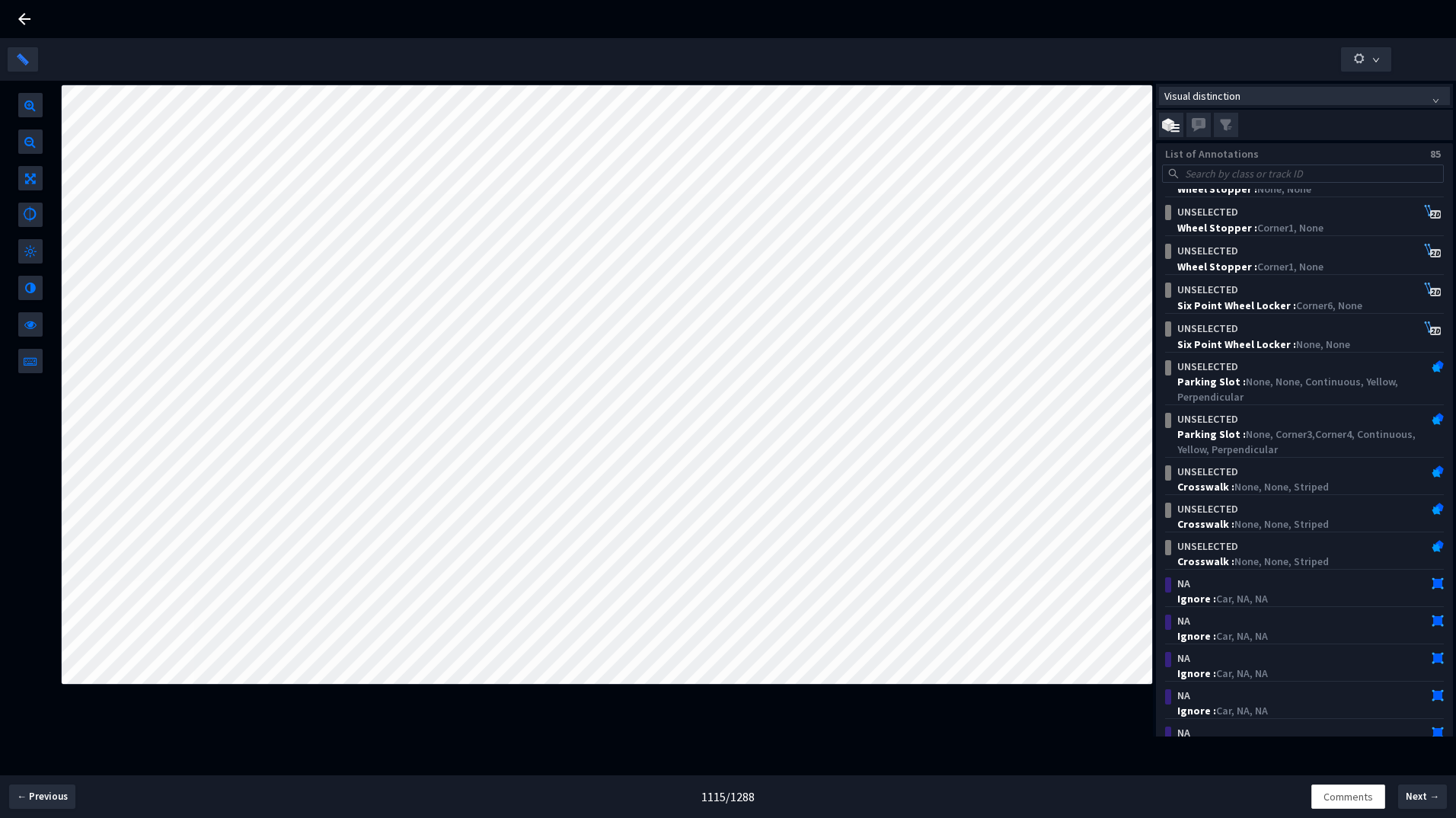 scroll, scrollTop: 2088, scrollLeft: 0, axis: vertical 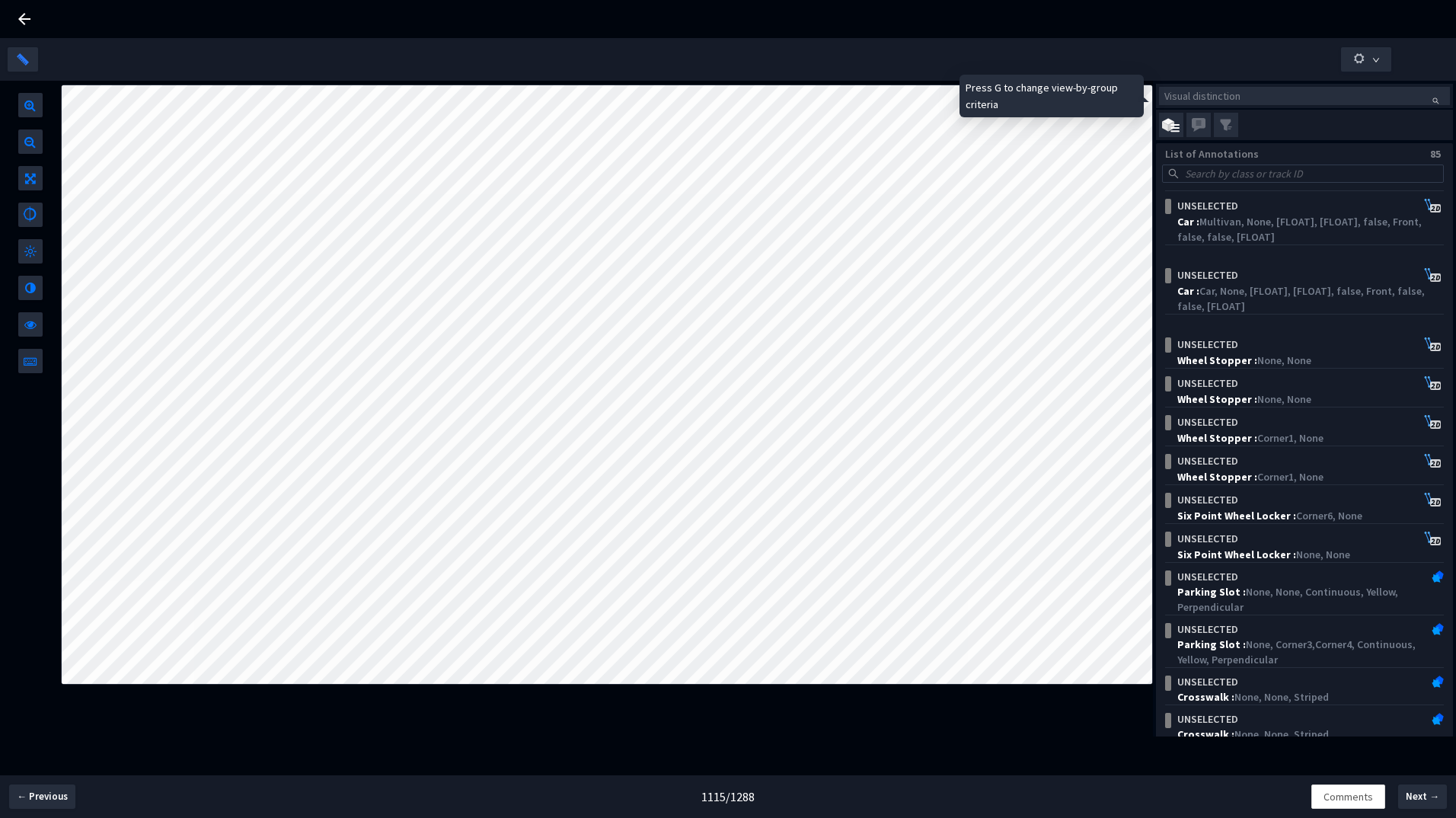 click on "Visual distinction" at bounding box center (1304, 96) 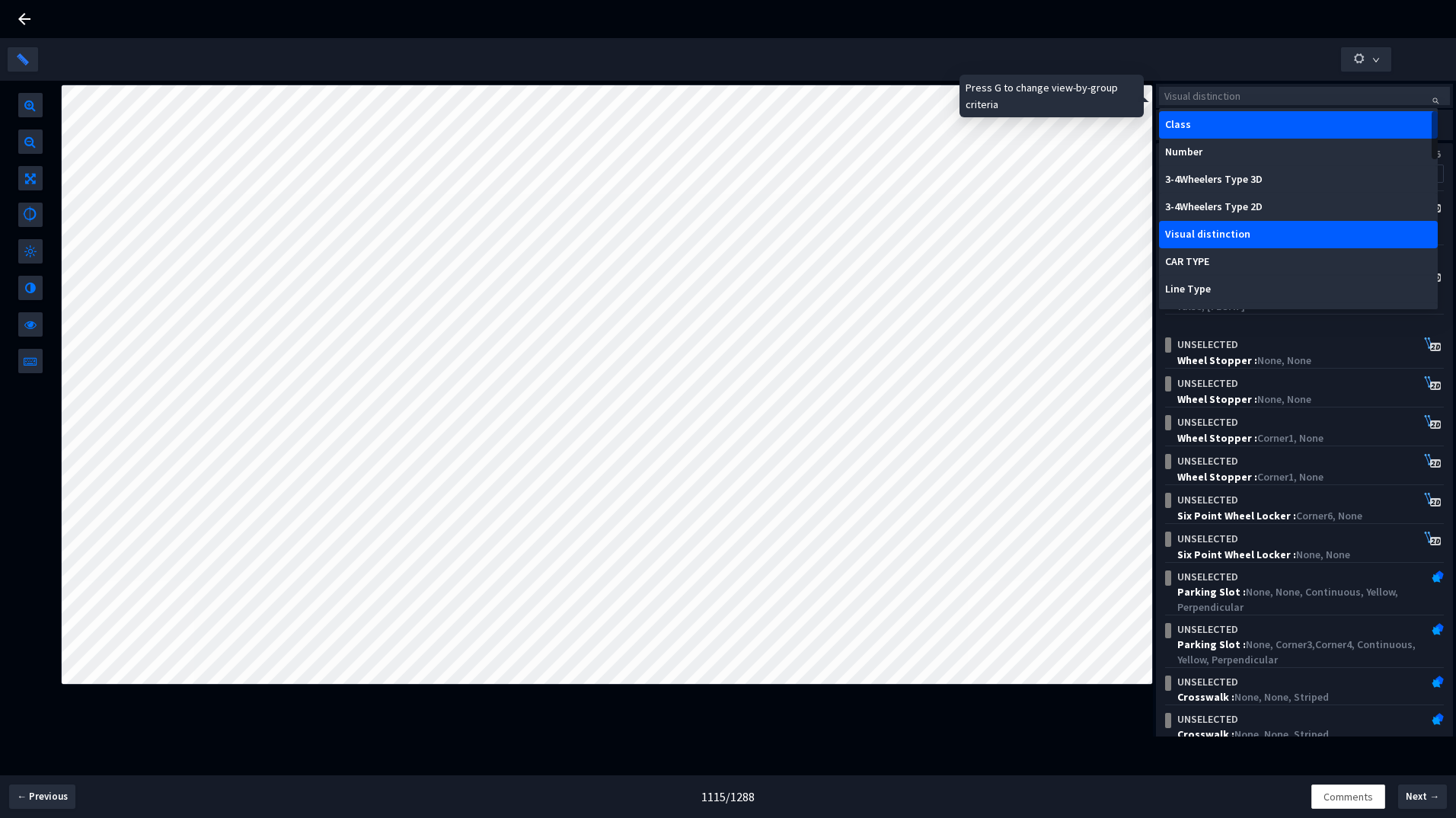click on "Class" at bounding box center (1298, 125) 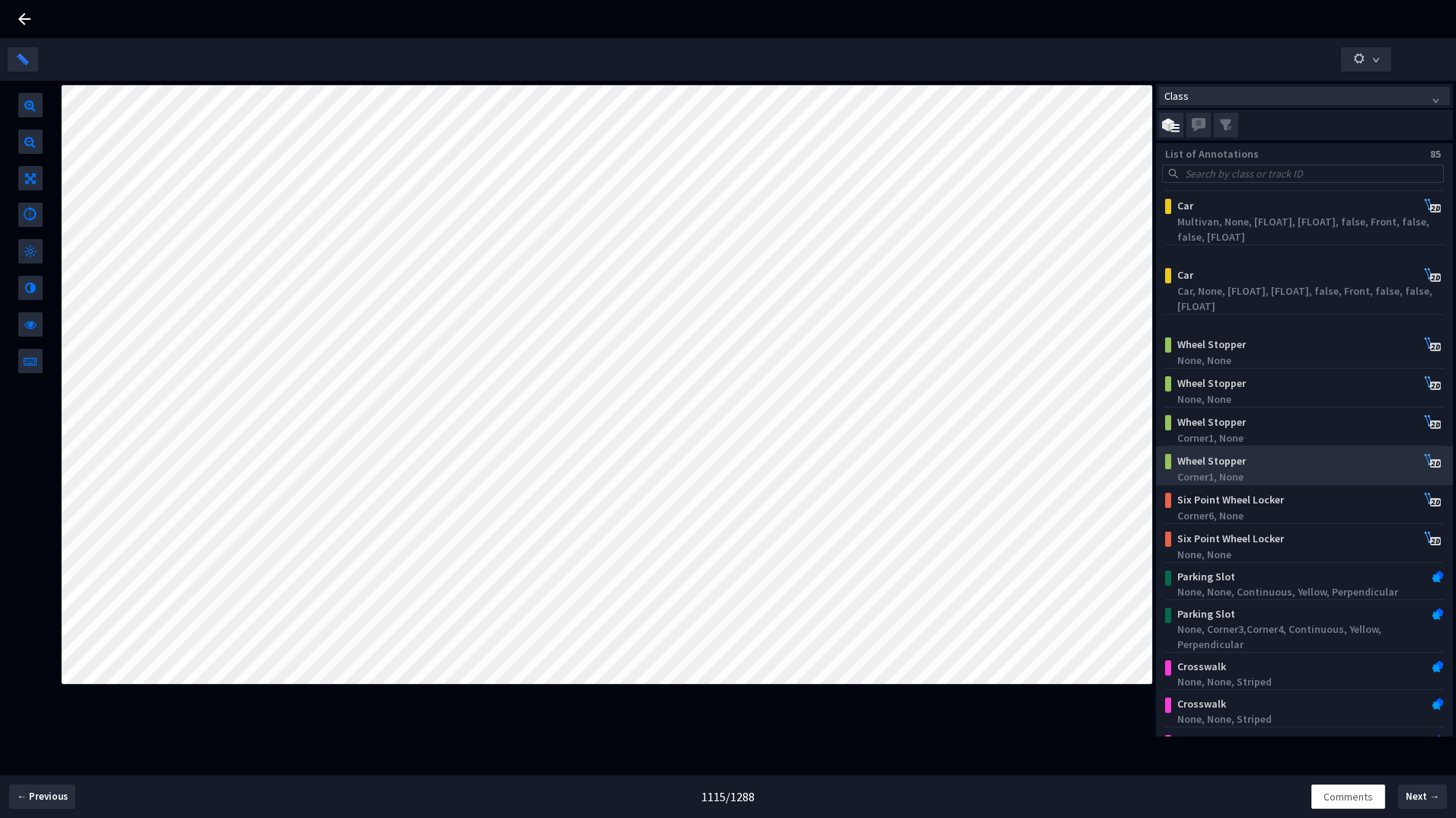 click on "Wheel Stopper" at bounding box center (1279, 461) 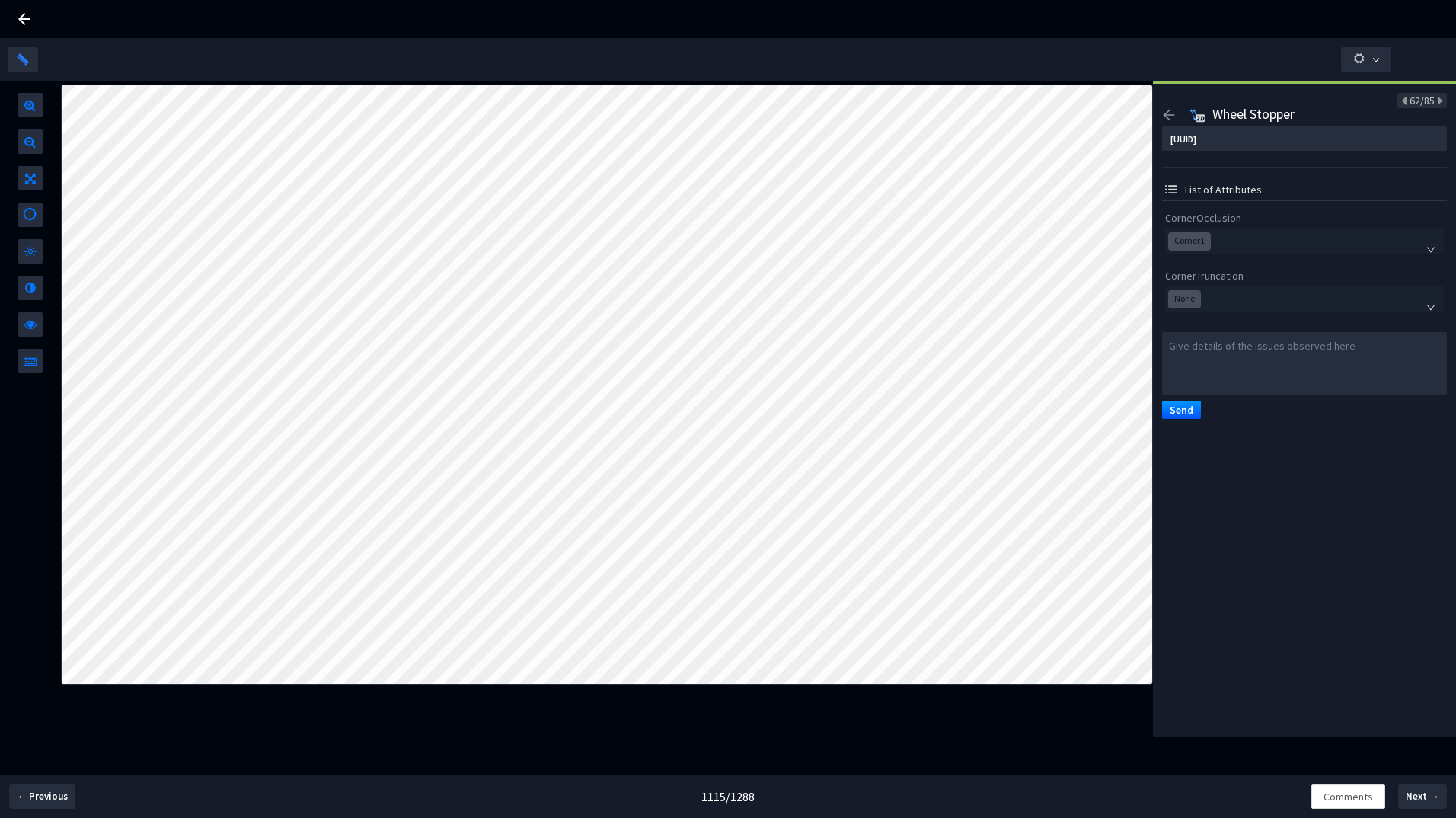 click 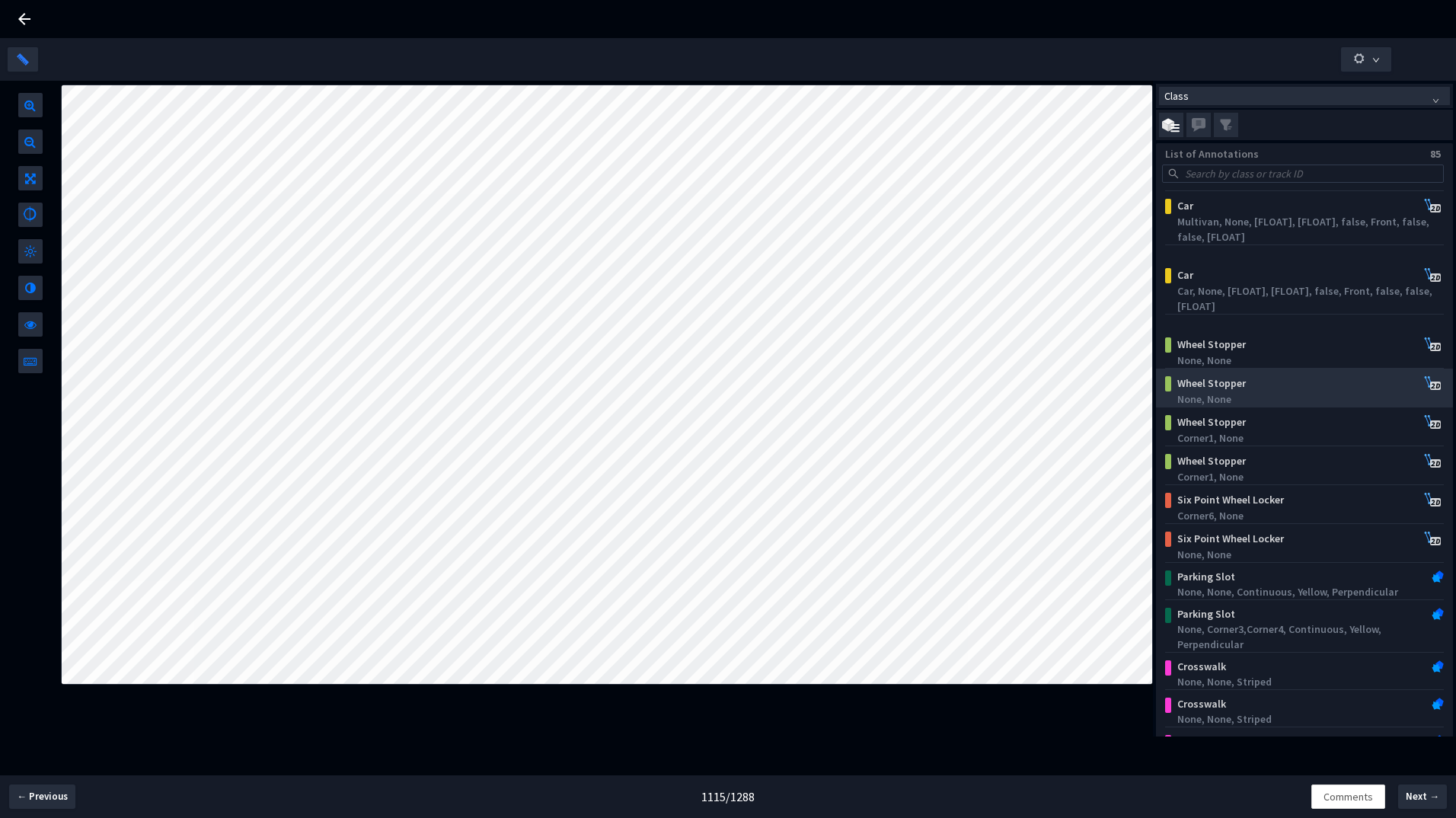 click on "Wheel Stopper" at bounding box center [1279, 383] 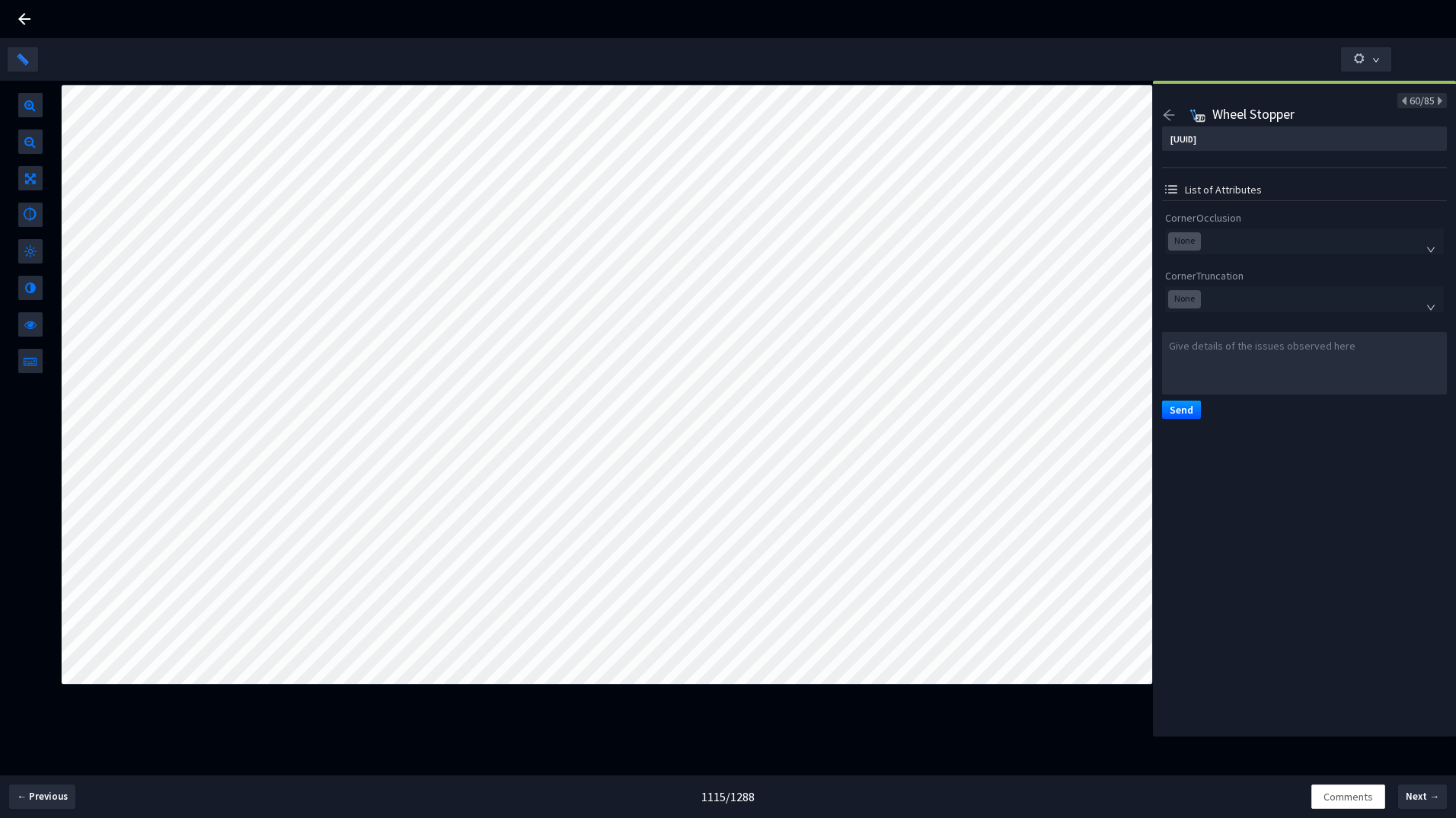 click 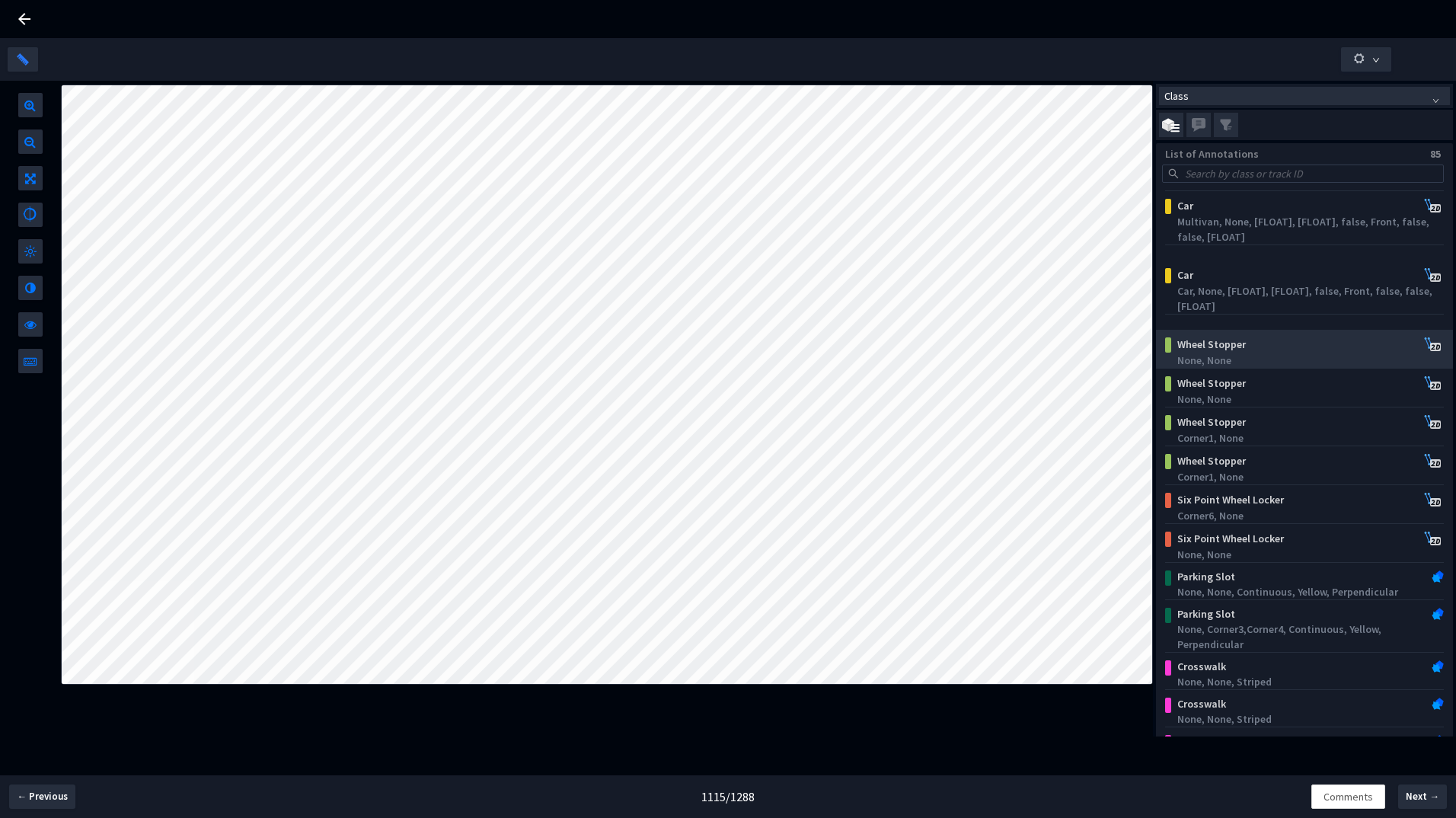 click on "Wheel Stopper" at bounding box center (1279, 344) 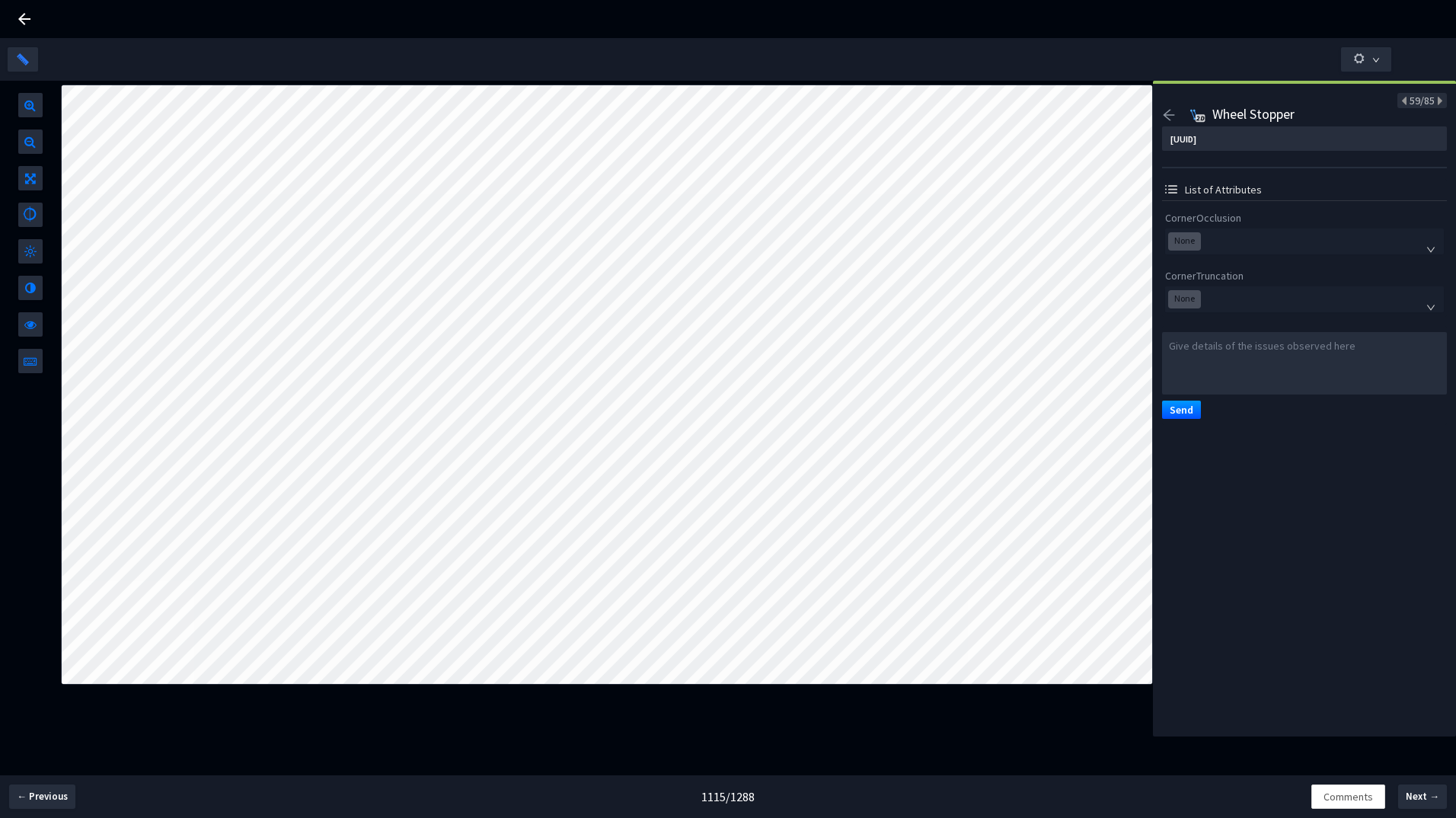 click 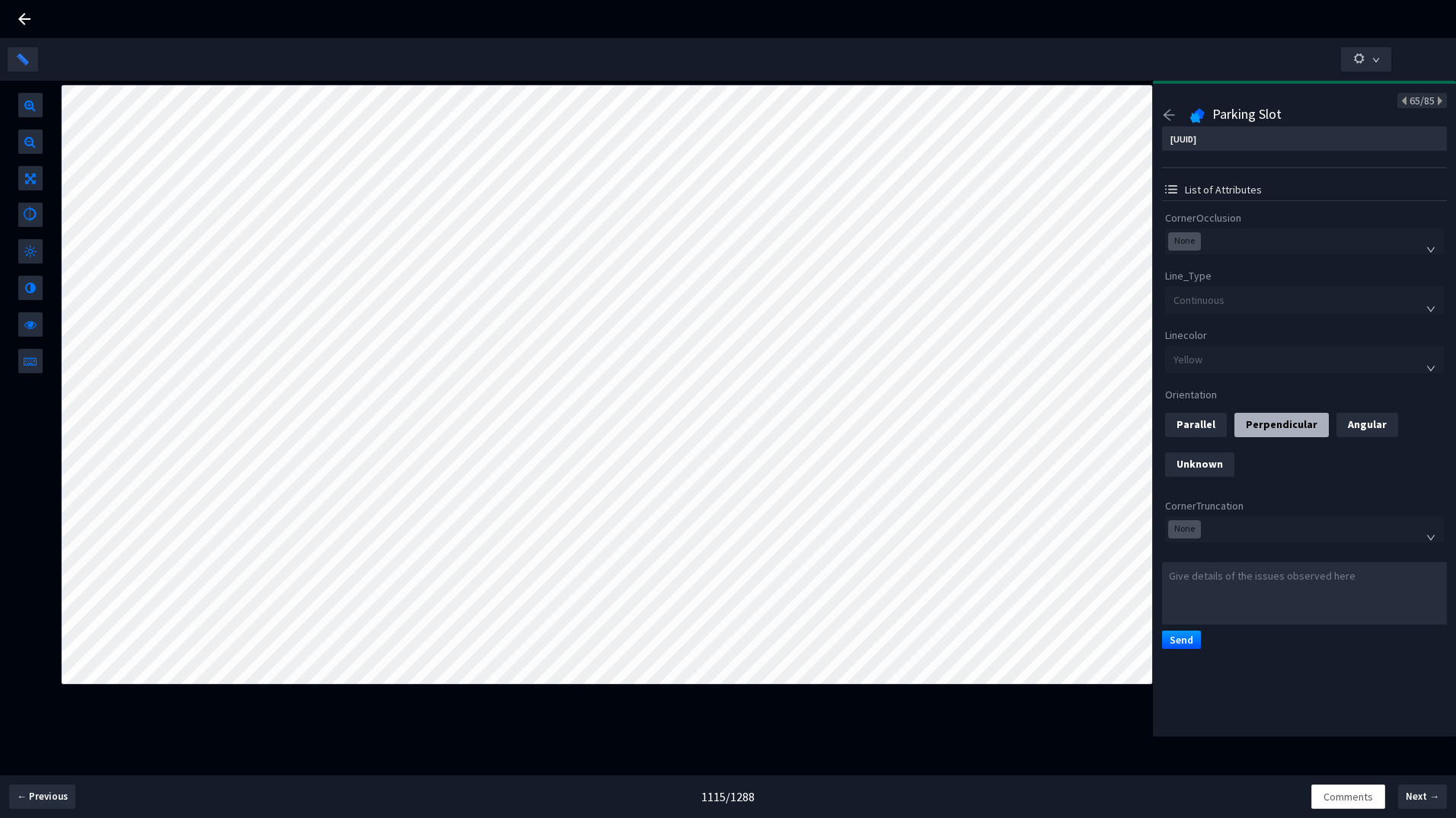 click 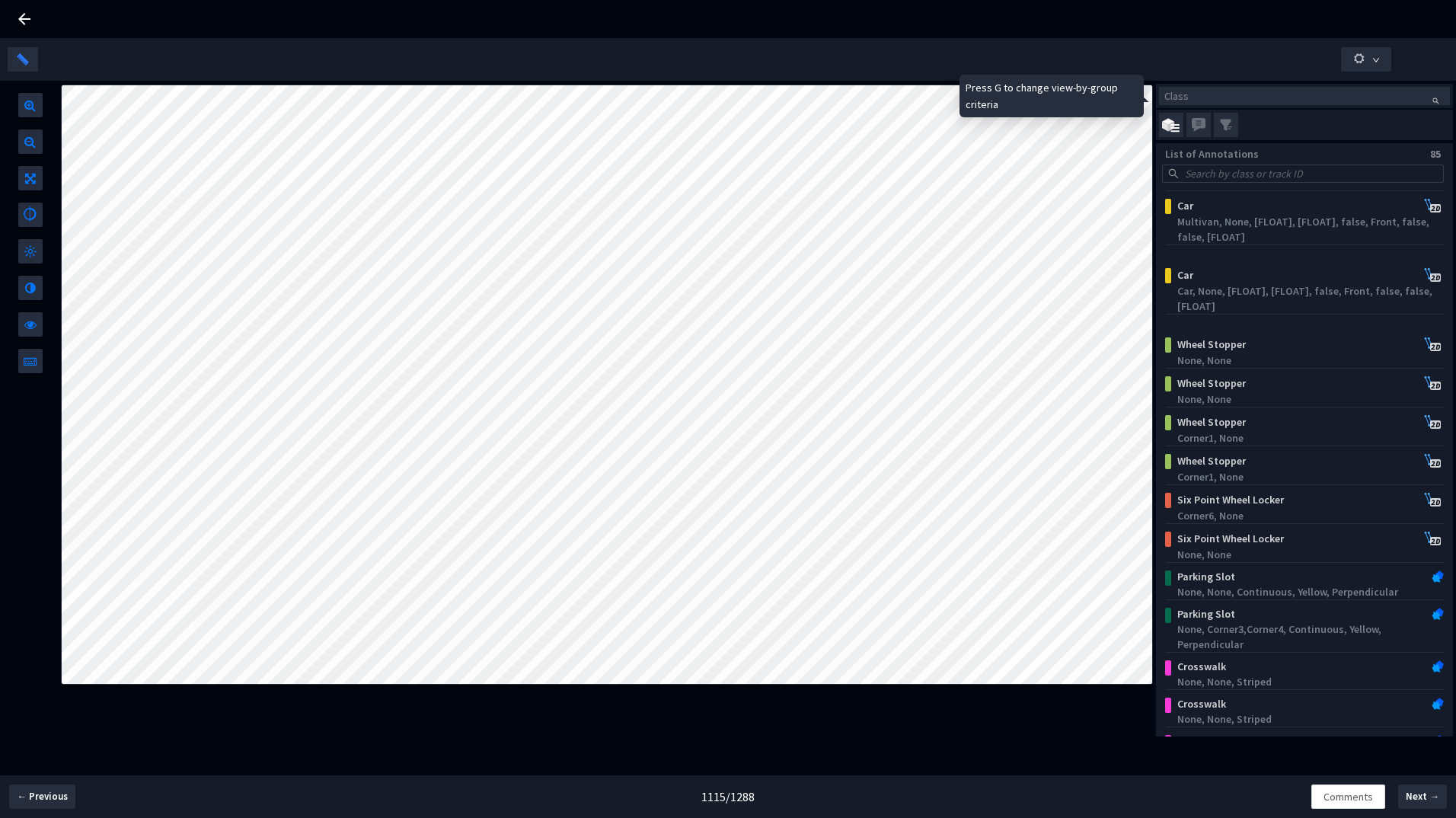 click on "Class" at bounding box center (1304, 96) 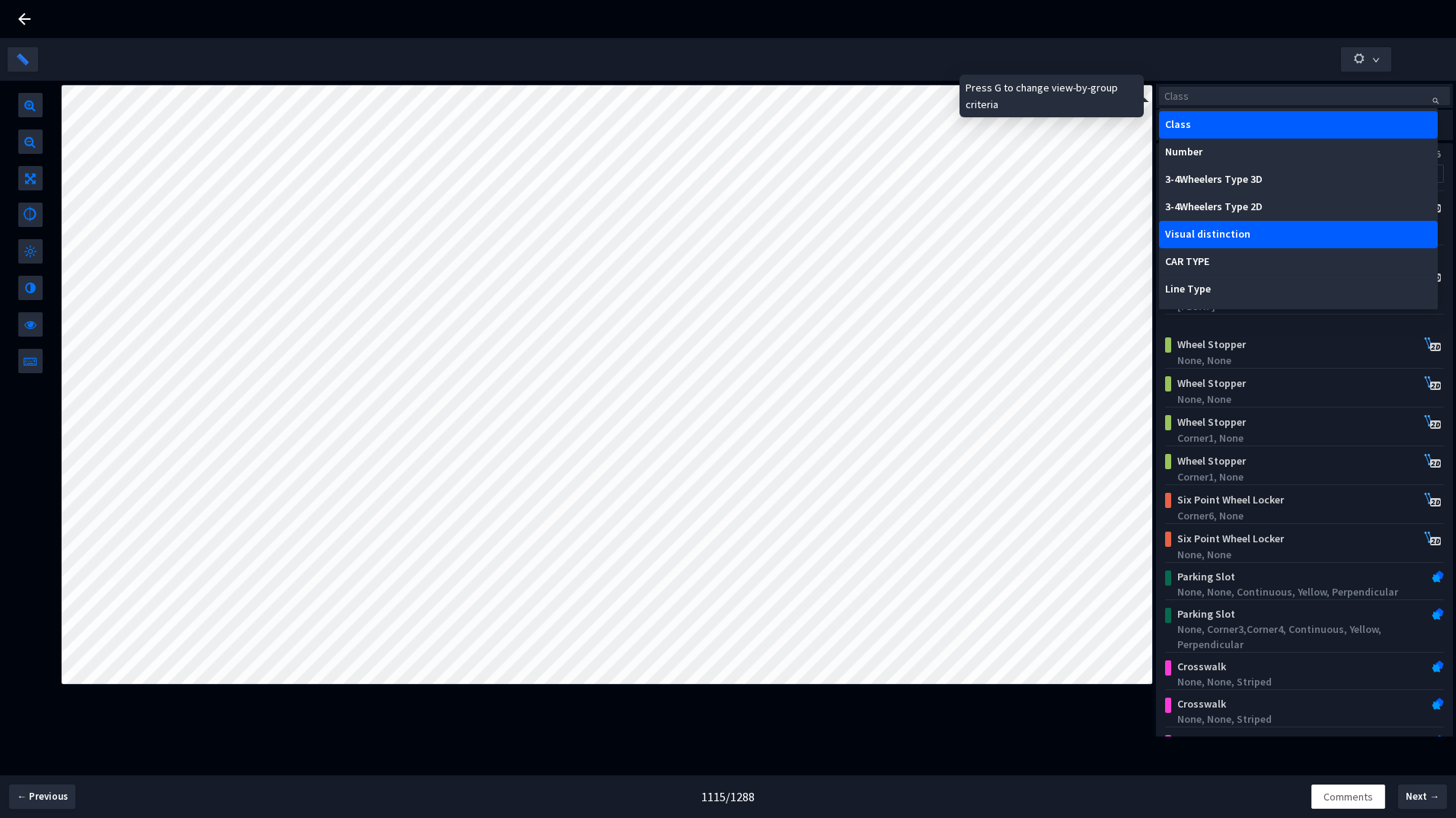 click on "Visual distinction" at bounding box center [1298, 235] 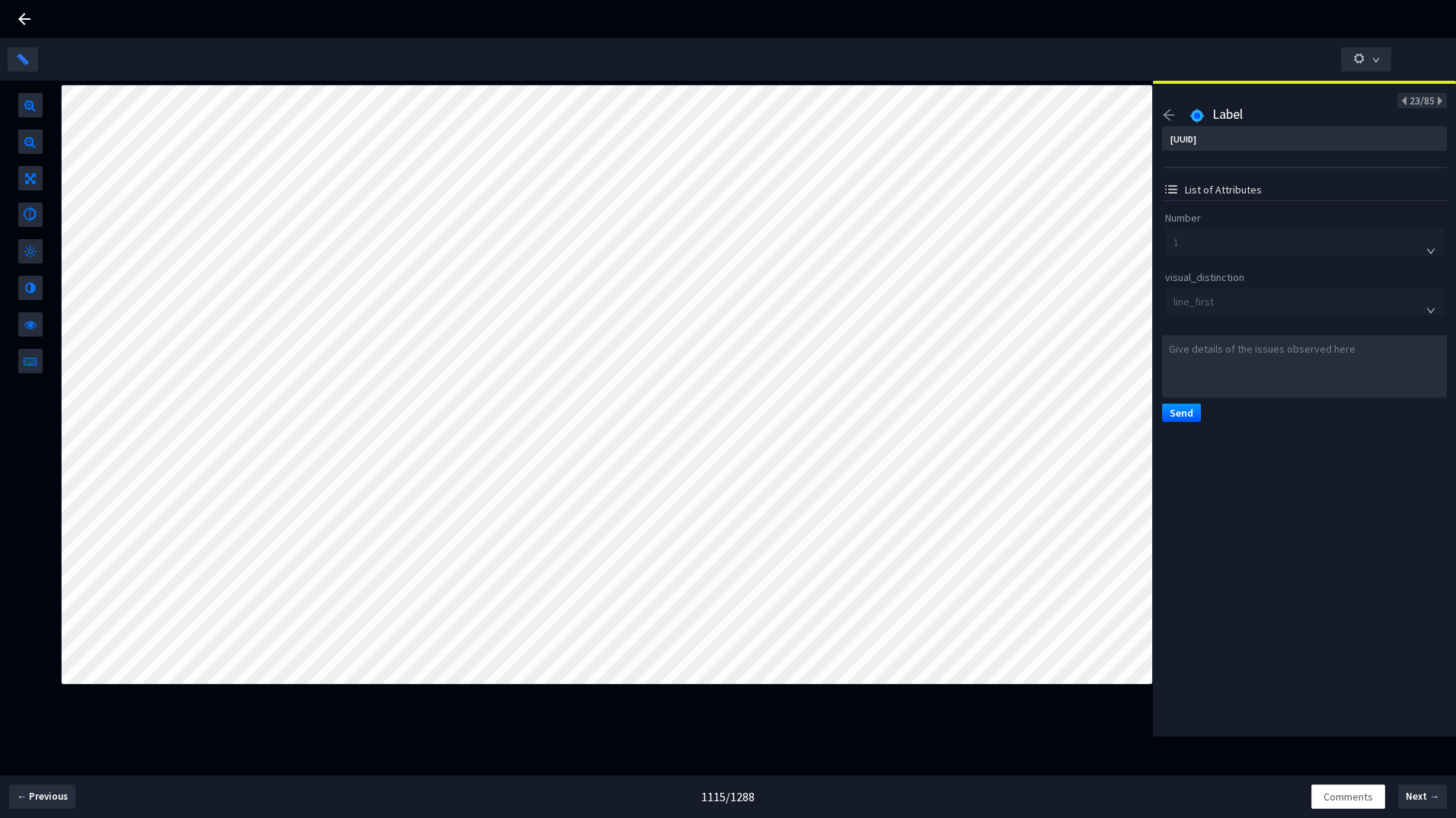 type on "[UUID]" 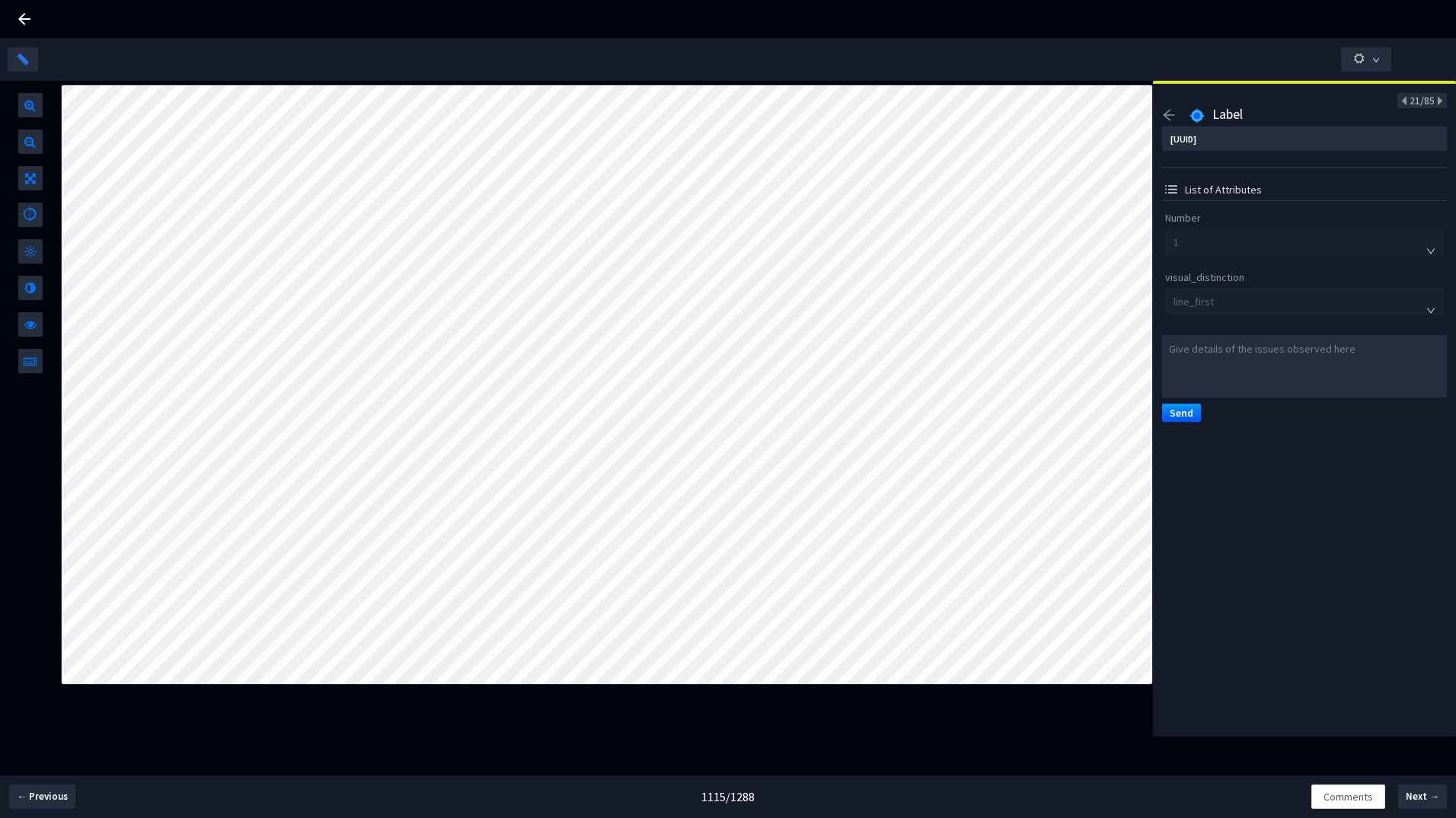 click 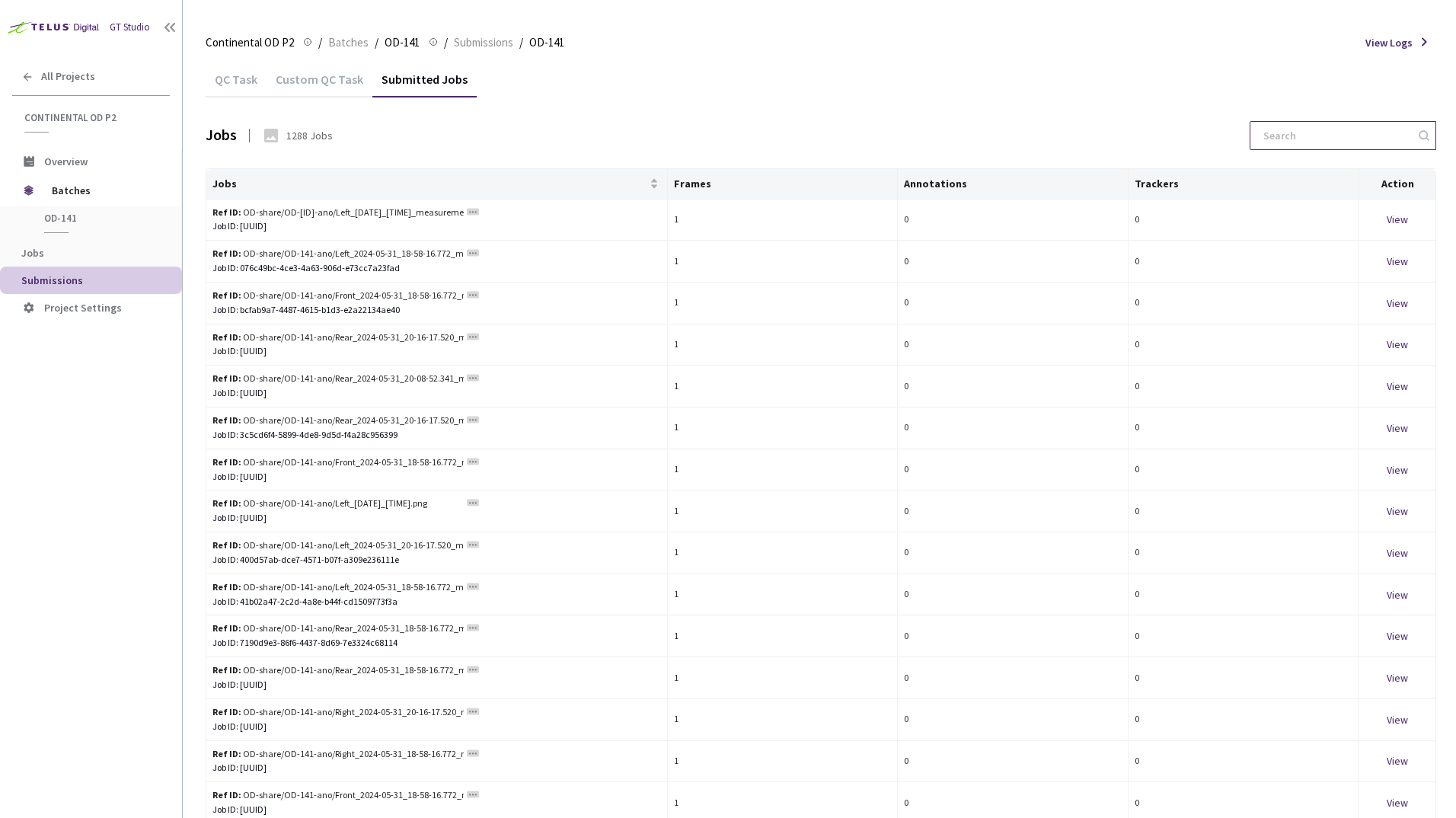click at bounding box center (1335, 136) 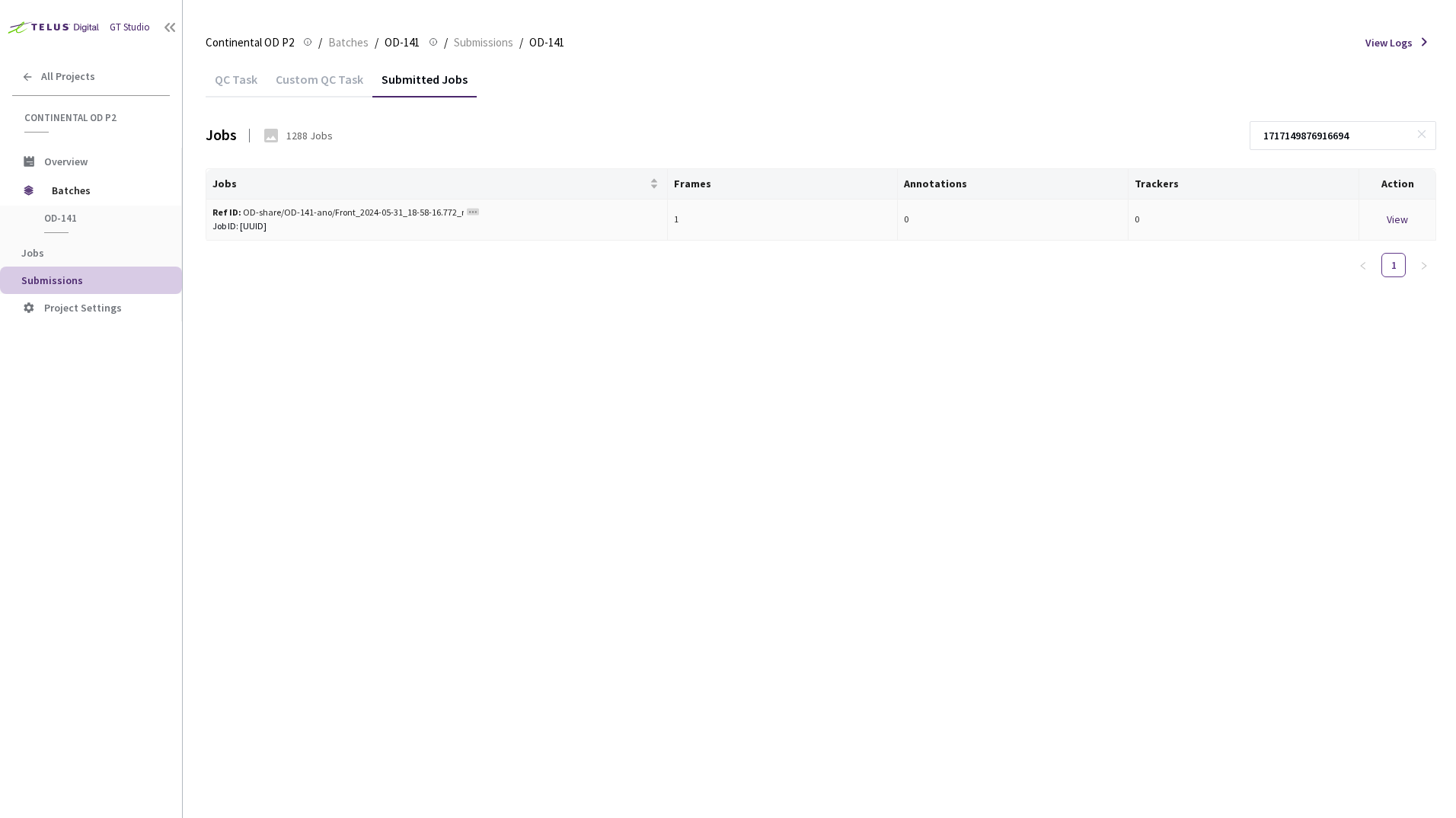 type on "1717149876916694" 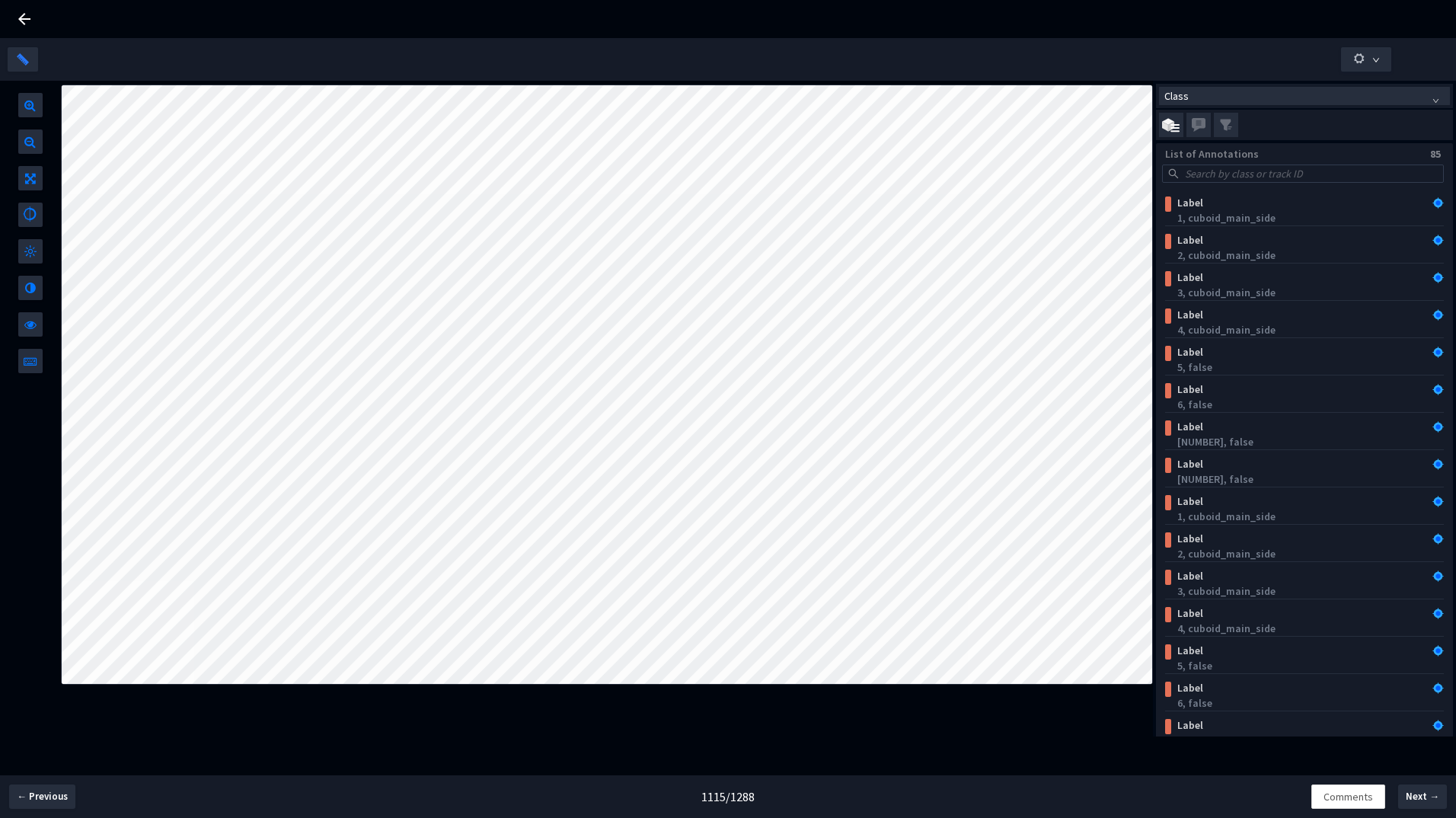 click 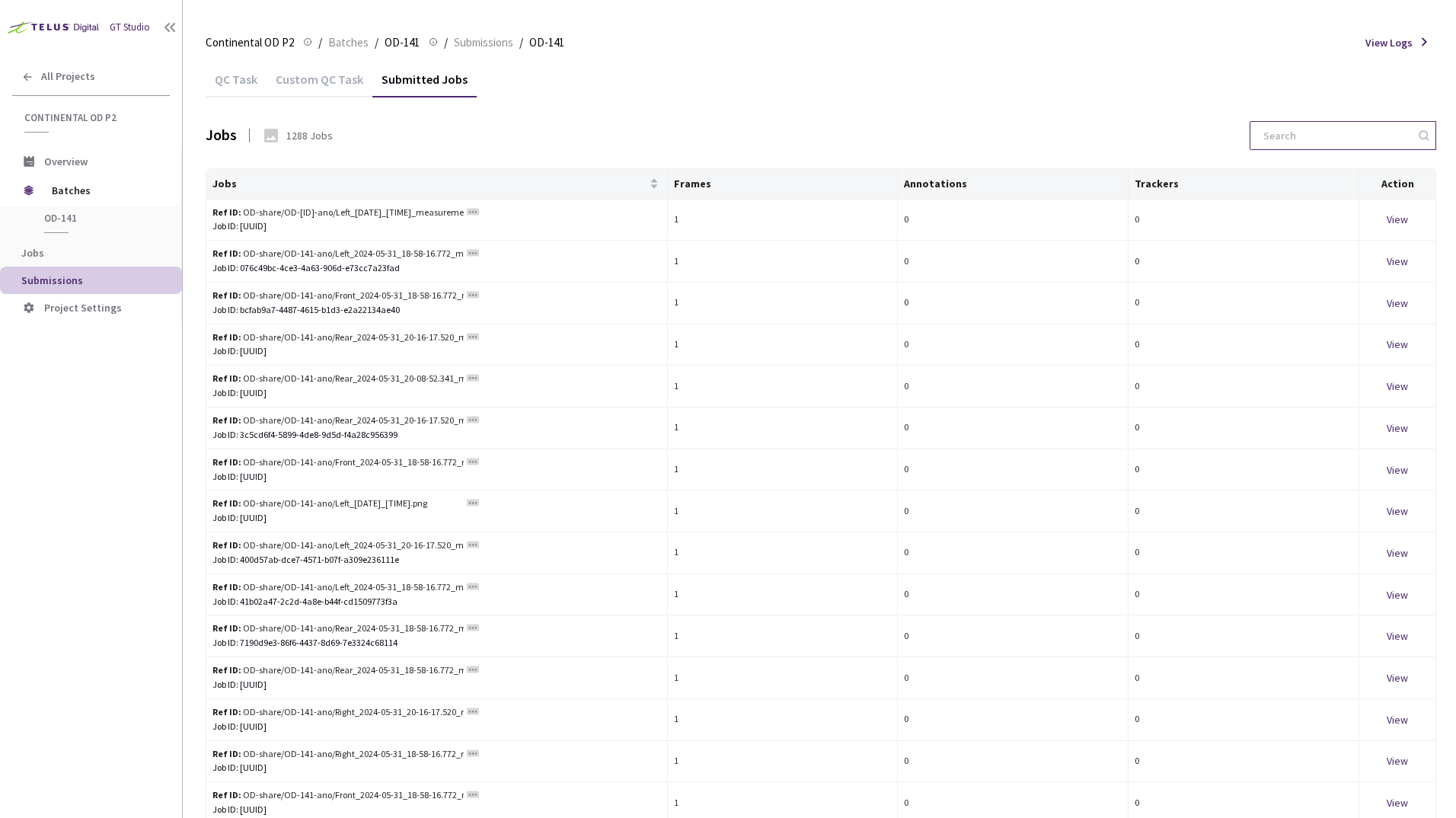 click at bounding box center [1335, 136] 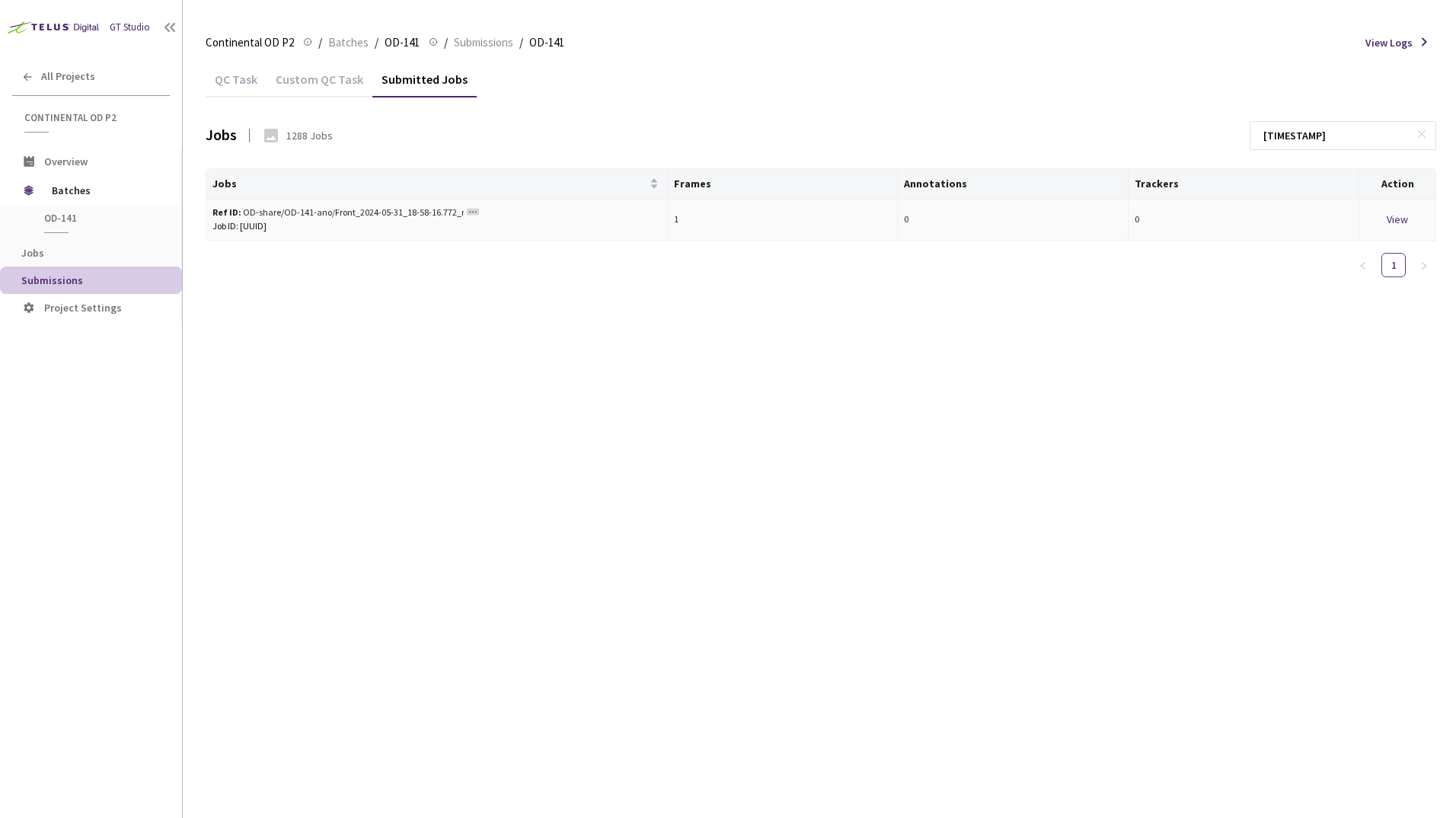 type on "[TIMESTAMP]" 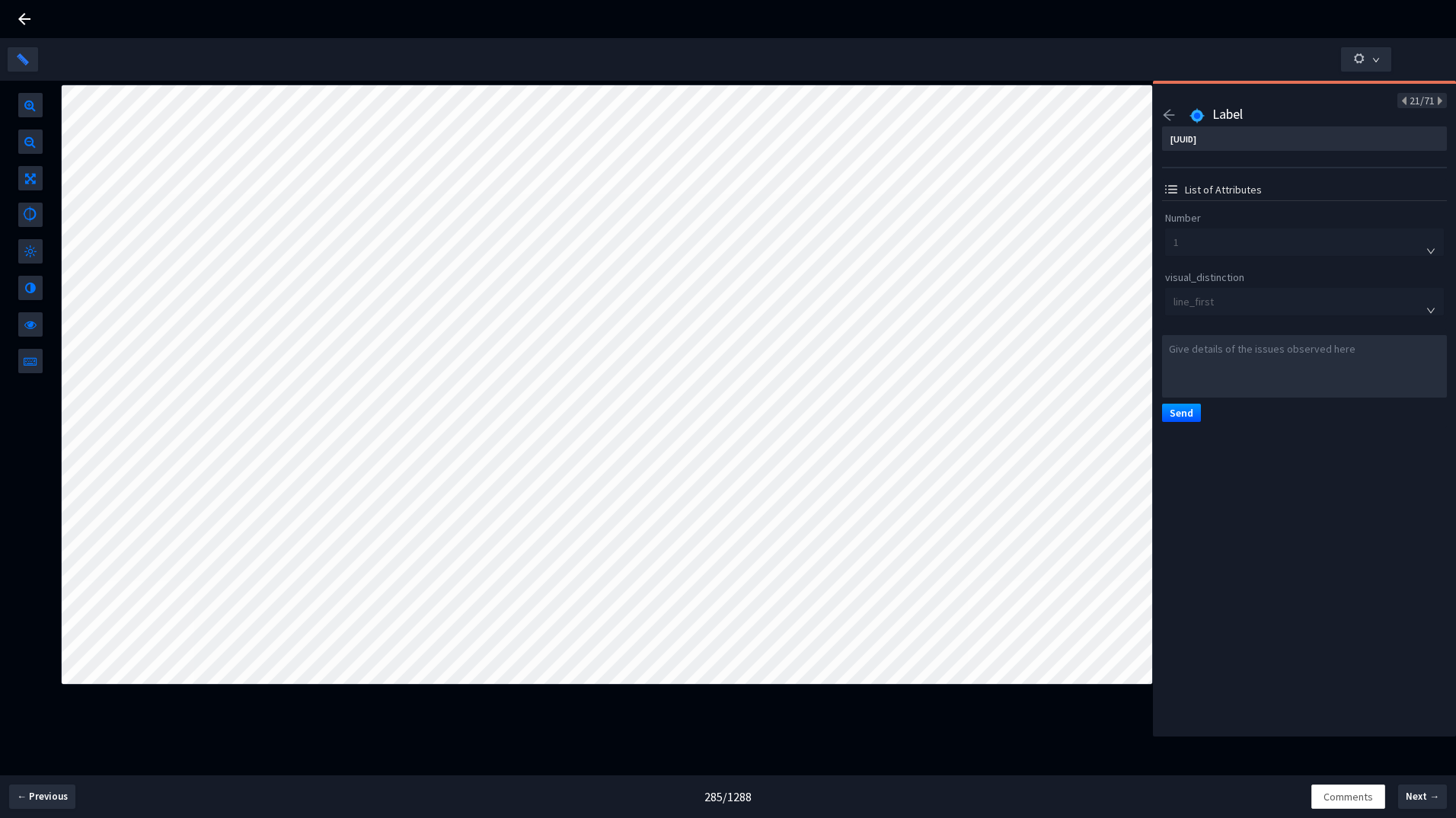 type on "996848b5-b591-4ea9-9f1c-008dbbb400a7" 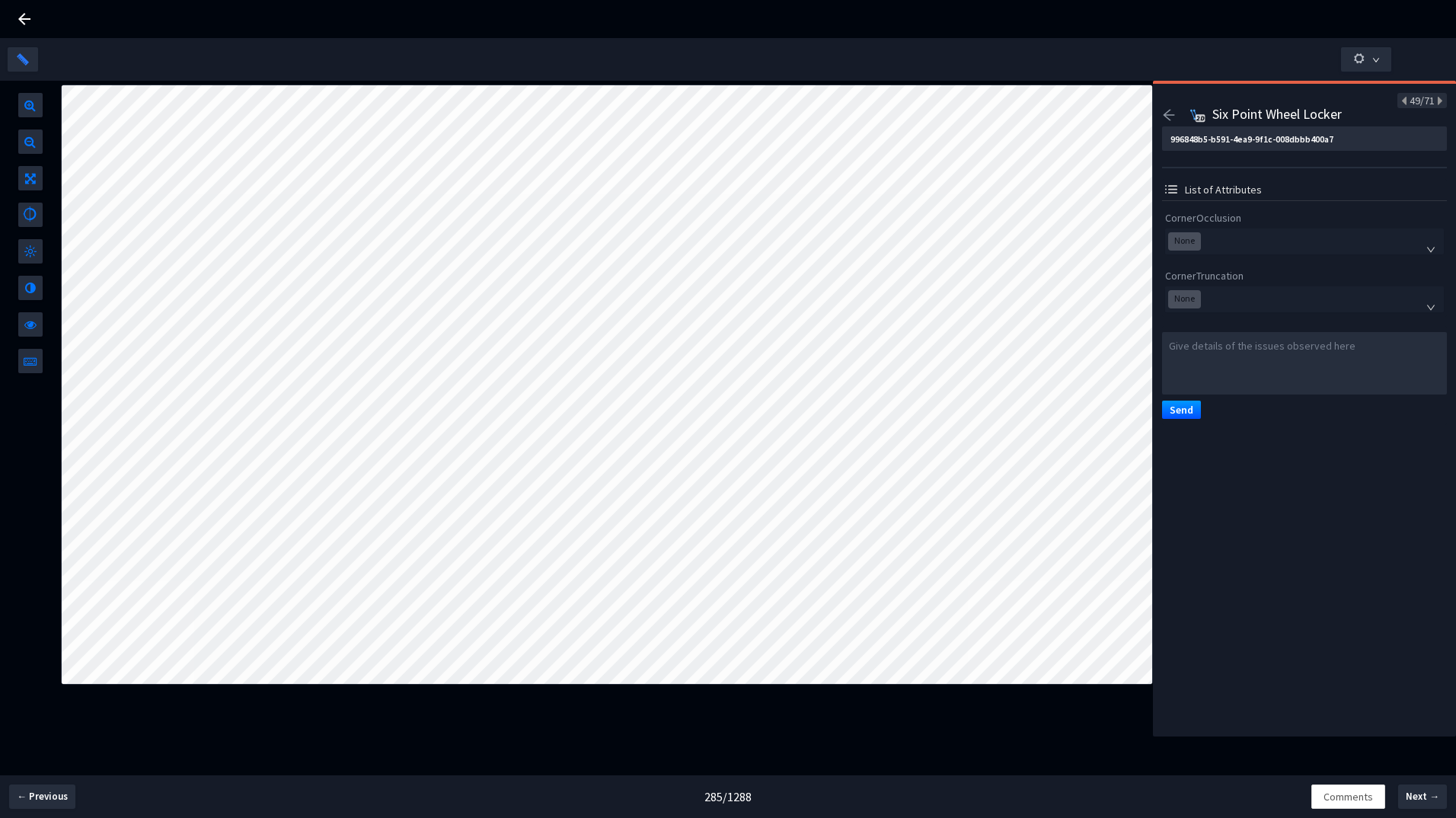 click 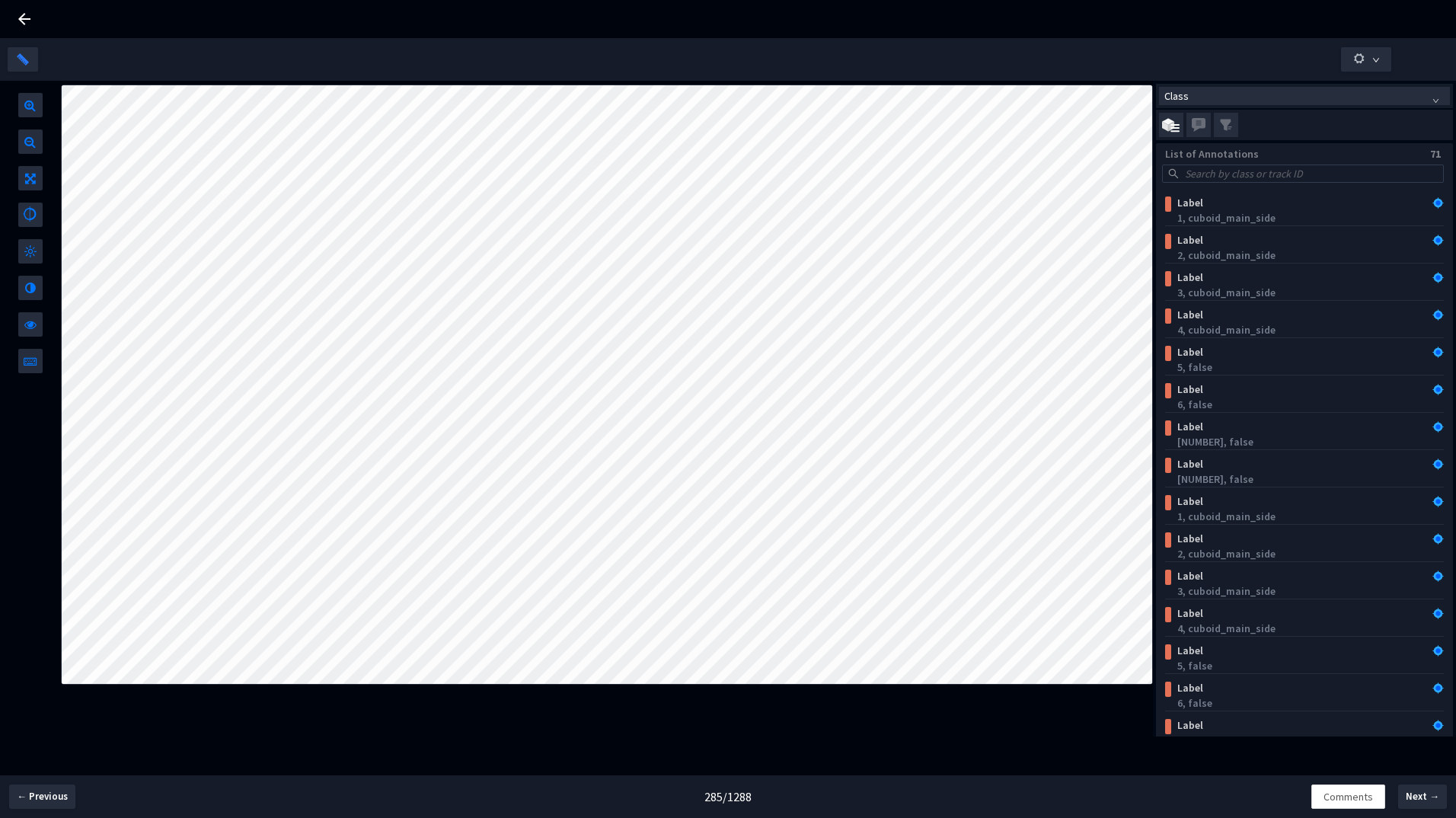 click 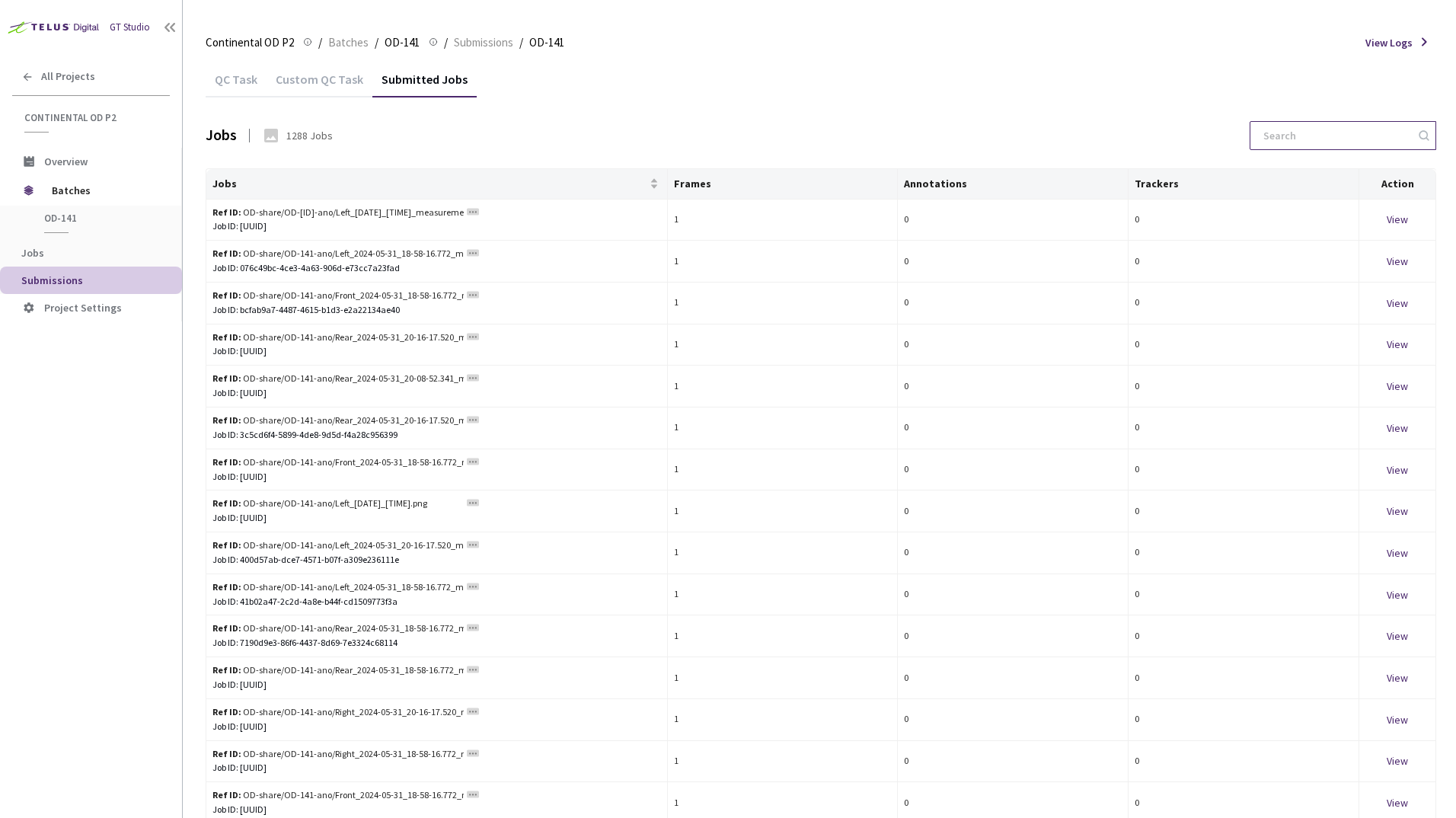 click at bounding box center [1335, 136] 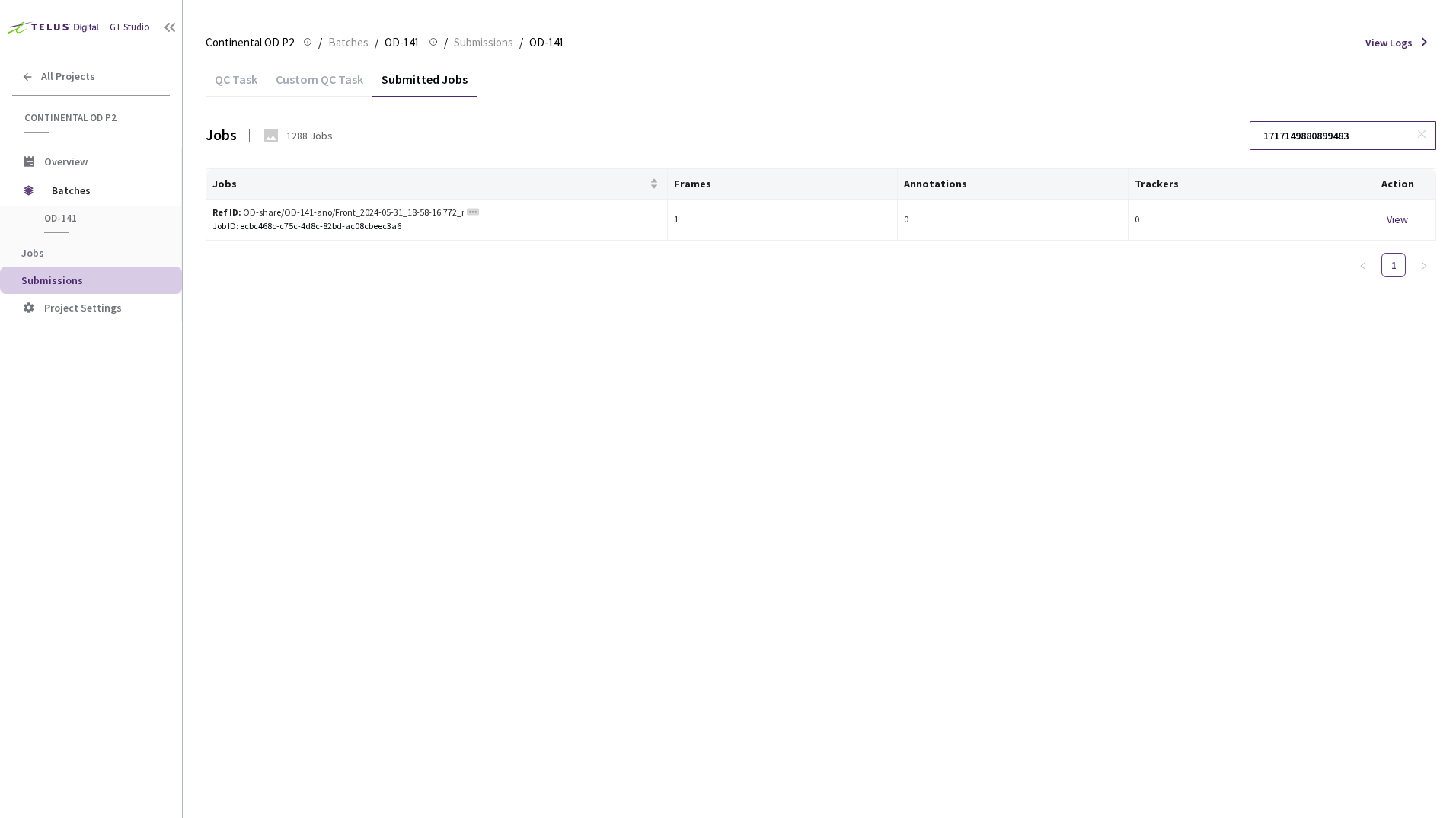 type on "1717149880899483" 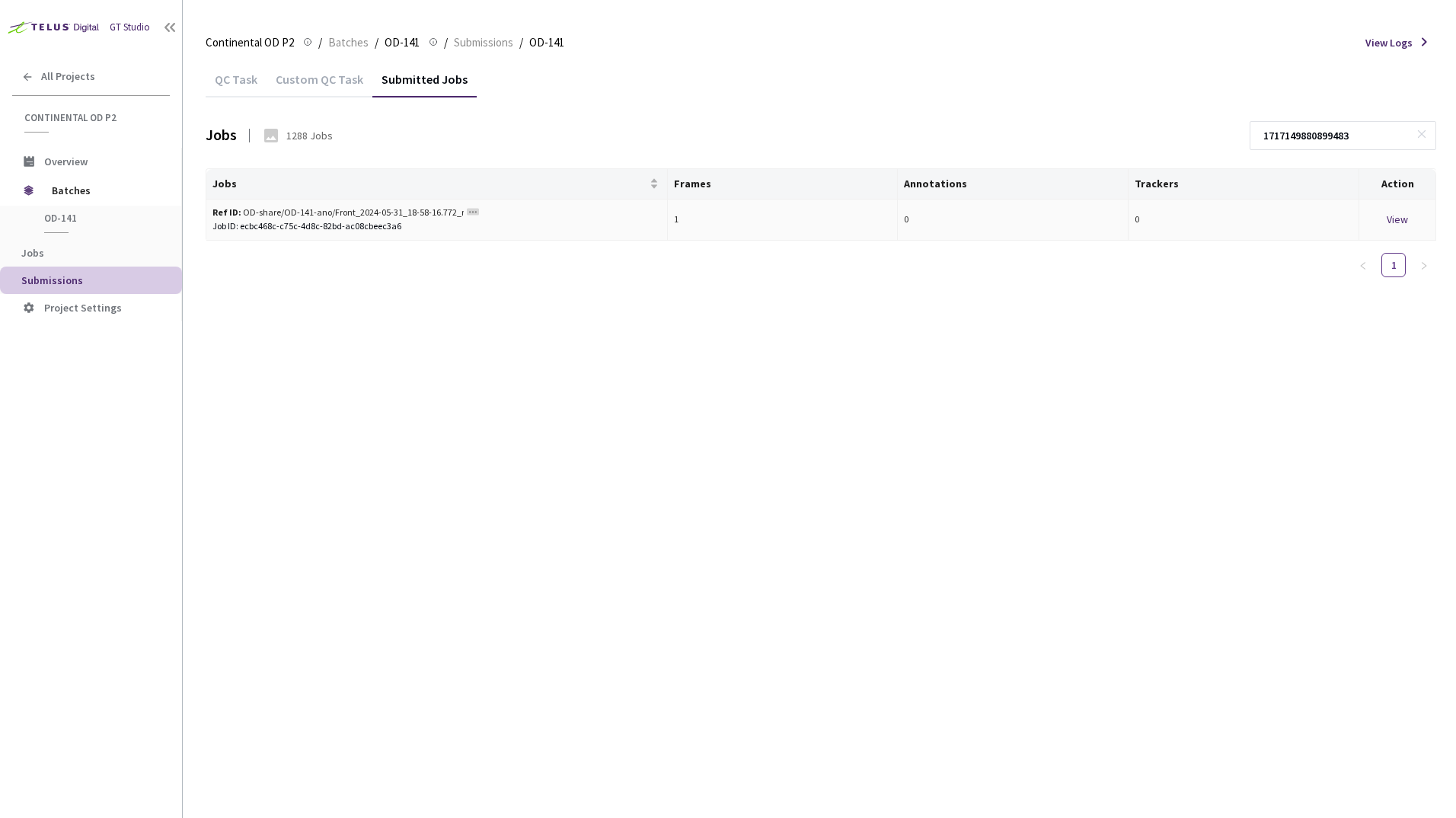 click on "View" at bounding box center [1397, 219] 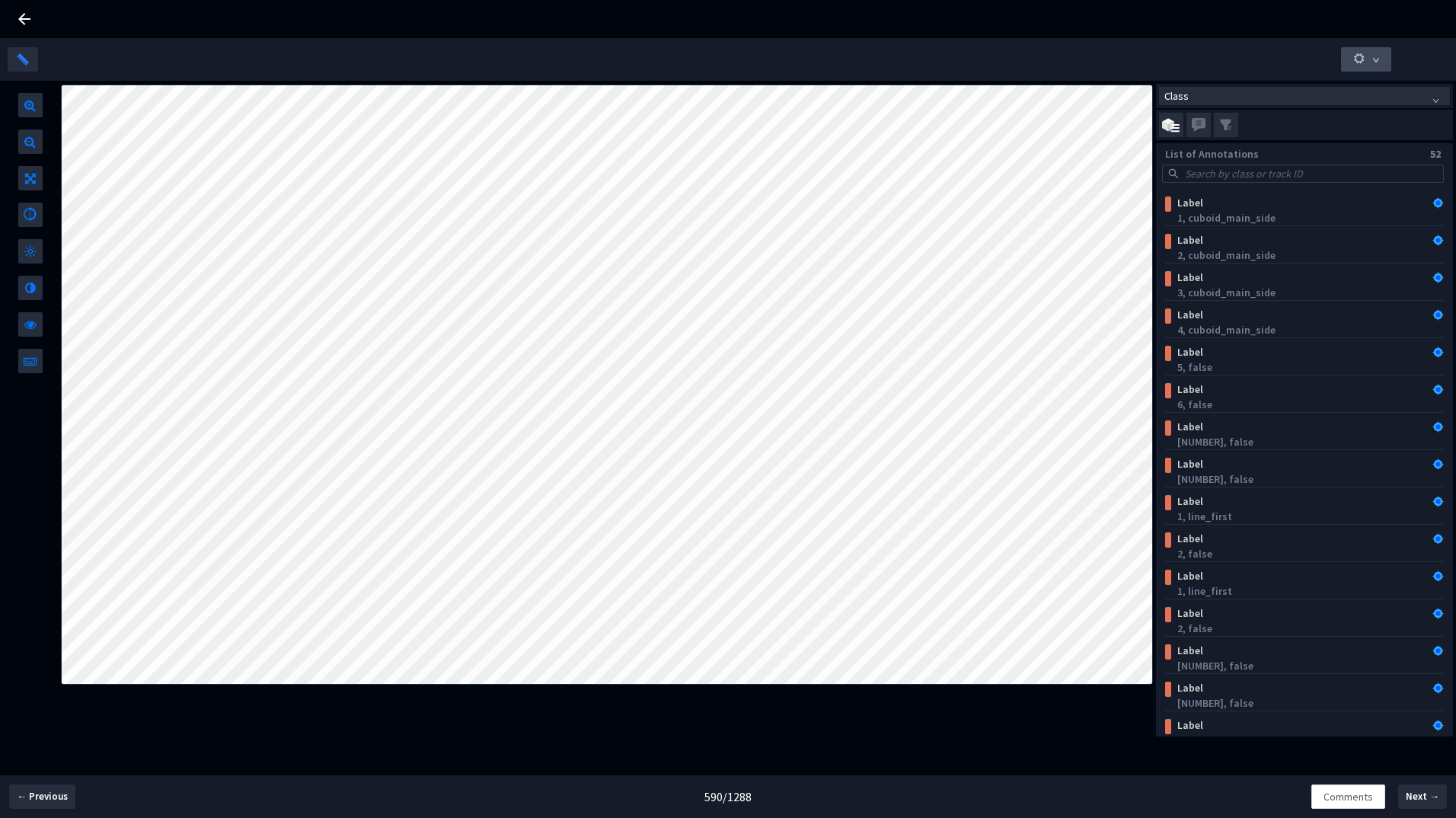 click at bounding box center (1366, 59) 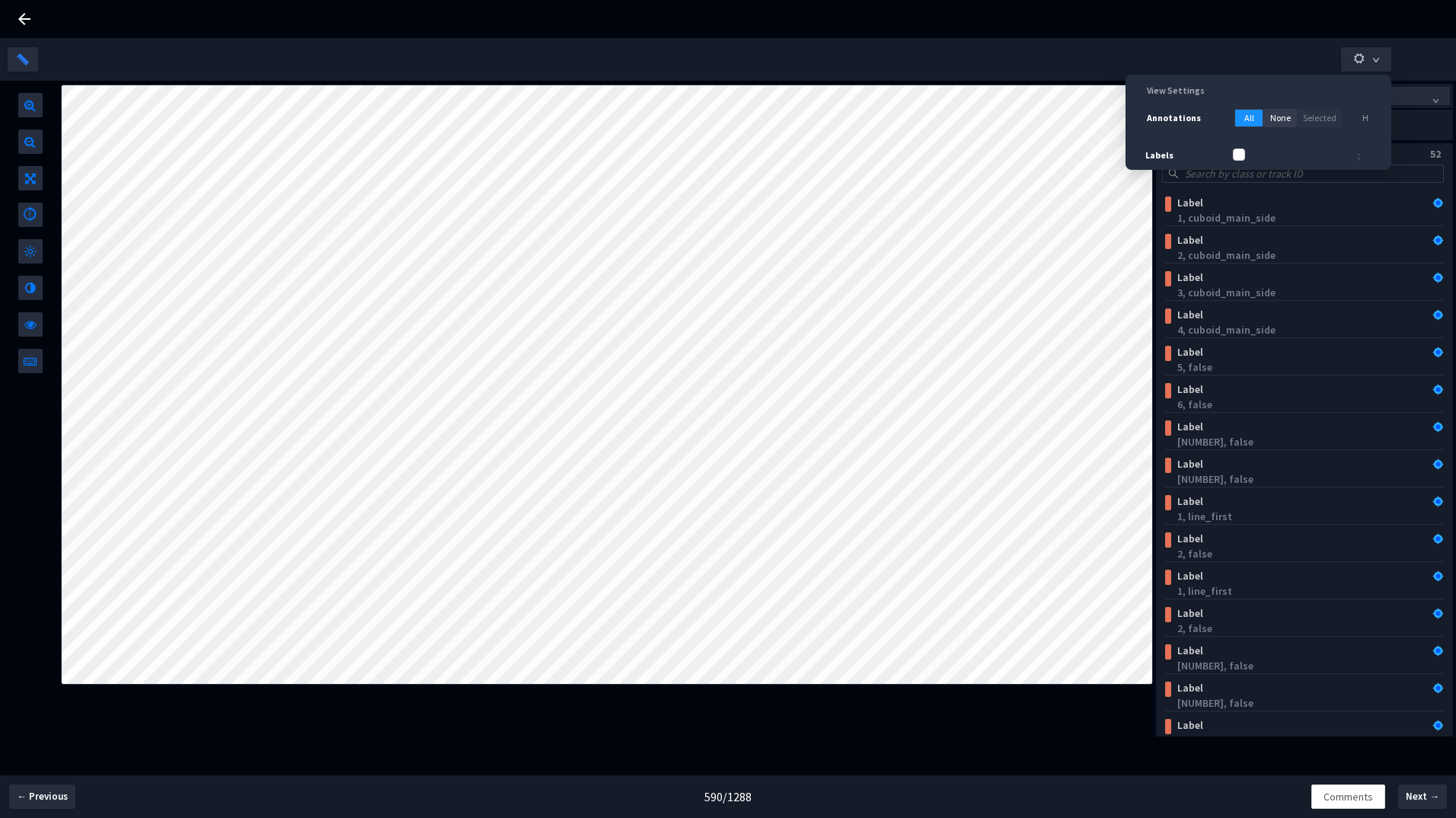click at bounding box center (728, 59) 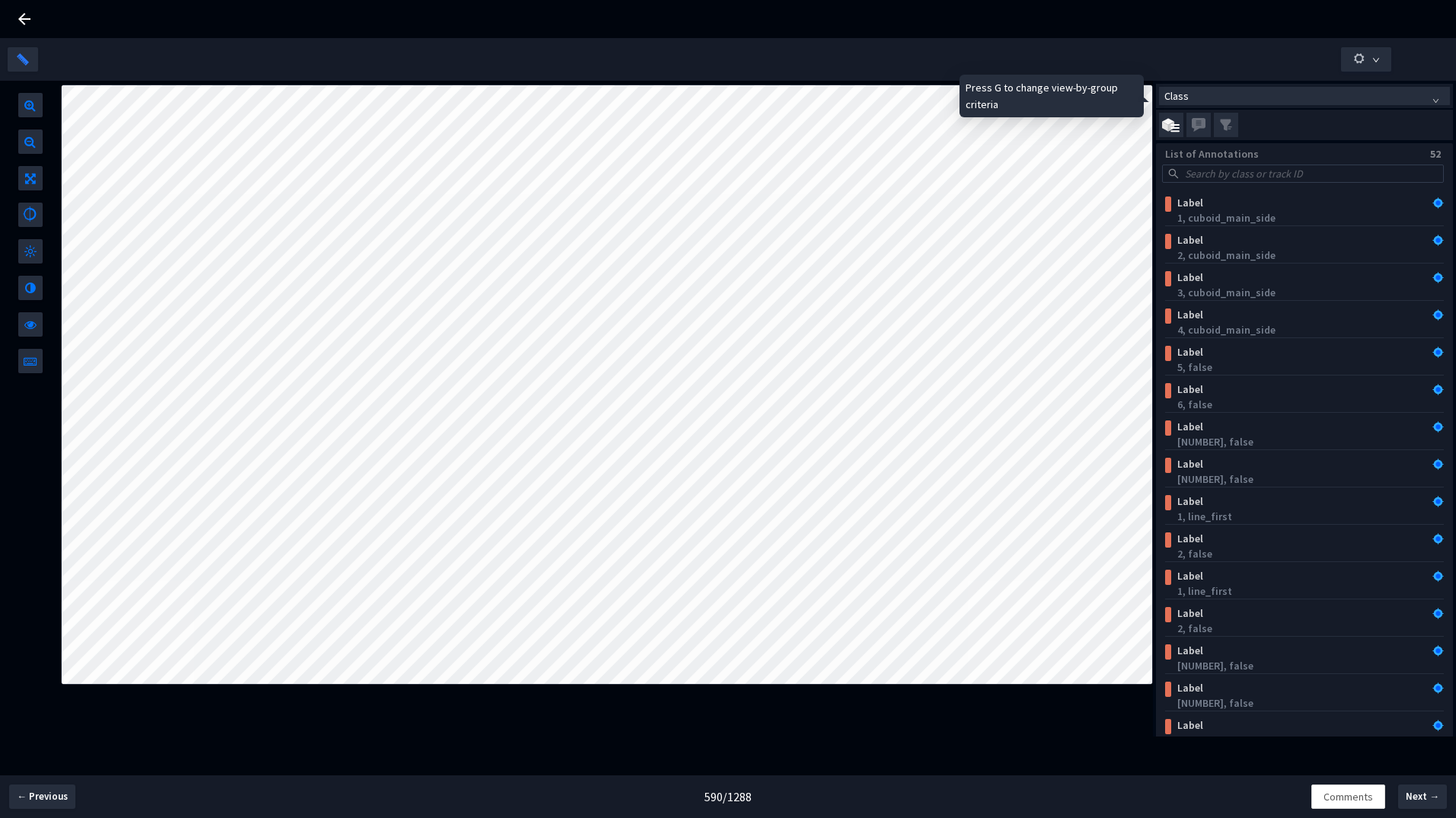 click on "Class" at bounding box center (1304, 96) 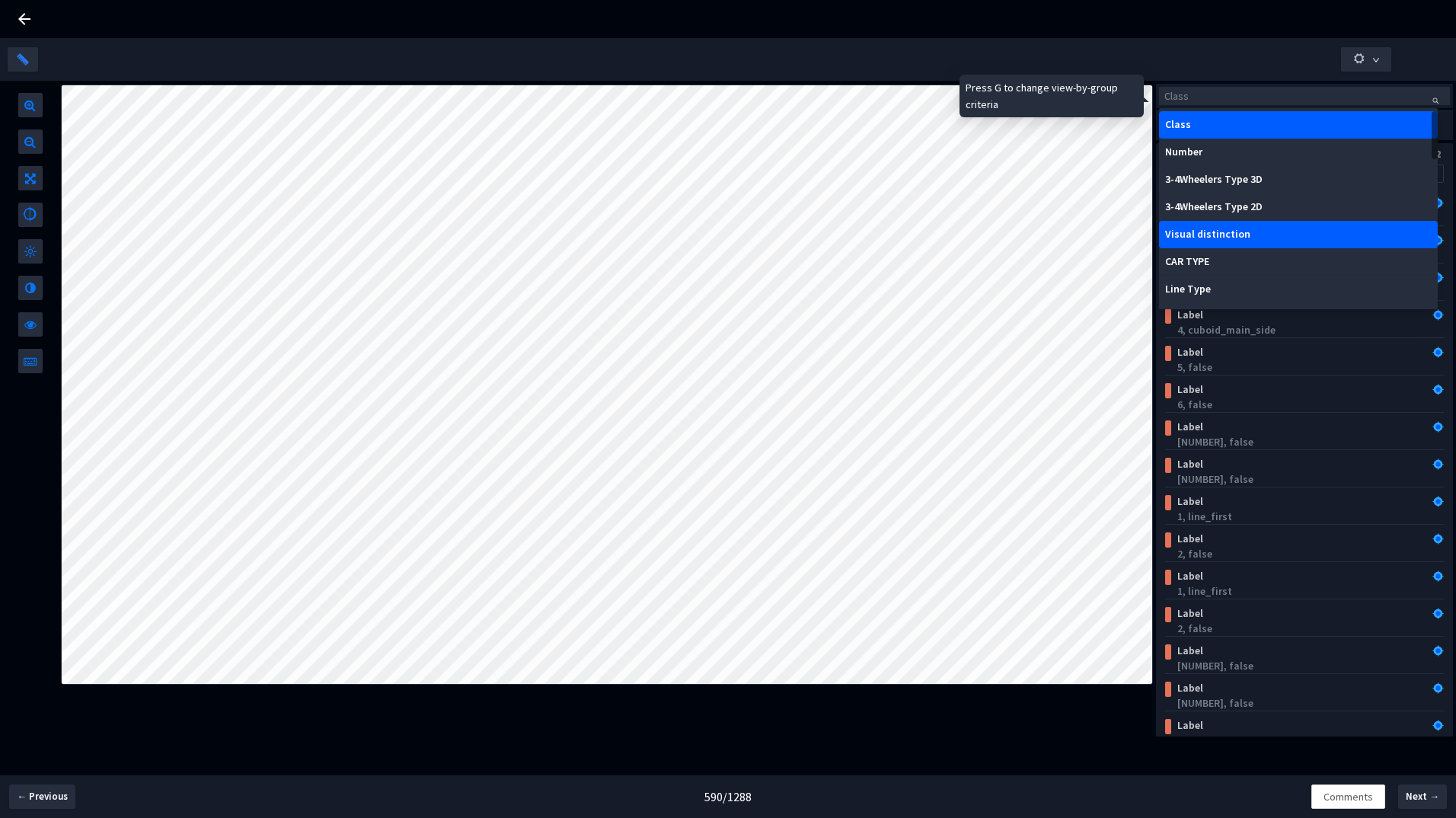 click on "Visual distinction" at bounding box center [1298, 235] 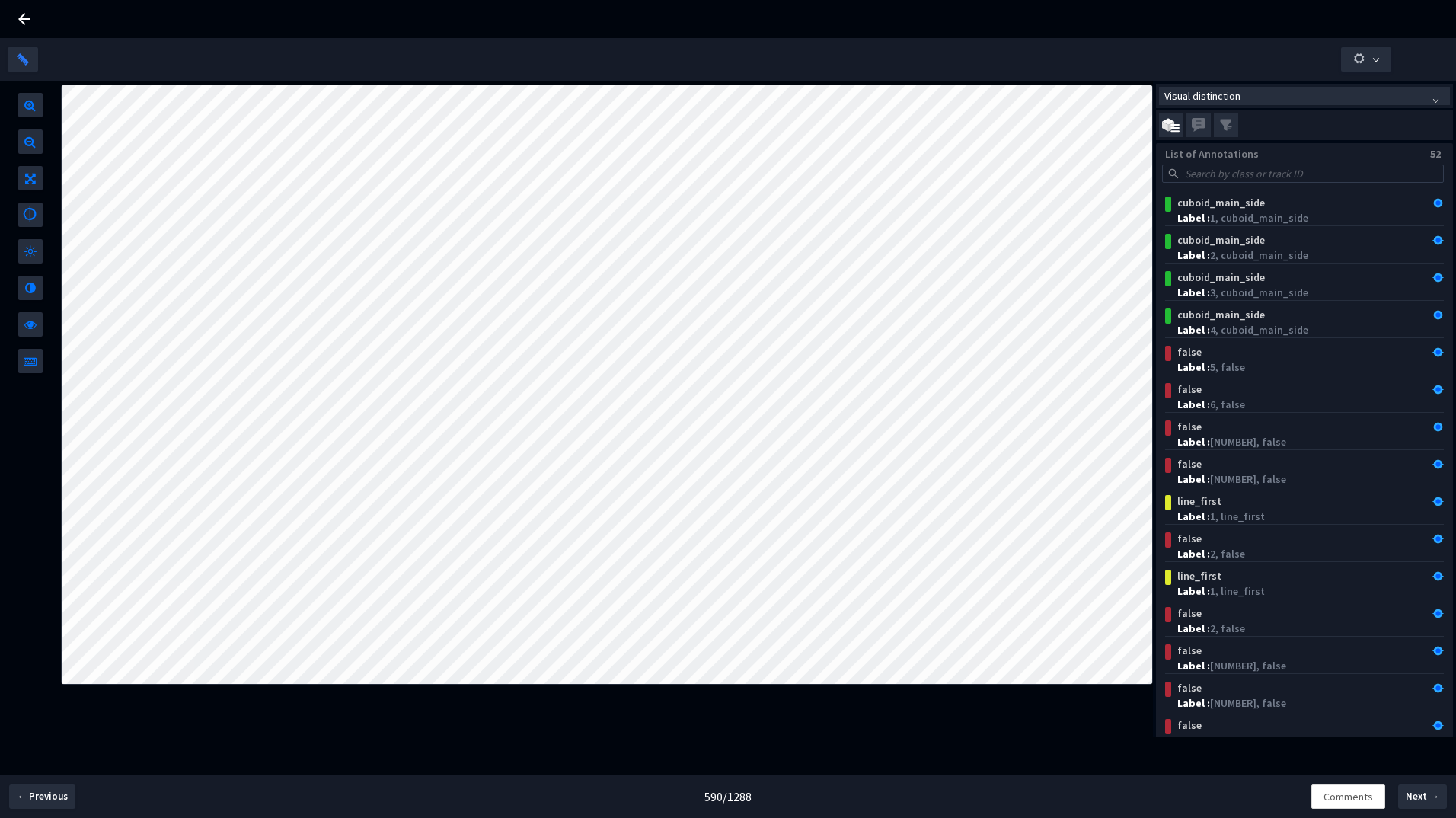 click 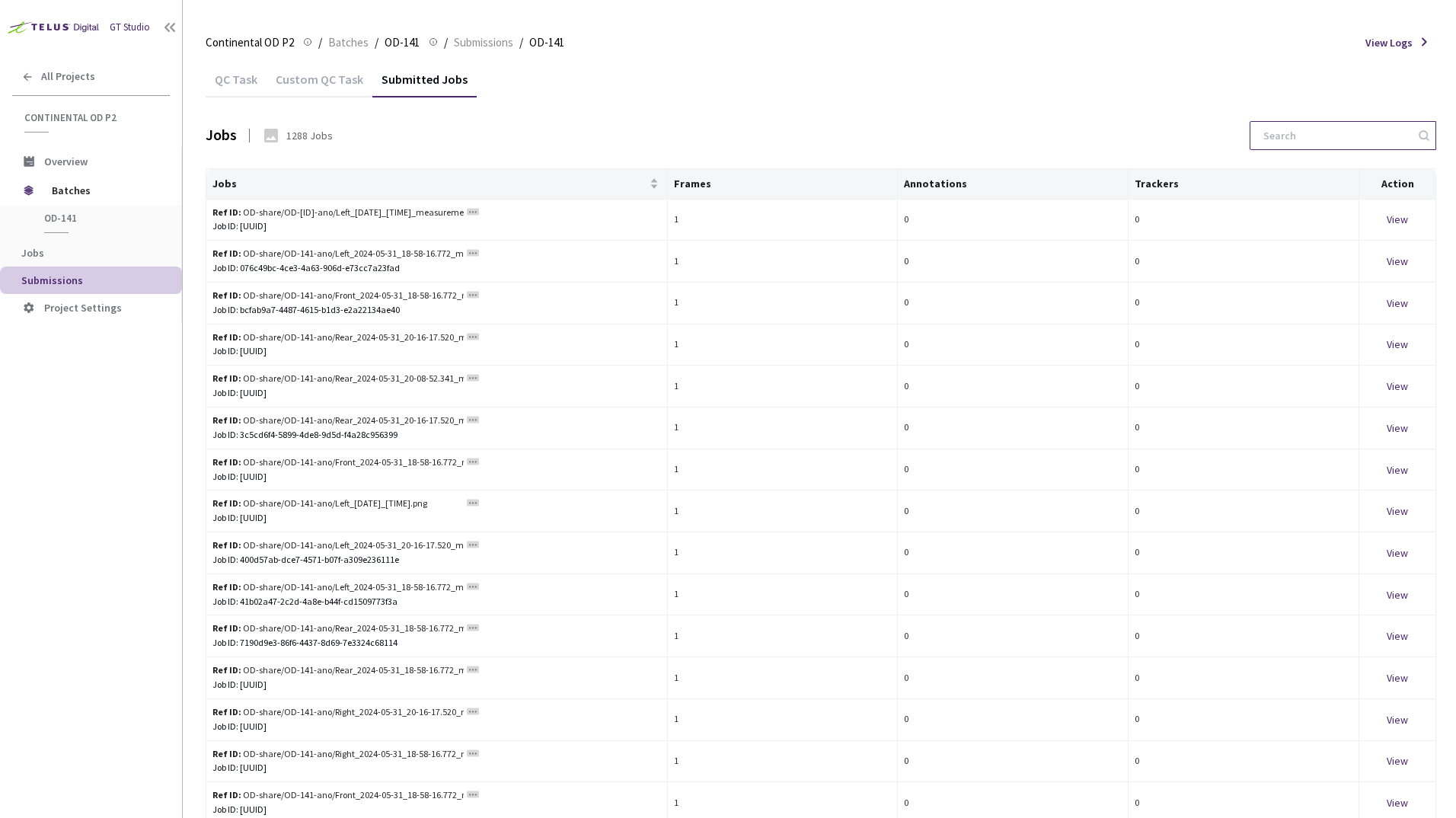 click at bounding box center [1335, 136] 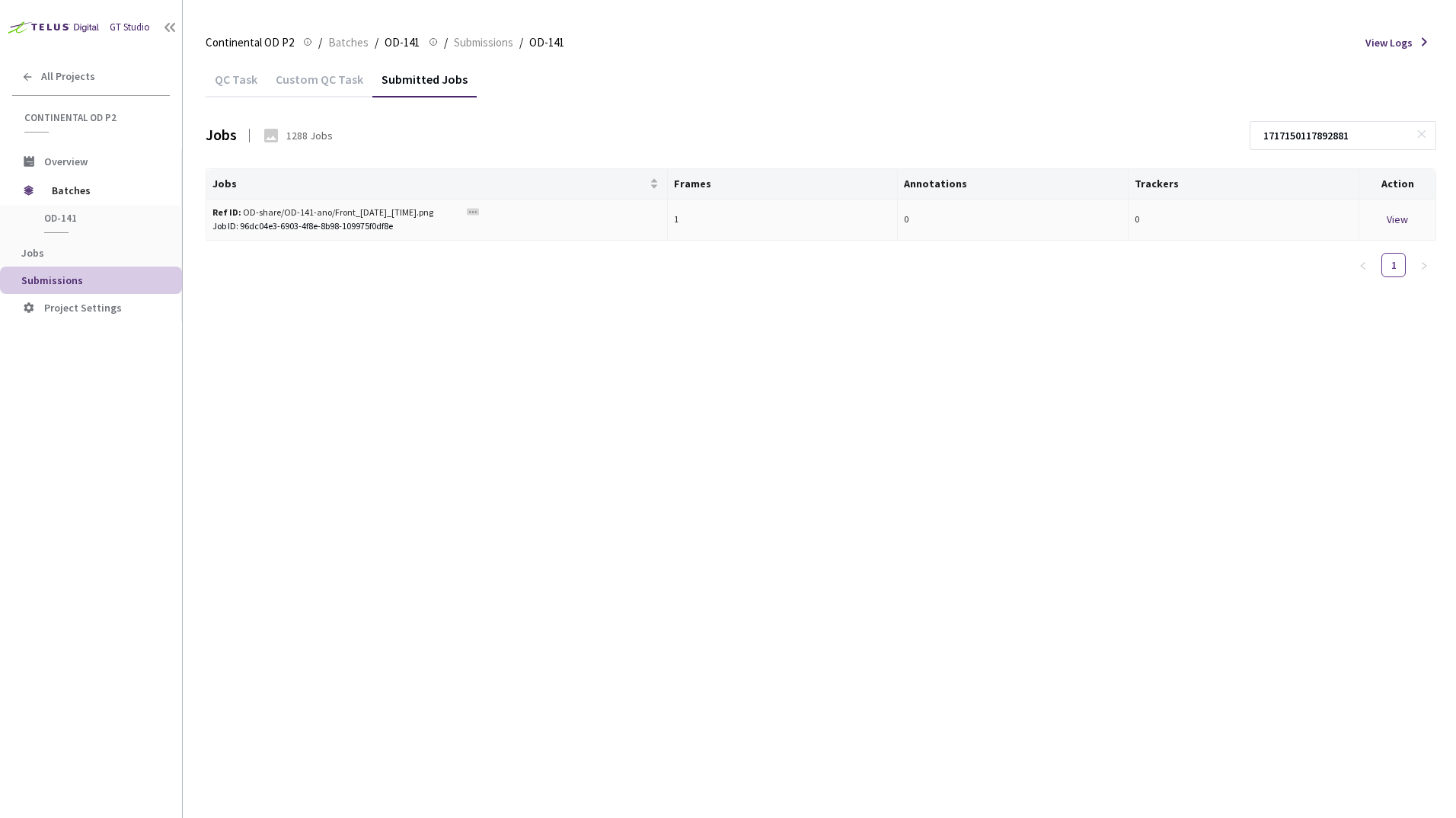type on "1717150117892881" 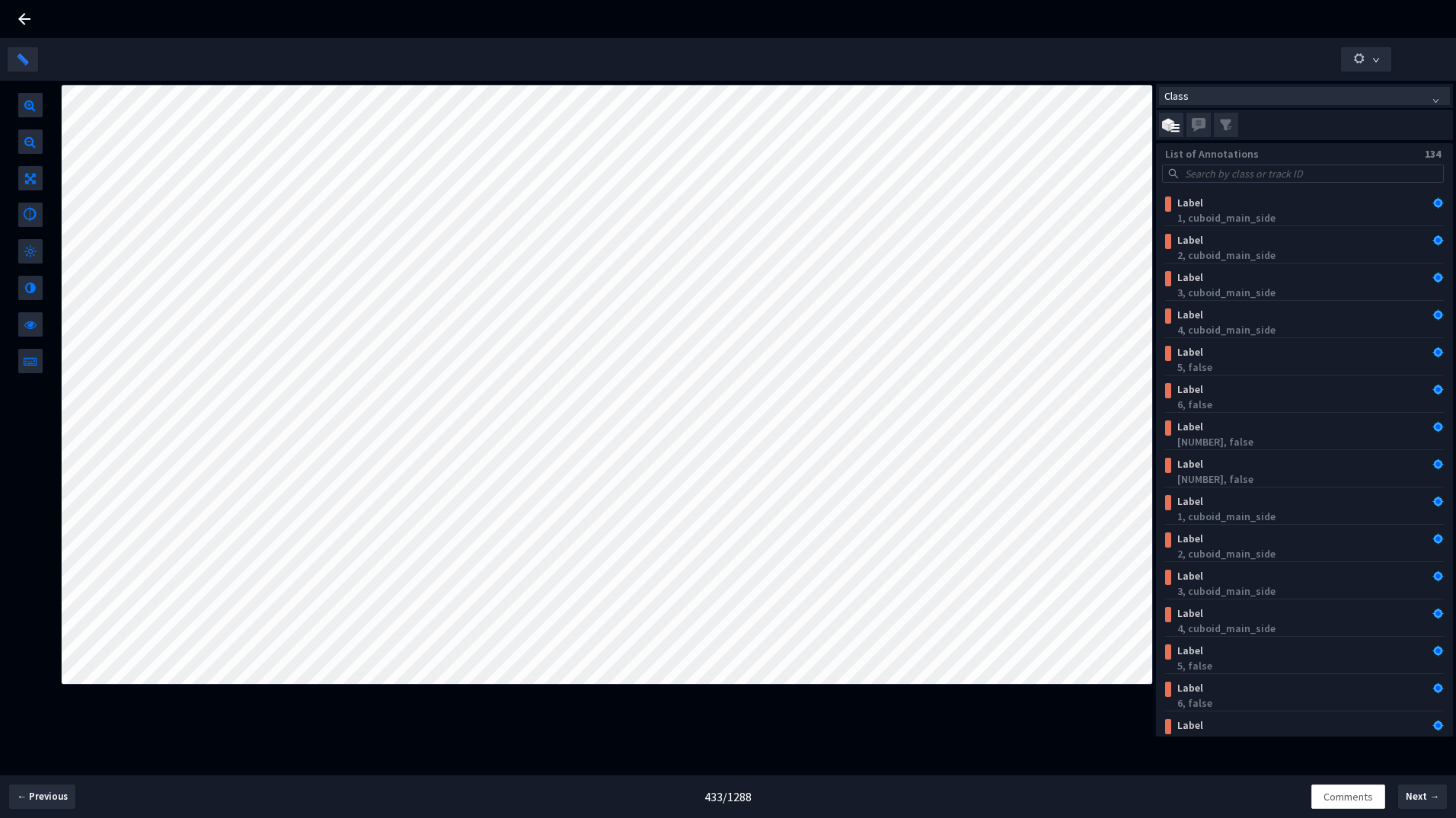 click on "Class" at bounding box center [1304, 96] 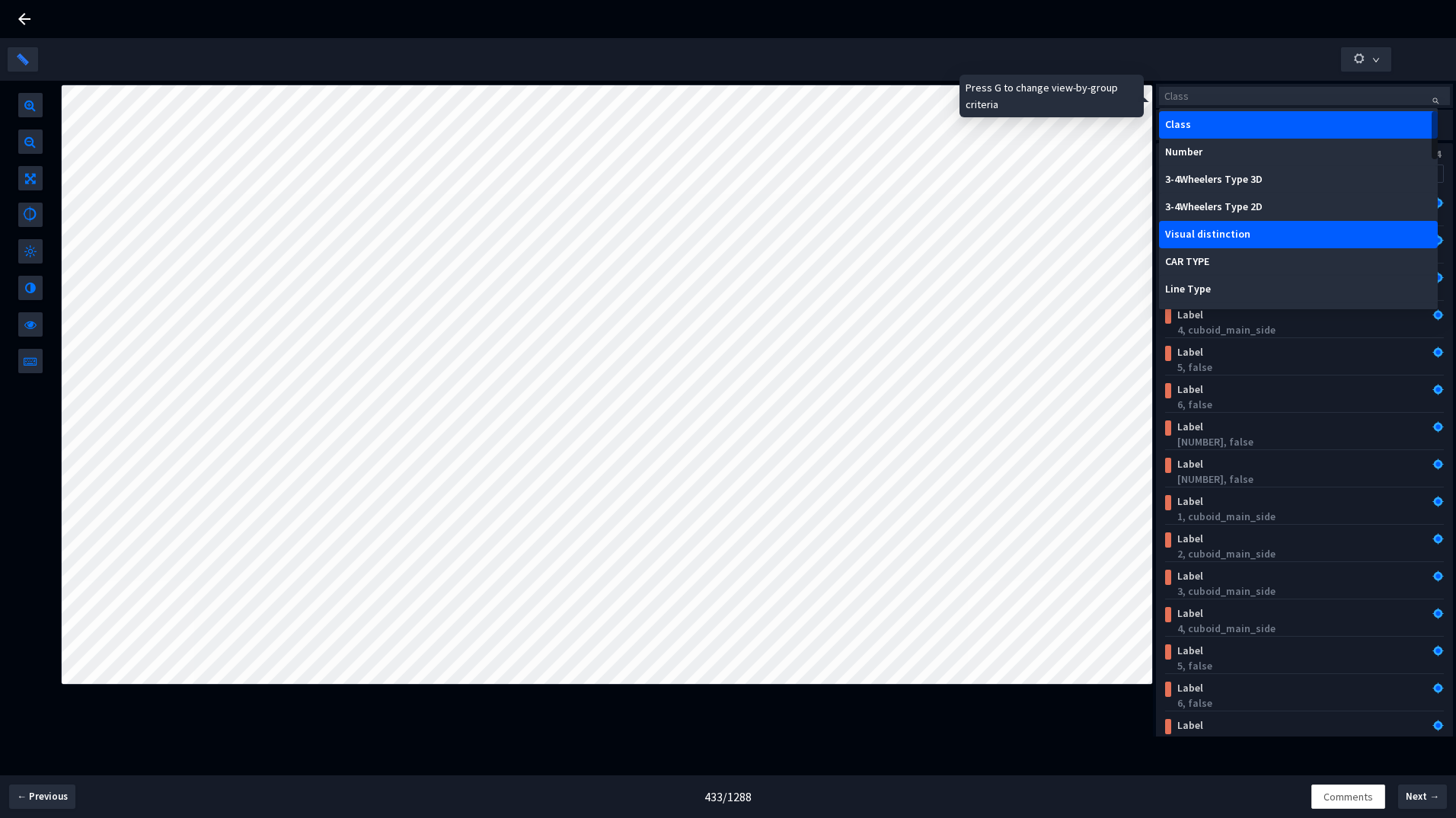 click on "Visual distinction" at bounding box center [1298, 235] 